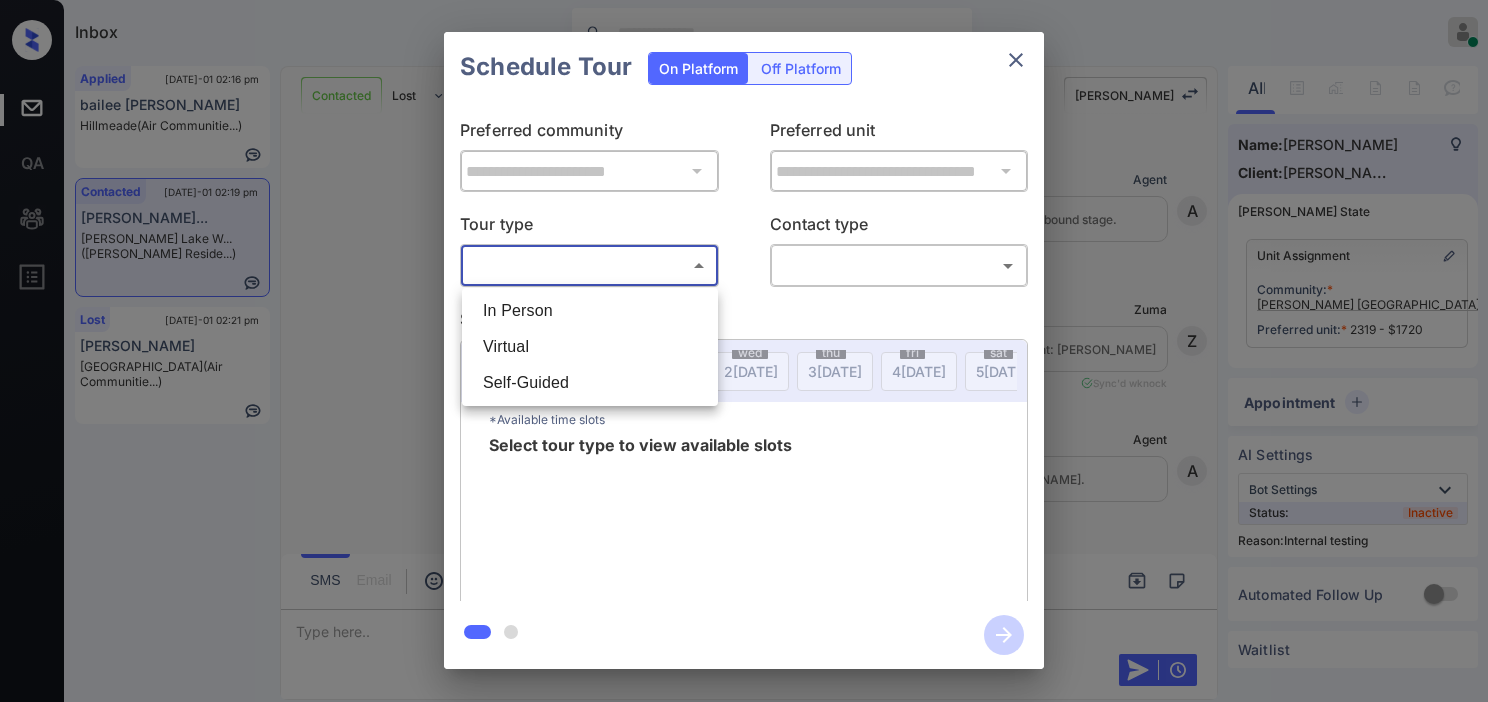 click on "Inbox [PERSON_NAME] Online Set yourself   offline Set yourself   on break Profile Switch to  dark  mode Sign out Applied [DATE]-01 02:16 pm   bailee [PERSON_NAME] Hillmeade  (Air Communitie...) Contacted [DATE]-01 02:19 pm   [PERSON_NAME]... [PERSON_NAME] Lake W...  ([PERSON_NAME] Reside...) Lost [DATE]-01 02:21 pm   [PERSON_NAME] Mariners Cove  (Air Communitie...) Contacted Lost Lead Sentiment: Angry Upon sliding the acknowledgement:  Lead will move to lost stage. * ​ SMS and call option will be set to opt out. AFM will be turned off for the lead. [PERSON_NAME] New Message Agent Lead created via callToText in Inbound stage. [DATE] 01:29 pm A New Message Zuma Lead transferred to leasing agent: [PERSON_NAME] [DATE] 01:29 pm  Sync'd w  knock Z New Message Agent AFM Request sent to [PERSON_NAME]. [DATE] 01:29 pm A New Message [PERSON_NAME] [DATE] 01:30 pm   | TemplateAFMSms  Sync'd w  knock K New Message [PERSON_NAME] Lead archived by [PERSON_NAME]! [DATE] 01:30 pm K New Message [PERSON_NAME]   [DATE] 01:30 pm    Sync'd w  knock S System" at bounding box center [744, 351] 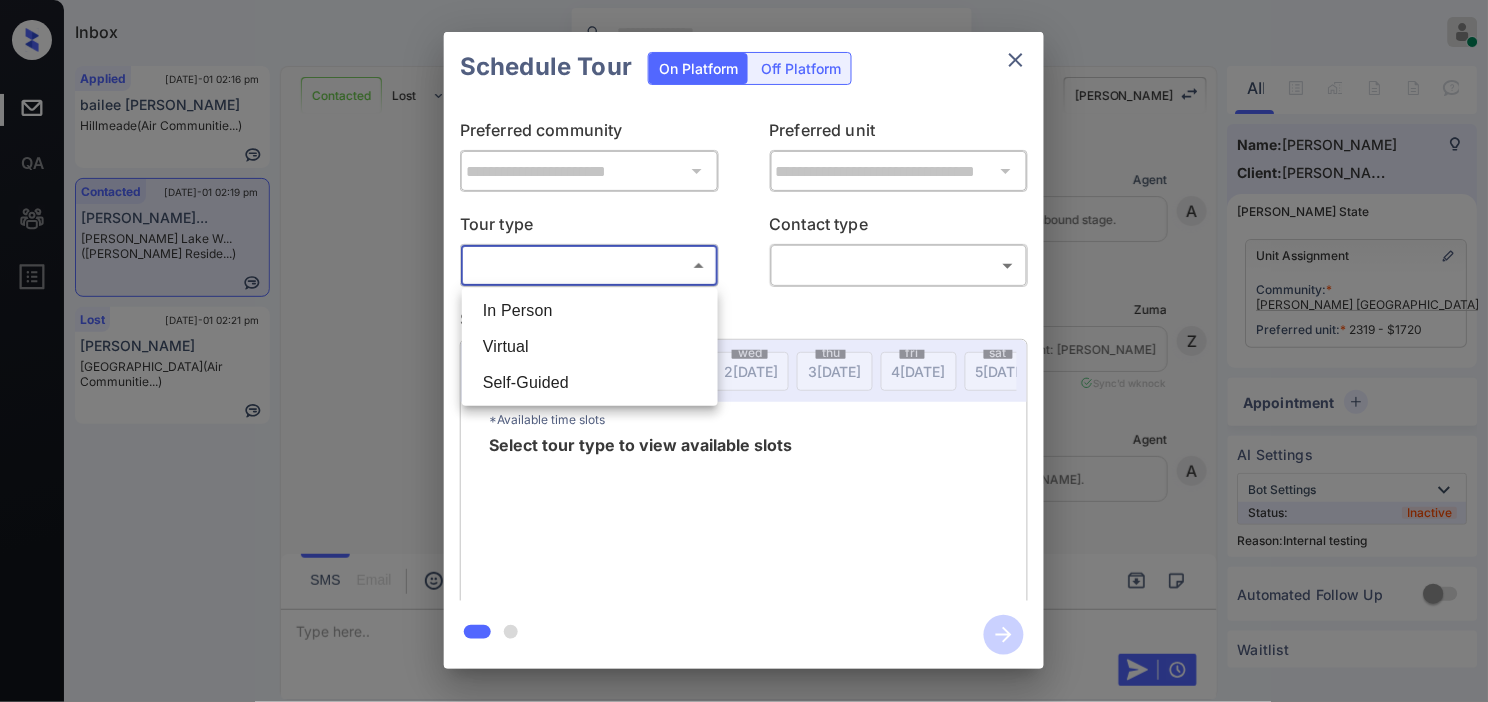 scroll, scrollTop: 5728, scrollLeft: 0, axis: vertical 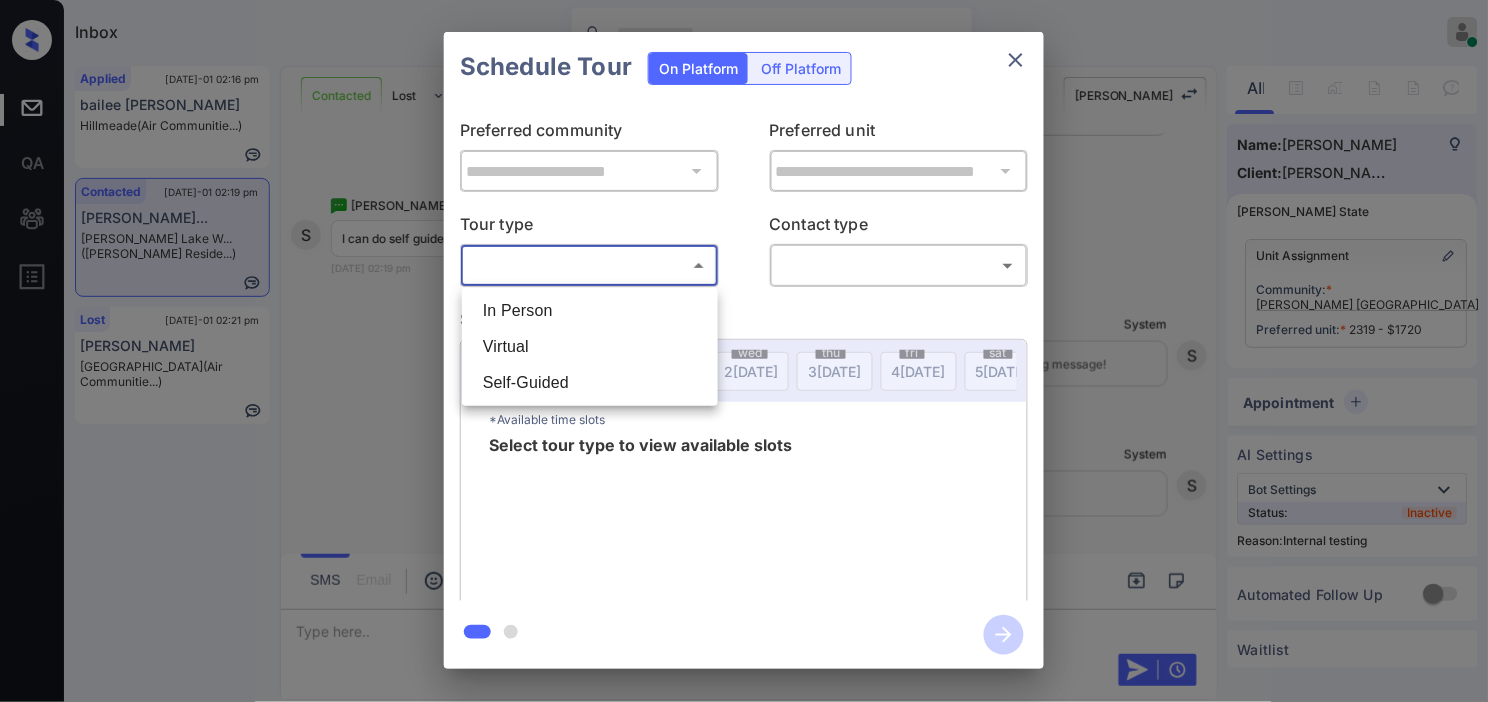 drag, startPoint x: 554, startPoint y: 380, endPoint x: 821, endPoint y: 275, distance: 286.90417 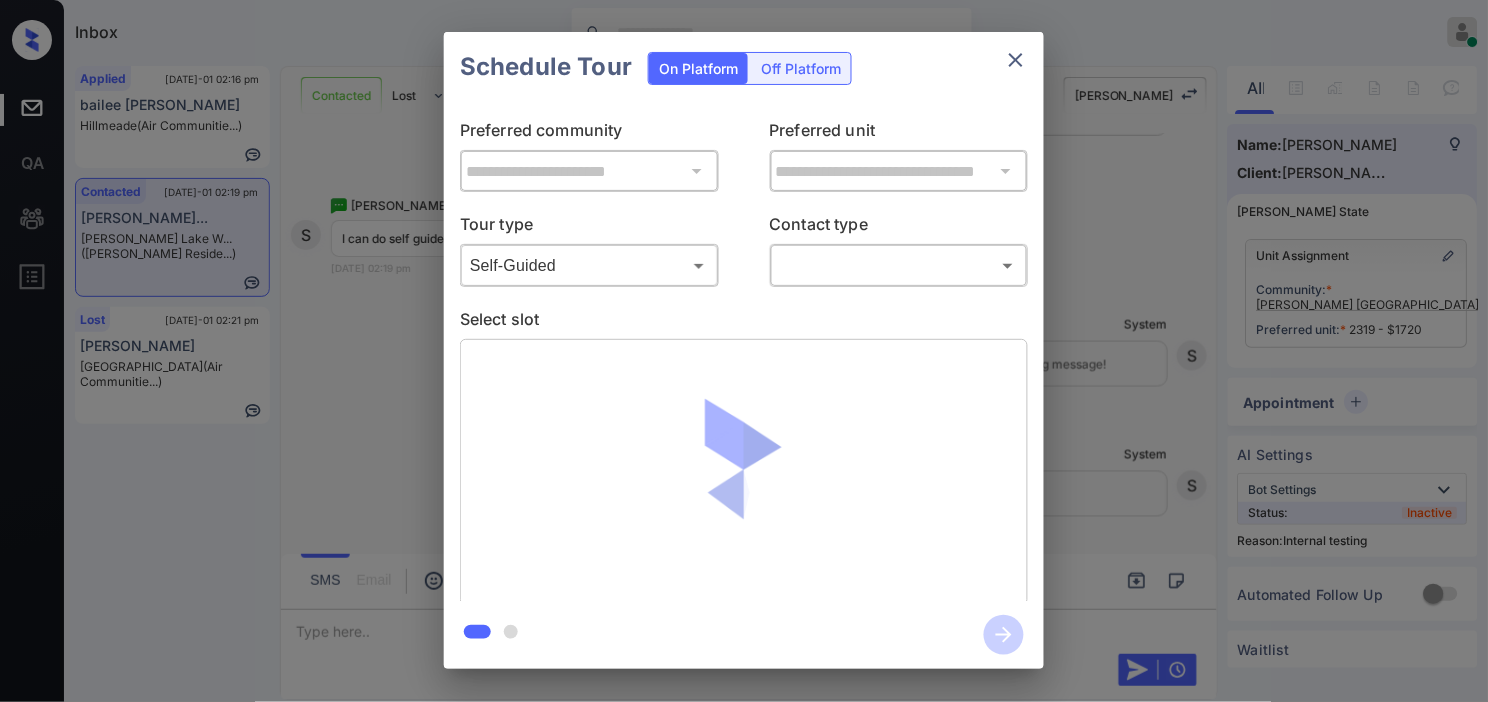 click on "Inbox Kristine Capara Online Set yourself   offline Set yourself   on break Profile Switch to  dark  mode Sign out Applied Jul-01 02:16 pm   bailee paxson Hillmeade  (Air Communitie...) Contacted Jul-01 02:19 pm   Sophia varmega... Griffis Lake W...  (Griffis Reside...) Lost Jul-01 02:21 pm   Shanna Bennett Mariners Cove  (Air Communitie...) Contacted Lost Lead Sentiment: Angry Upon sliding the acknowledgement:  Lead will move to lost stage. * ​ SMS and call option will be set to opt out. AFM will be turned off for the lead. Kelsey New Message Agent Lead created via callToText in Inbound stage. Jul 01, 2025 01:29 pm A New Message Zuma Lead transferred to leasing agent: kelsey Jul 01, 2025 01:29 pm  Sync'd w  knock Z New Message Agent AFM Request sent to Kelsey. Jul 01, 2025 01:29 pm A New Message Kelsey Jul 01, 2025 01:30 pm   | TemplateAFMSms  Sync'd w  knock K New Message Kelsey Lead archived by Kelsey! Jul 01, 2025 01:30 pm K New Message Sophia varmega   Jul 01, 2025 01:30 pm    Sync'd w  knock S System" at bounding box center [744, 351] 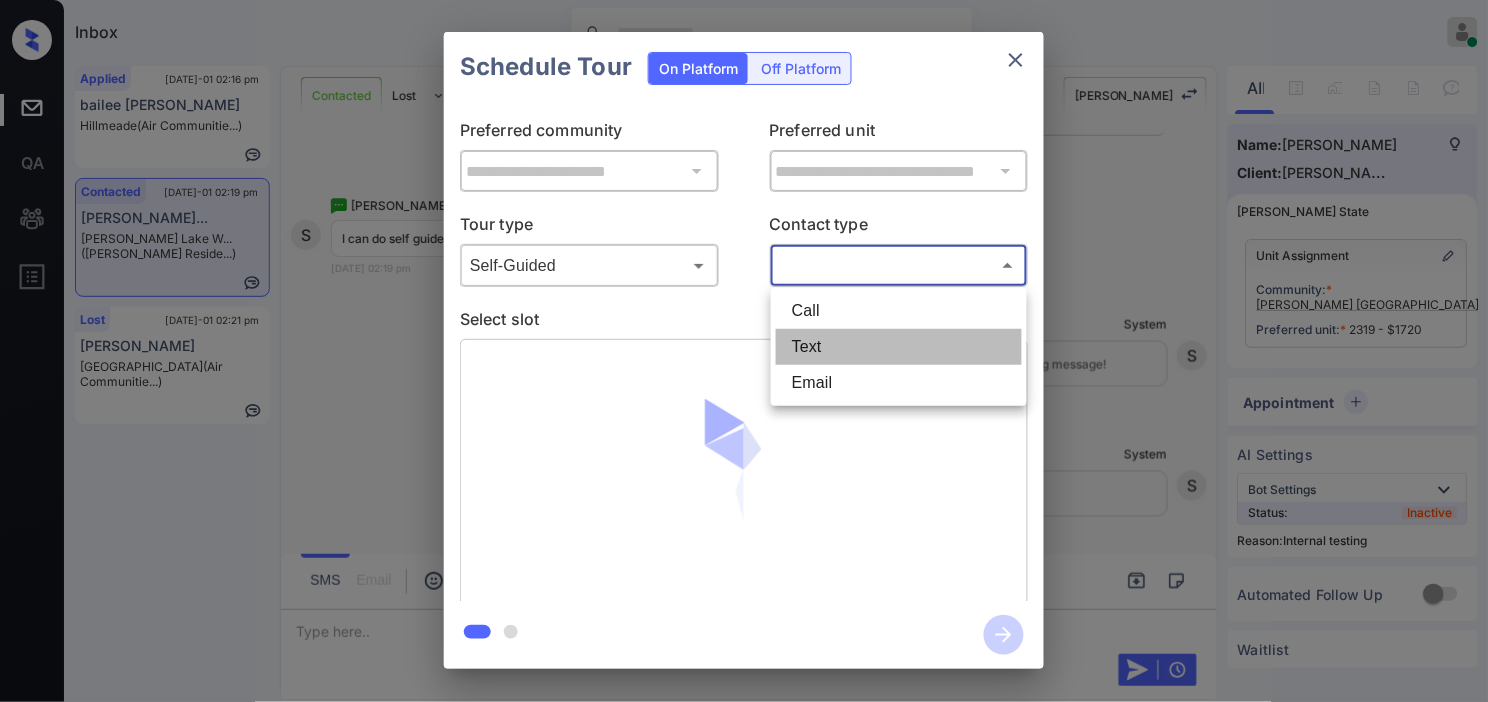 click on "Text" at bounding box center [899, 347] 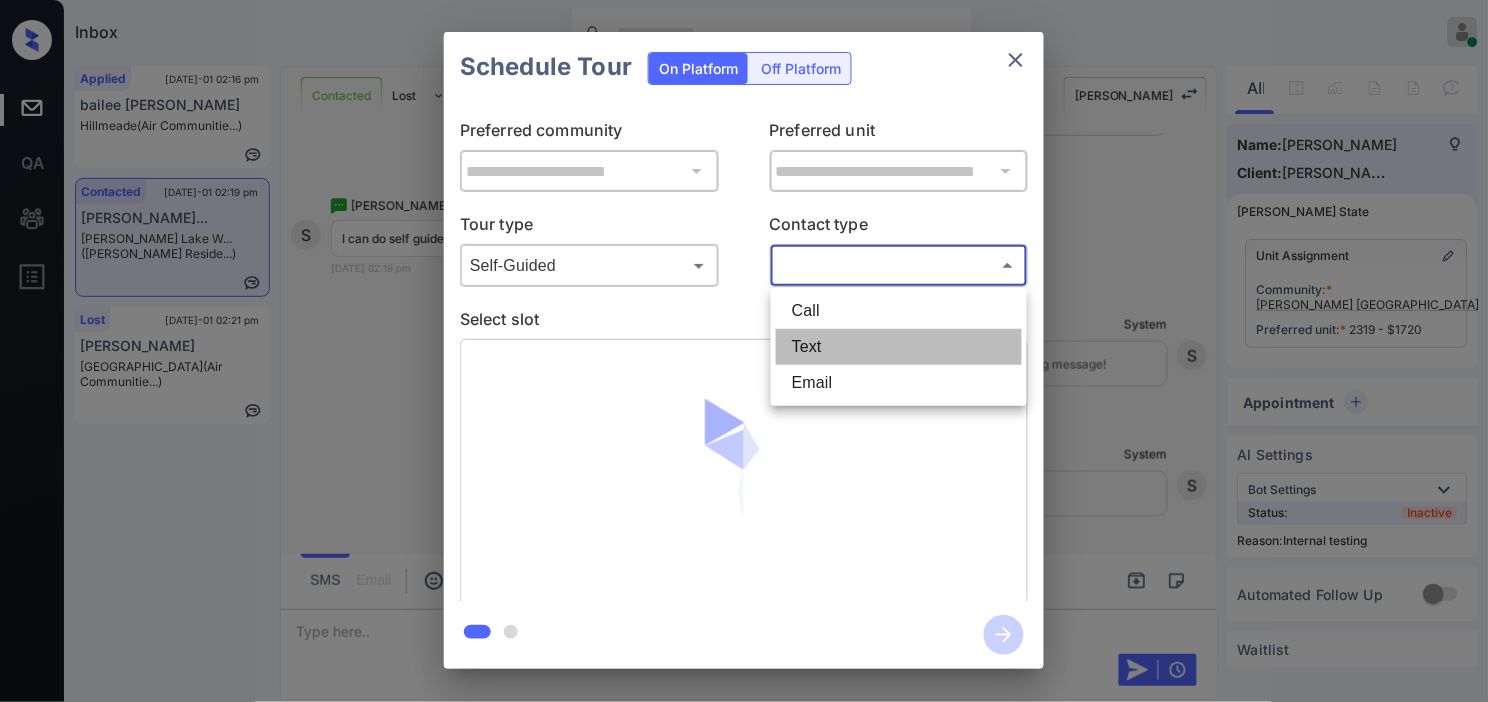 type on "****" 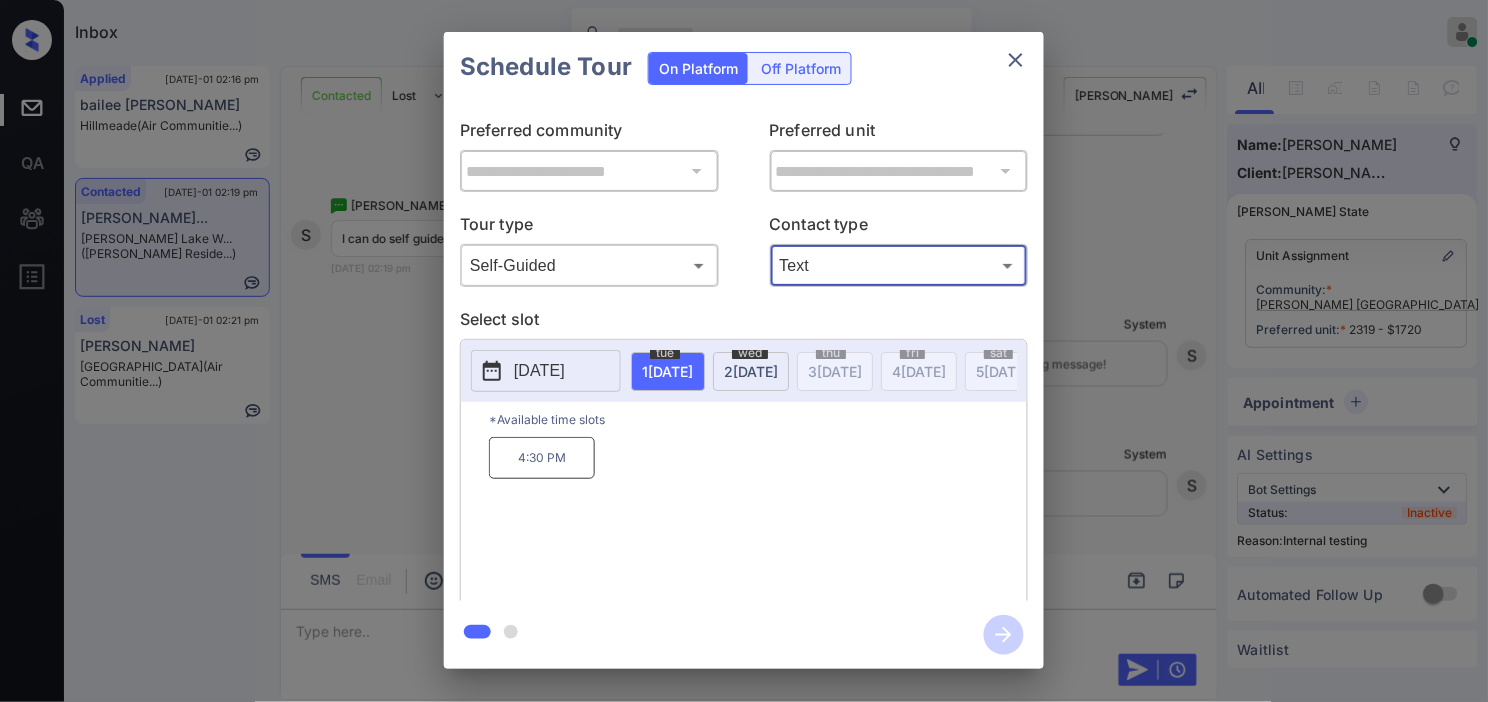 click on "wed 2 JUL" at bounding box center (751, 371) 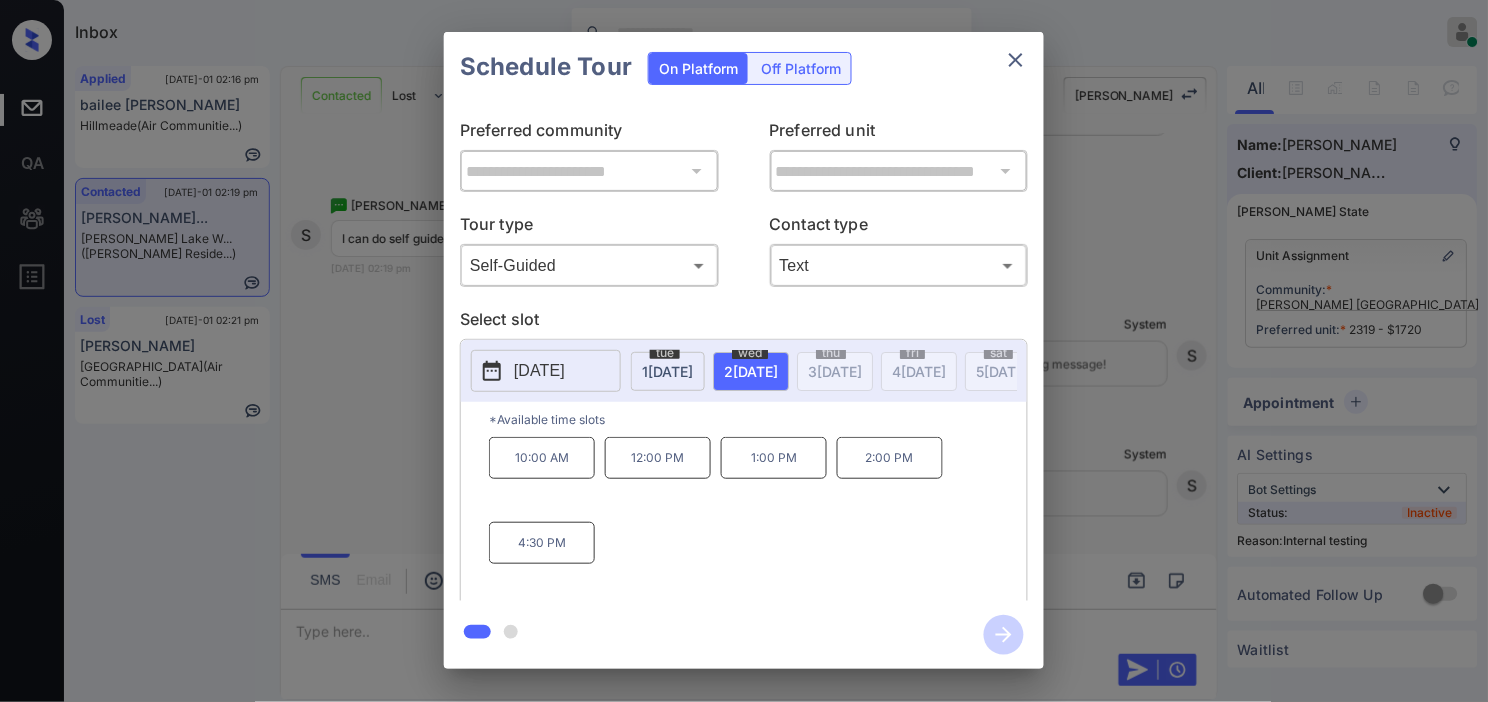 click on "10:00 AM" at bounding box center [542, 458] 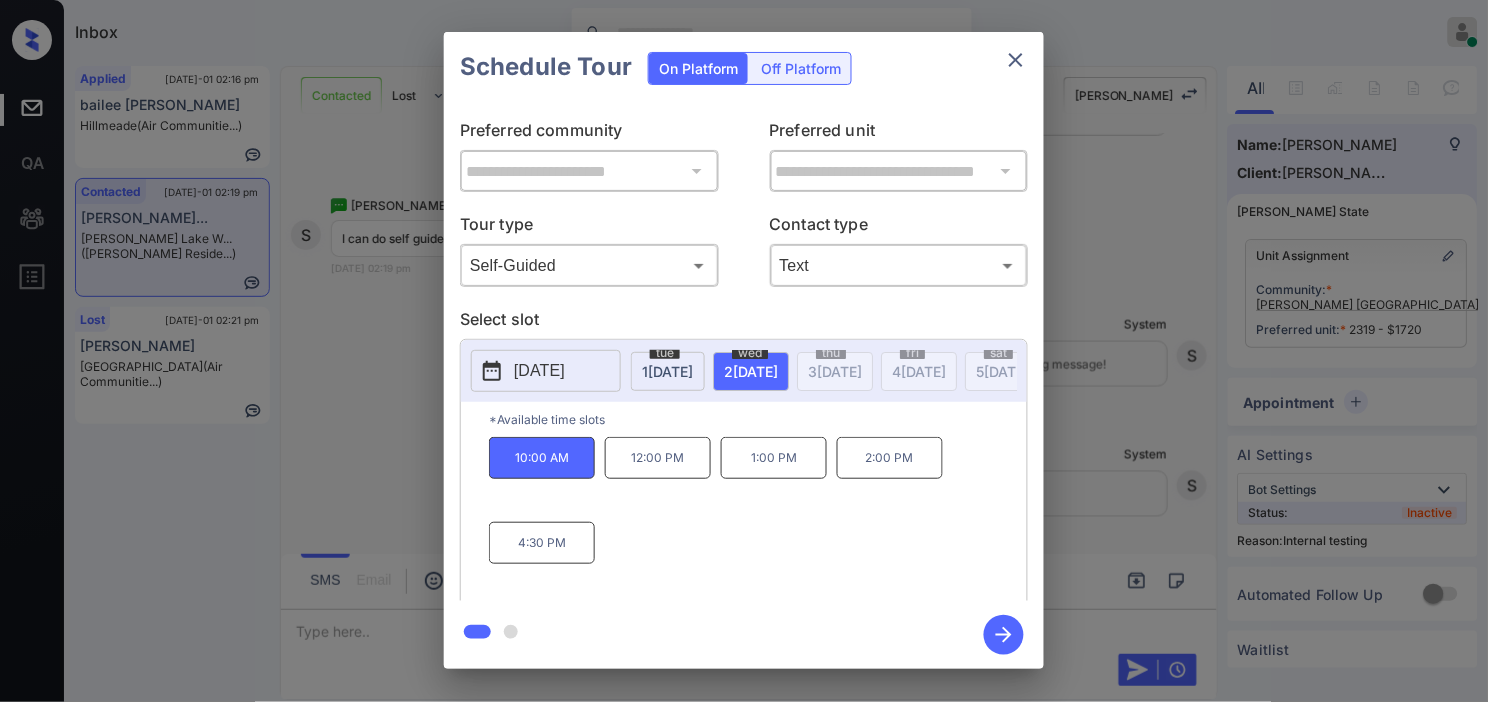 click 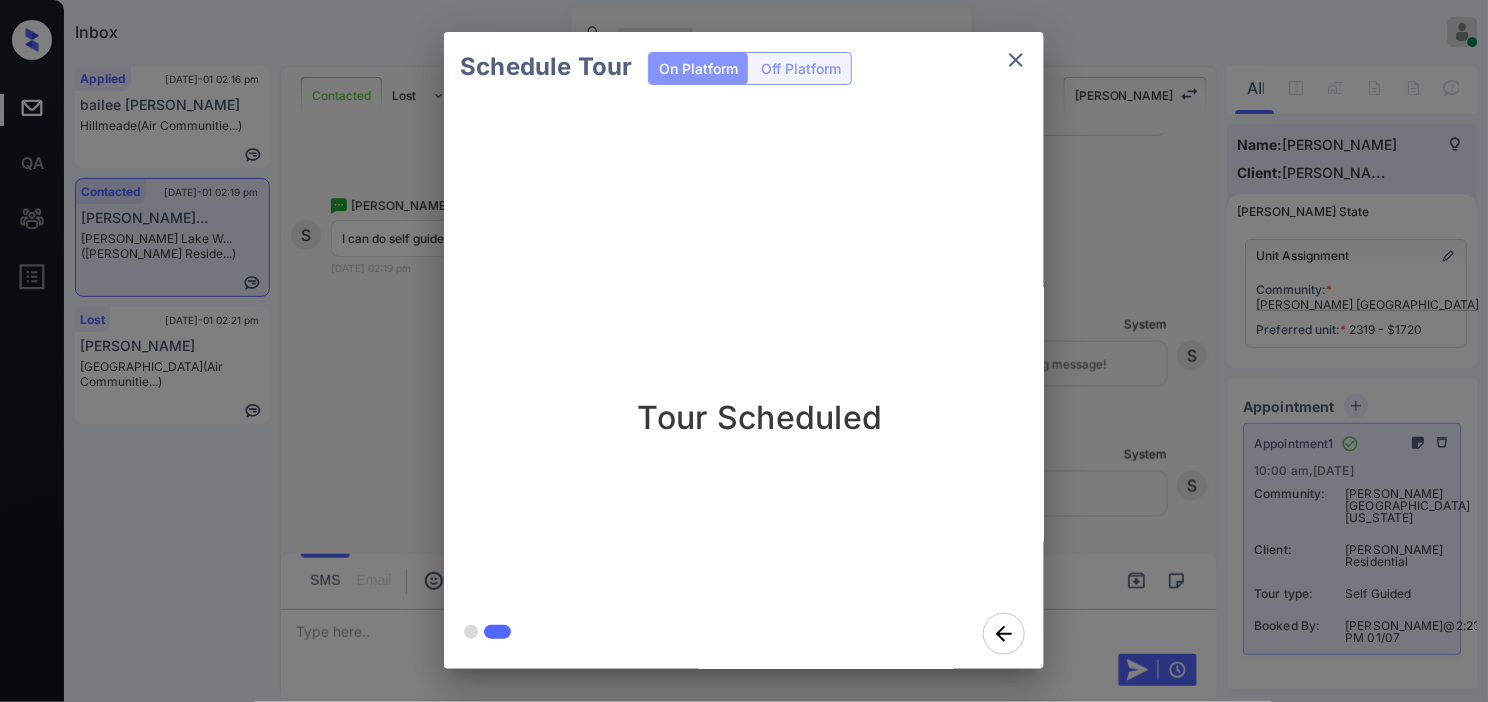click on "Schedule Tour On Platform Off Platform Tour Scheduled" at bounding box center [744, 350] 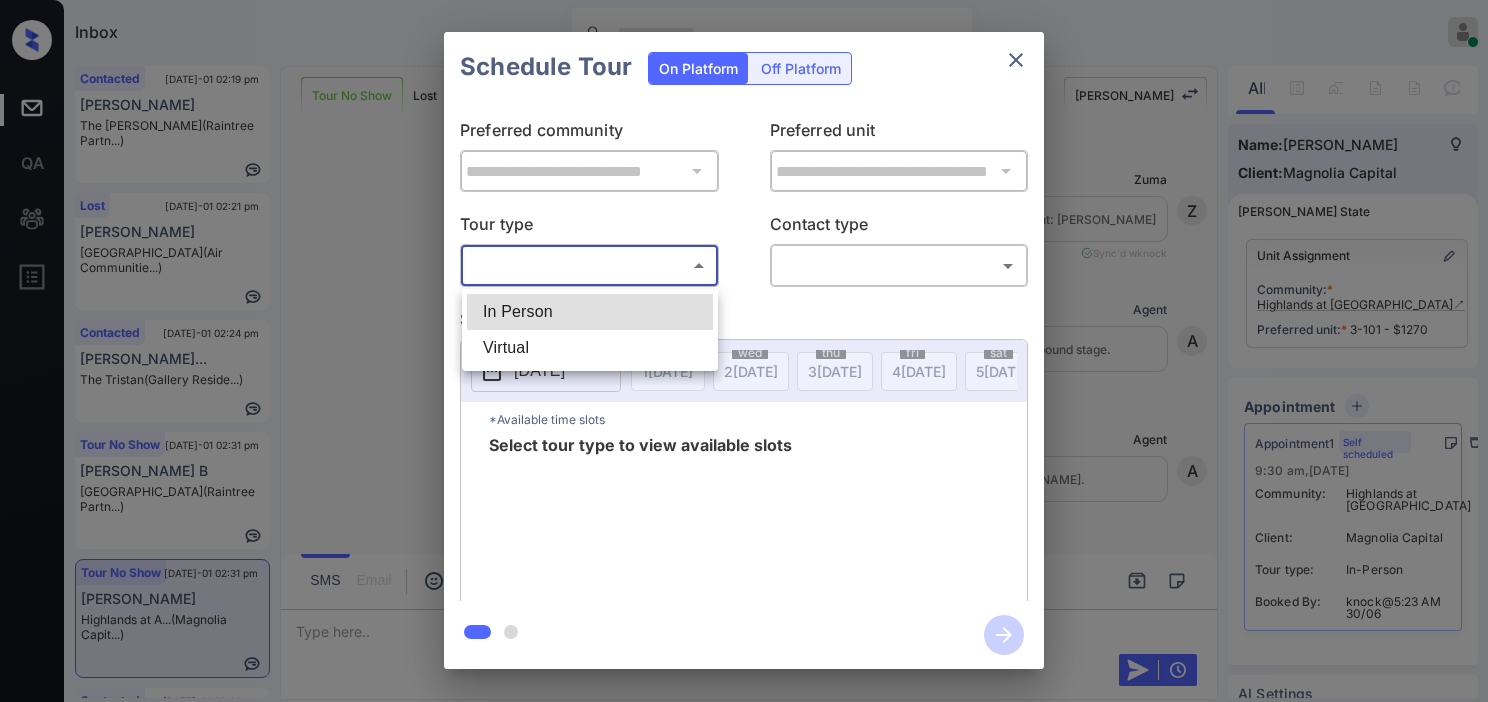 scroll, scrollTop: 0, scrollLeft: 0, axis: both 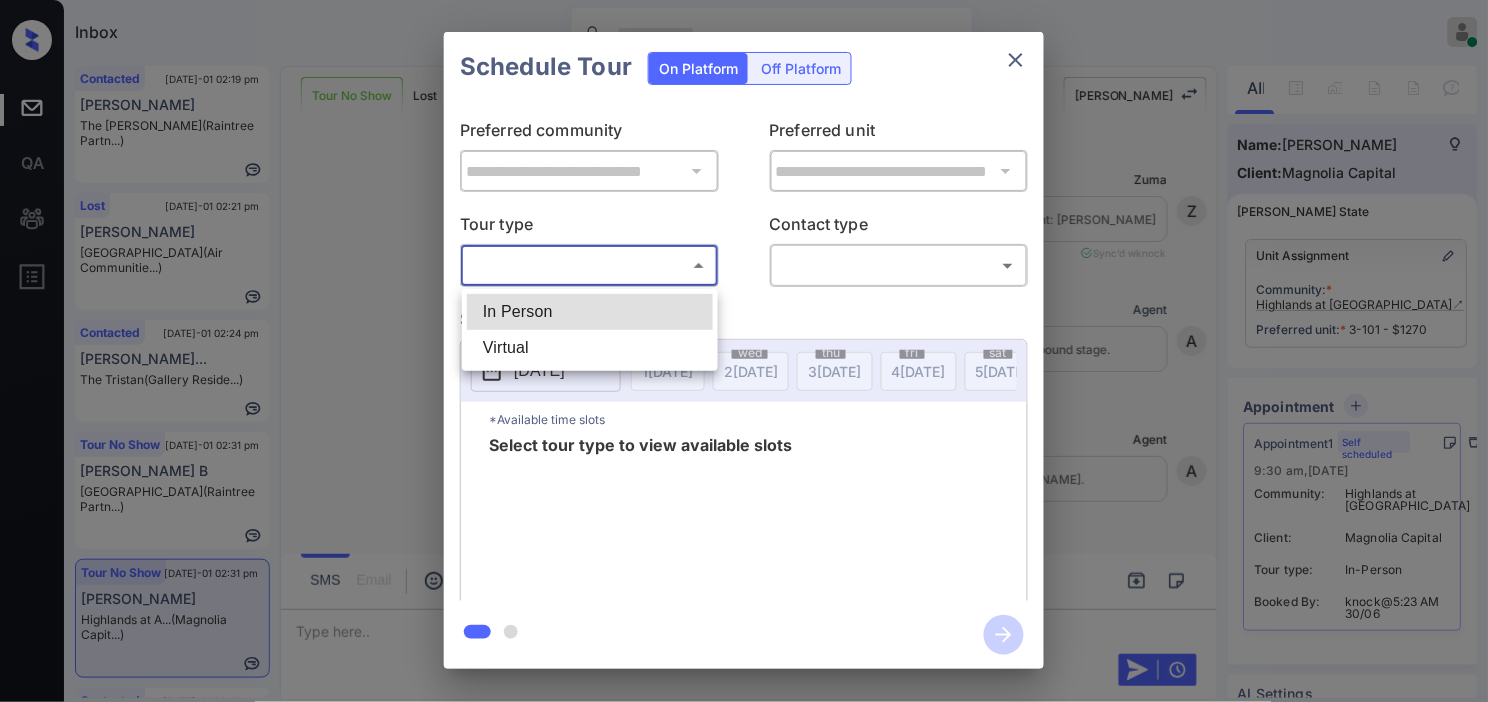 click on "Virtual" at bounding box center (590, 348) 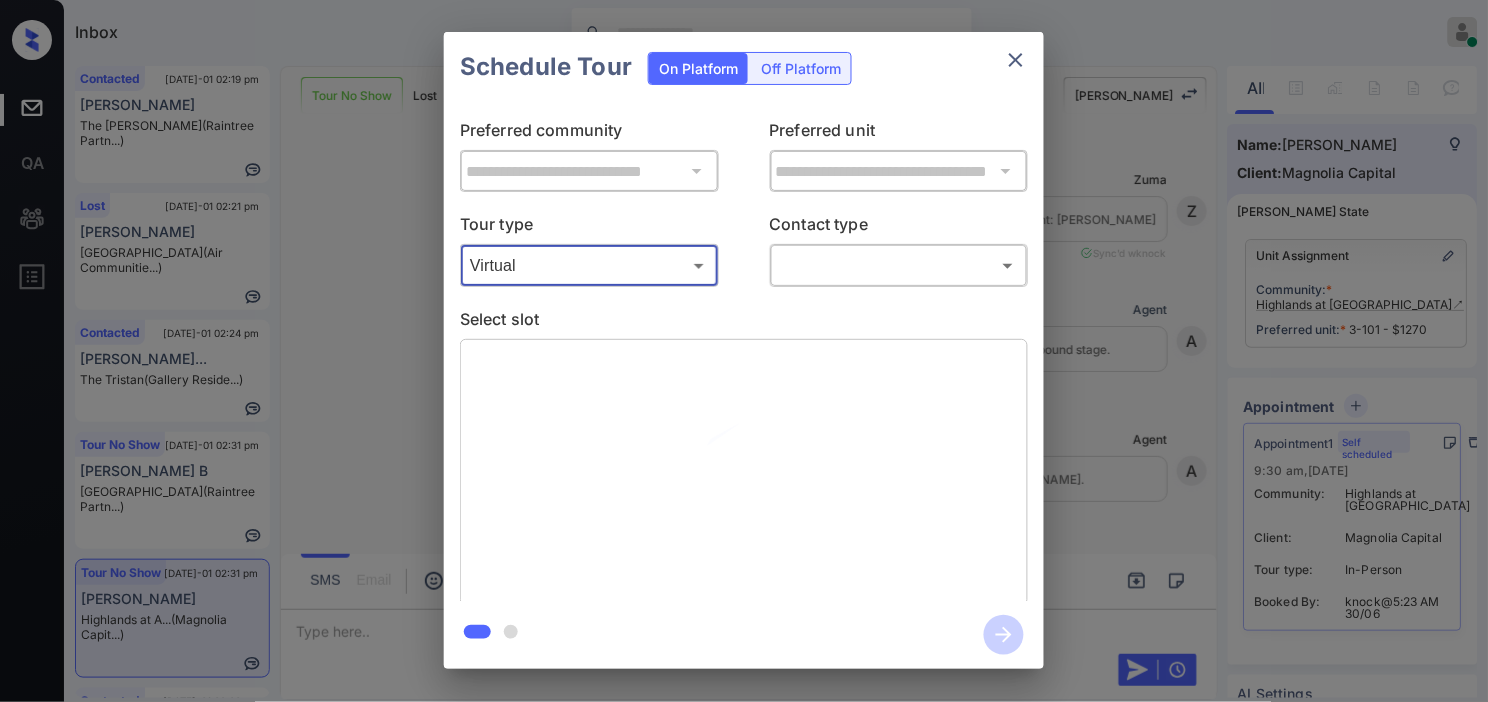 scroll, scrollTop: 4665, scrollLeft: 0, axis: vertical 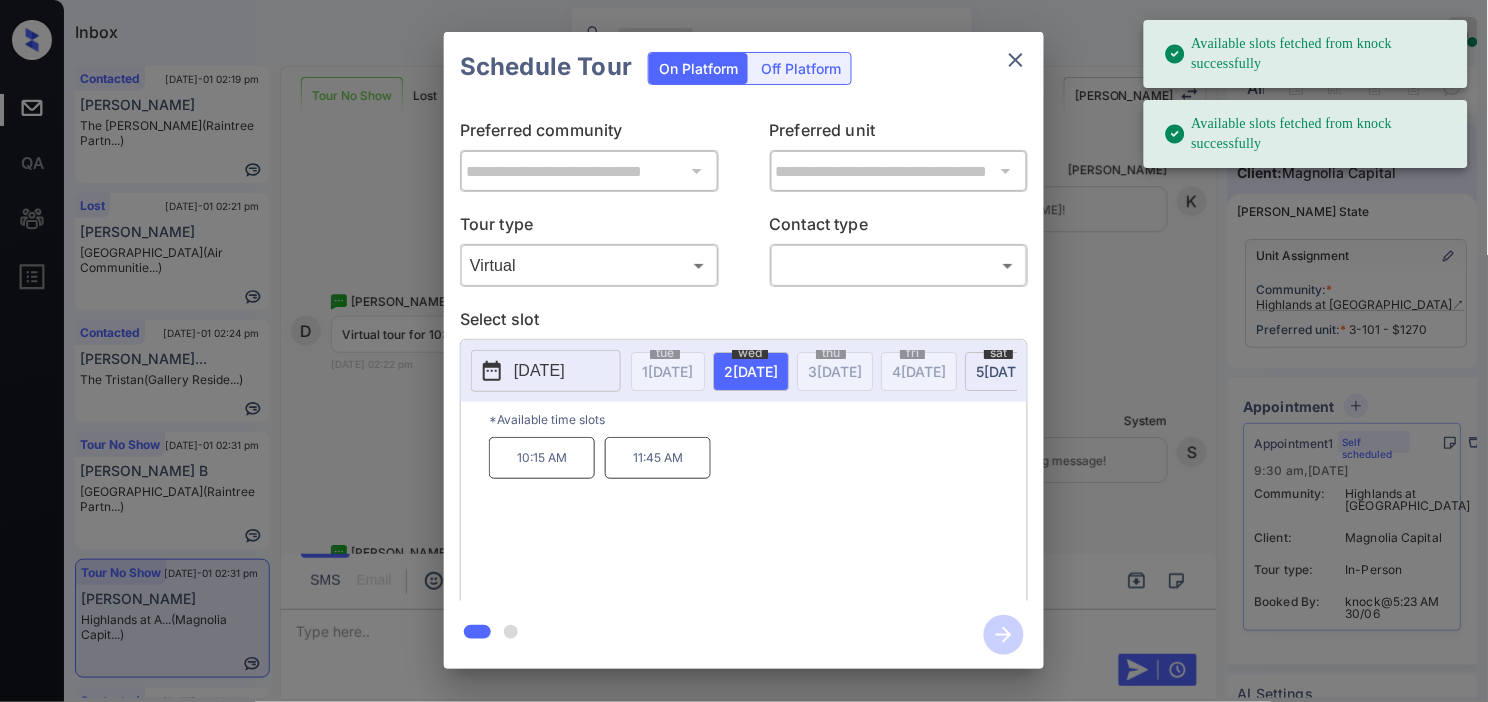 click on "**********" at bounding box center [744, 350] 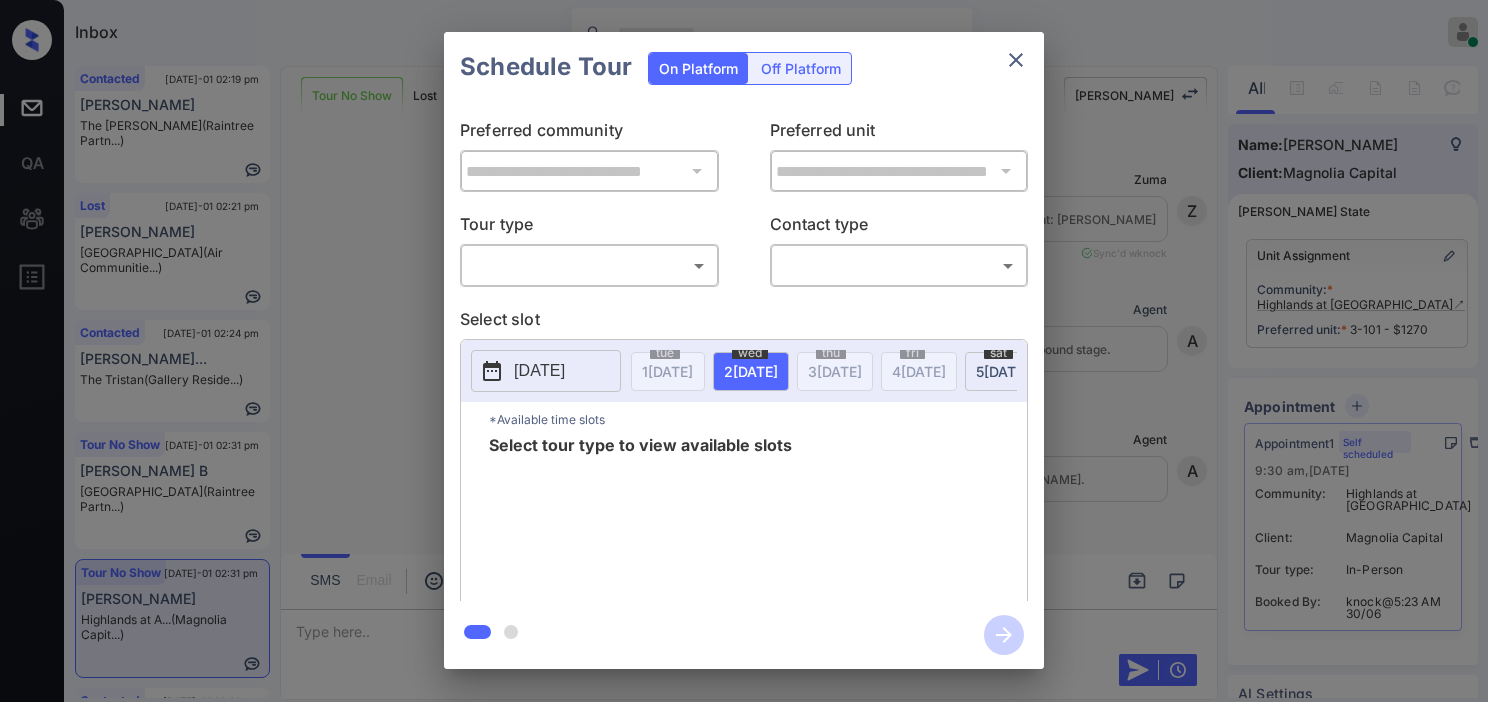 scroll, scrollTop: 0, scrollLeft: 0, axis: both 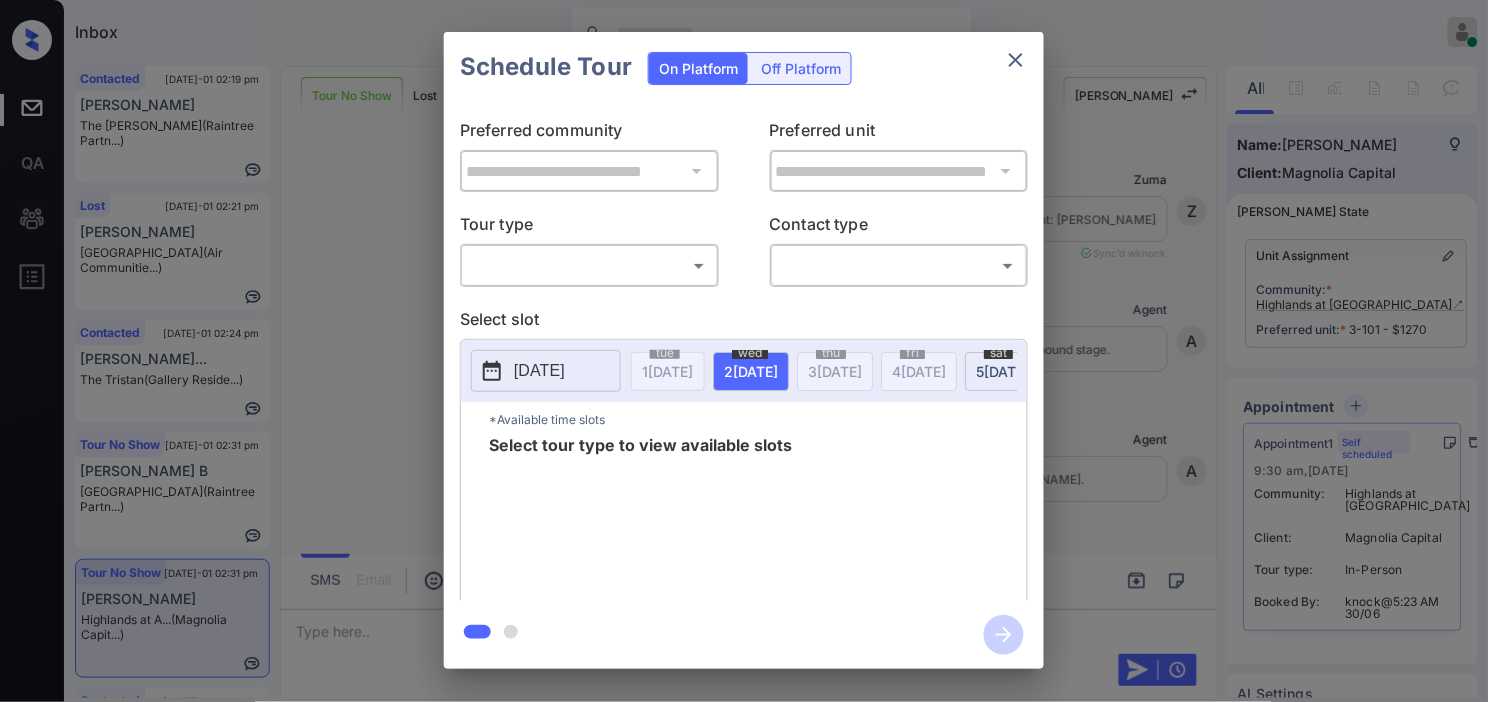 click on "Inbox Kristine Capara Online Set yourself   offline Set yourself   on break Profile Switch to  dark  mode Sign out Contacted Jul-01 02:19 pm   Megan Pike The Martin  (Raintree Partn...) Lost Jul-01 02:21 pm   Shanna Bennett Mariners Cove  (Air Communitie...) Contacted Jul-01 02:24 pm   Andres Garibel... The Tristan  (Gallery Reside...) Tour No Show Jul-01 02:31 pm   Vaidehi B Boulder Creek  (Raintree Partn...) Tour No Show Jul-01 02:31 pm   Davion Bean Highlands at A...  (Magnolia Capit...) Contacted Jul-01 02:30 pm   Jakaylan Taylo... Midtown Oaks  (Arlington Prop...) Tour No Show Lost Lead Sentiment: Angry Upon sliding the acknowledgement:  Lead will move to lost stage. * ​ SMS and call option will be set to opt out. AFM will be turned off for the lead. Kelsey New Message Zuma Lead transferred to leasing agent: kelsey Jun 30, 2025 05:22 am  Sync'd w  knock Z New Message Agent Lead created via webhook in Inbound stage. Jun 30, 2025 05:22 am A New Message Agent AFM Request sent to Kelsey. A New Message A K" at bounding box center [744, 351] 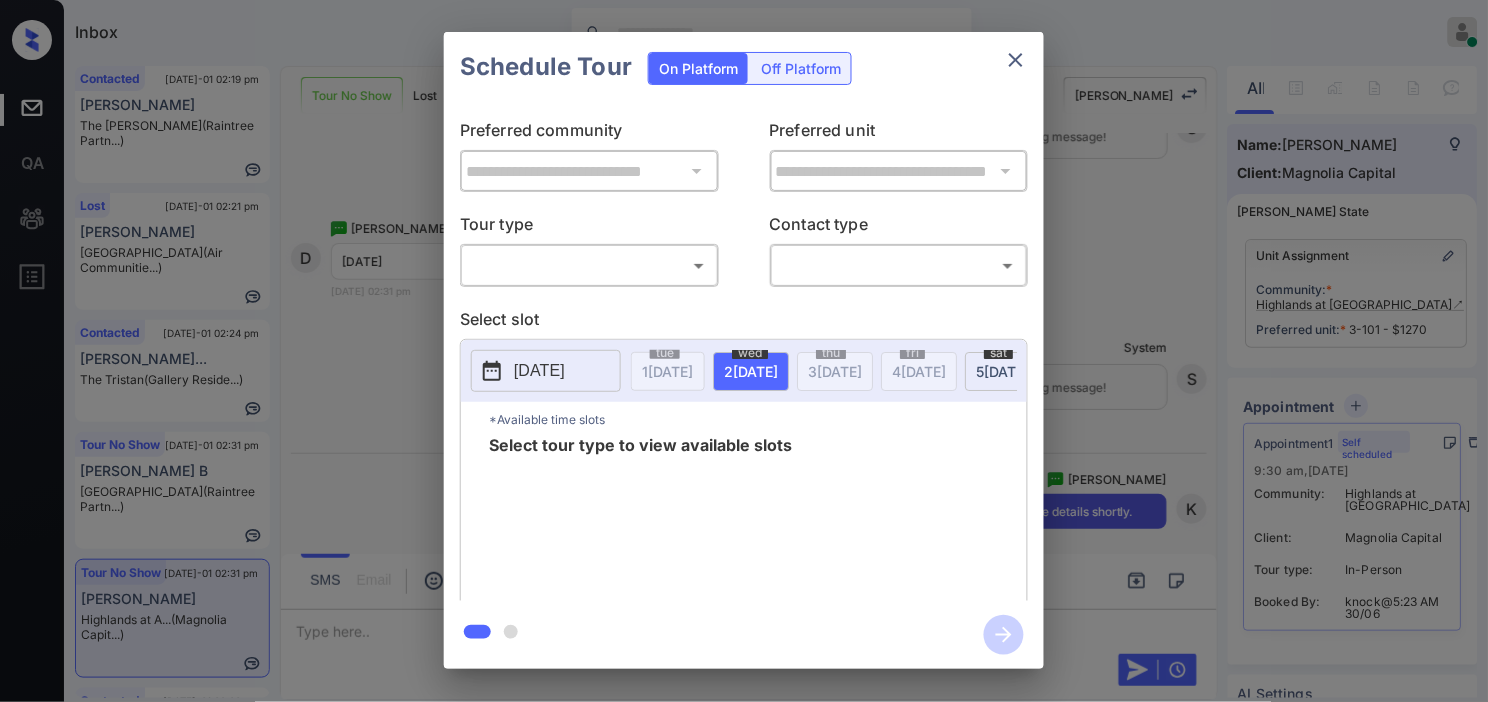 scroll, scrollTop: 111, scrollLeft: 0, axis: vertical 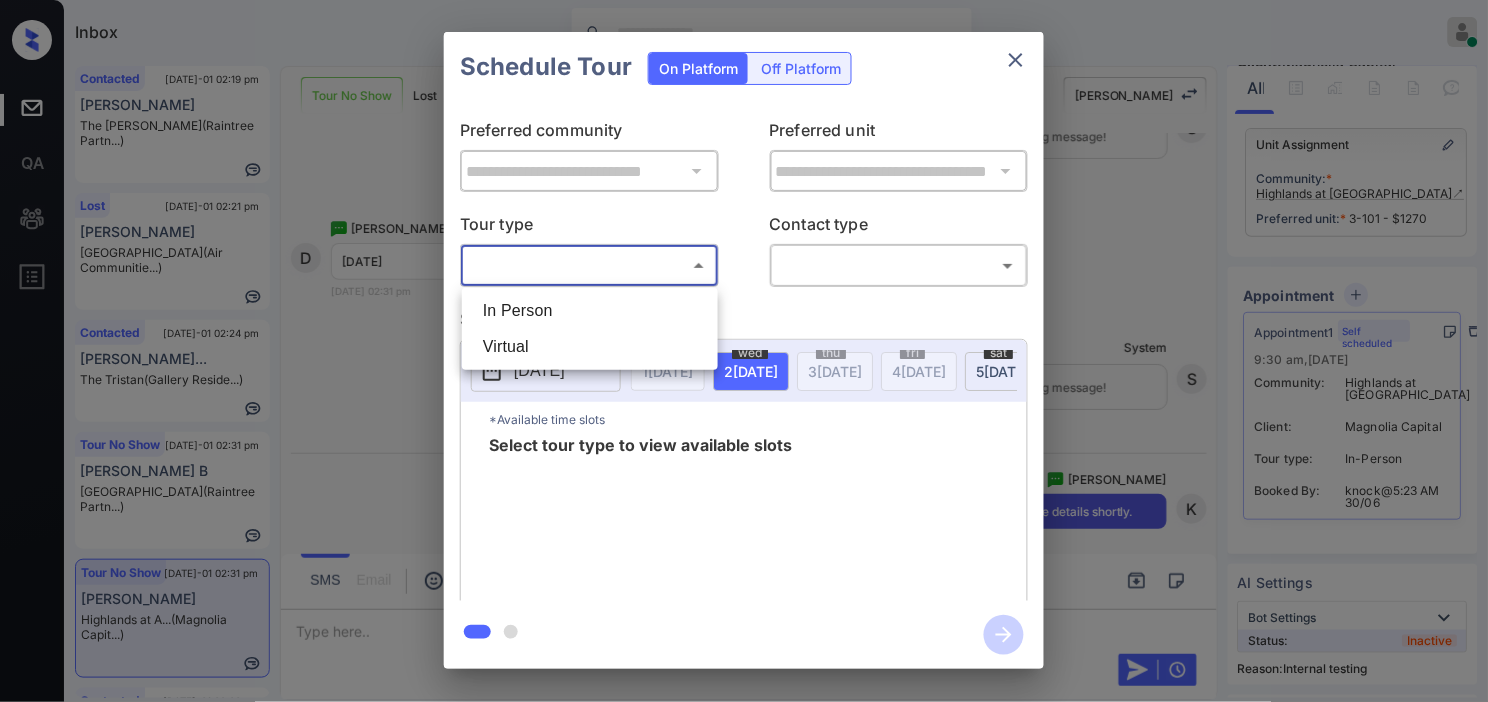 click on "Virtual" at bounding box center (590, 347) 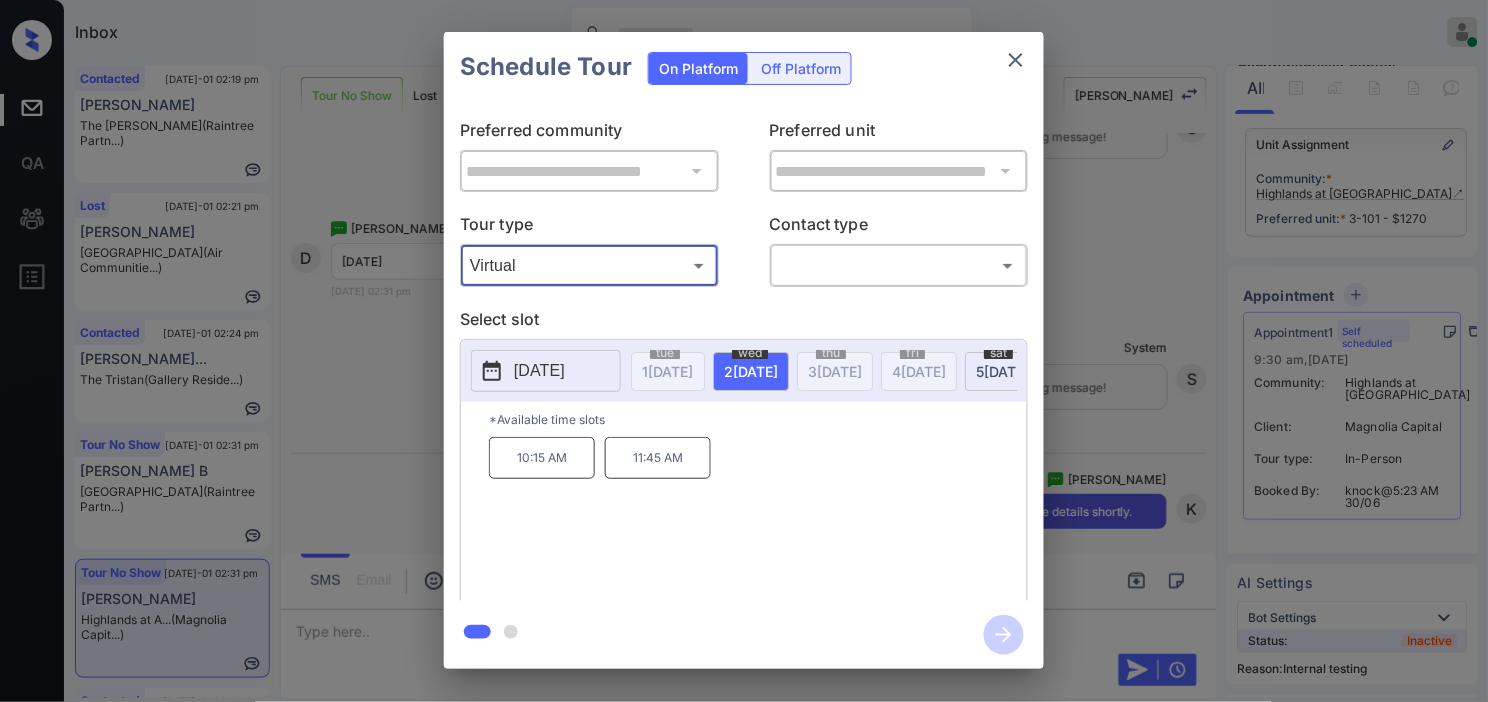 type on "*******" 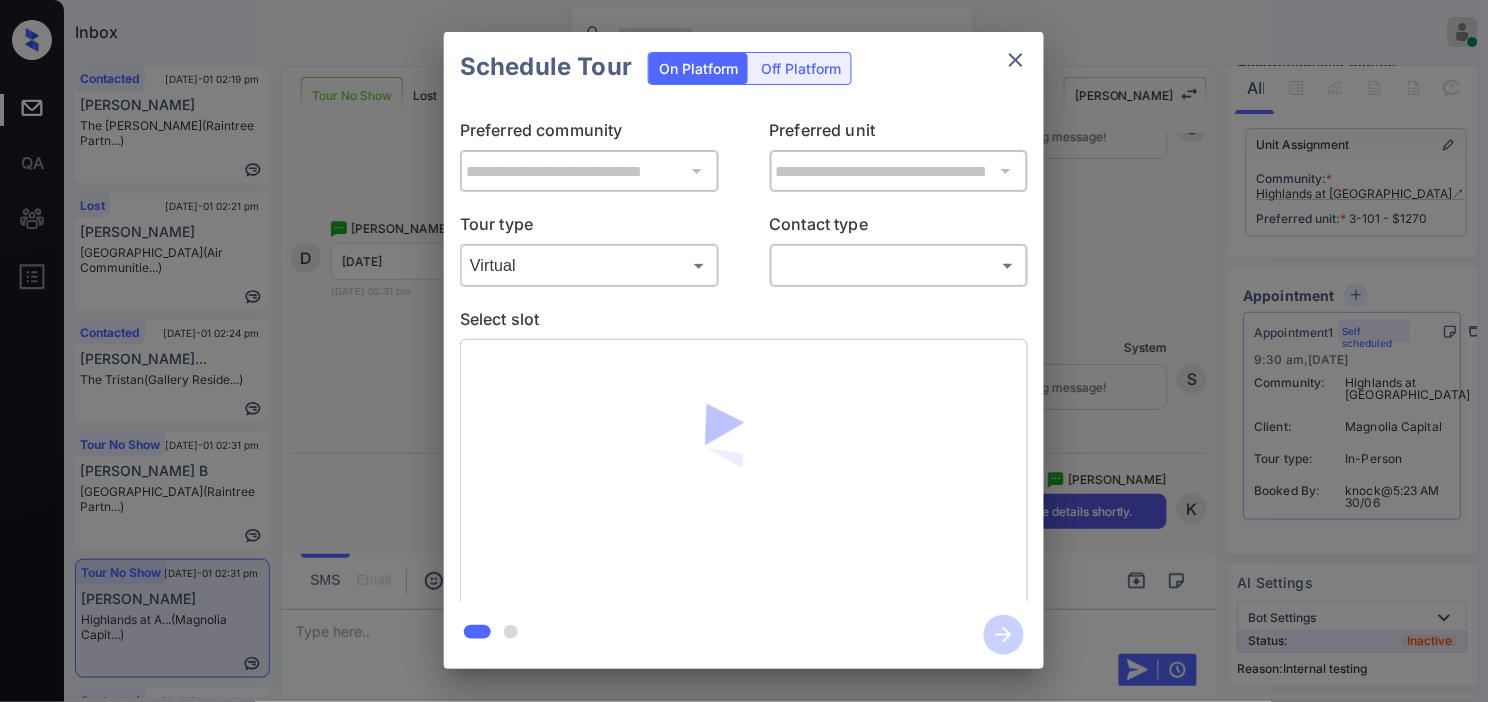 click on "Inbox Kristine Capara Online Set yourself   offline Set yourself   on break Profile Switch to  dark  mode Sign out Contacted Jul-01 02:19 pm   Megan Pike The Martin  (Raintree Partn...) Lost Jul-01 02:21 pm   Shanna Bennett Mariners Cove  (Air Communitie...) Contacted Jul-01 02:24 pm   Andres Garibel... The Tristan  (Gallery Reside...) Tour No Show Jul-01 02:31 pm   Vaidehi B Boulder Creek  (Raintree Partn...) Tour No Show Jul-01 02:31 pm   Davion Bean Highlands at A...  (Magnolia Capit...) Contacted Jul-01 02:30 pm   Jakaylan Taylo... Midtown Oaks  (Arlington Prop...) Tour No Show Lost Lead Sentiment: Angry Upon sliding the acknowledgement:  Lead will move to lost stage. * ​ SMS and call option will be set to opt out. AFM will be turned off for the lead. Kelsey New Message Zuma Lead transferred to leasing agent: kelsey Jun 30, 2025 05:22 am  Sync'd w  knock Z New Message Agent Lead created via webhook in Inbound stage. Jun 30, 2025 05:22 am A New Message Agent AFM Request sent to Kelsey. A New Message A K" at bounding box center (744, 351) 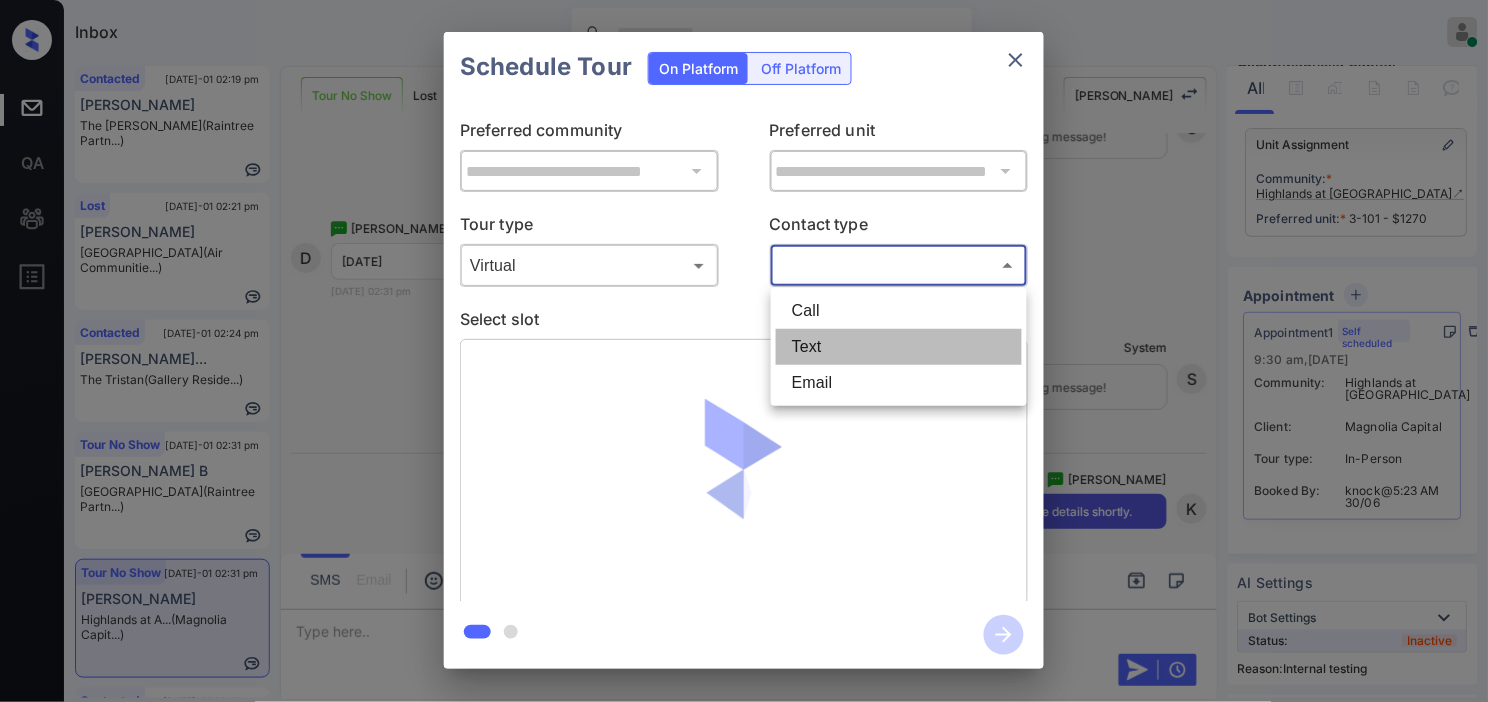 drag, startPoint x: 817, startPoint y: 342, endPoint x: 820, endPoint y: 362, distance: 20.22375 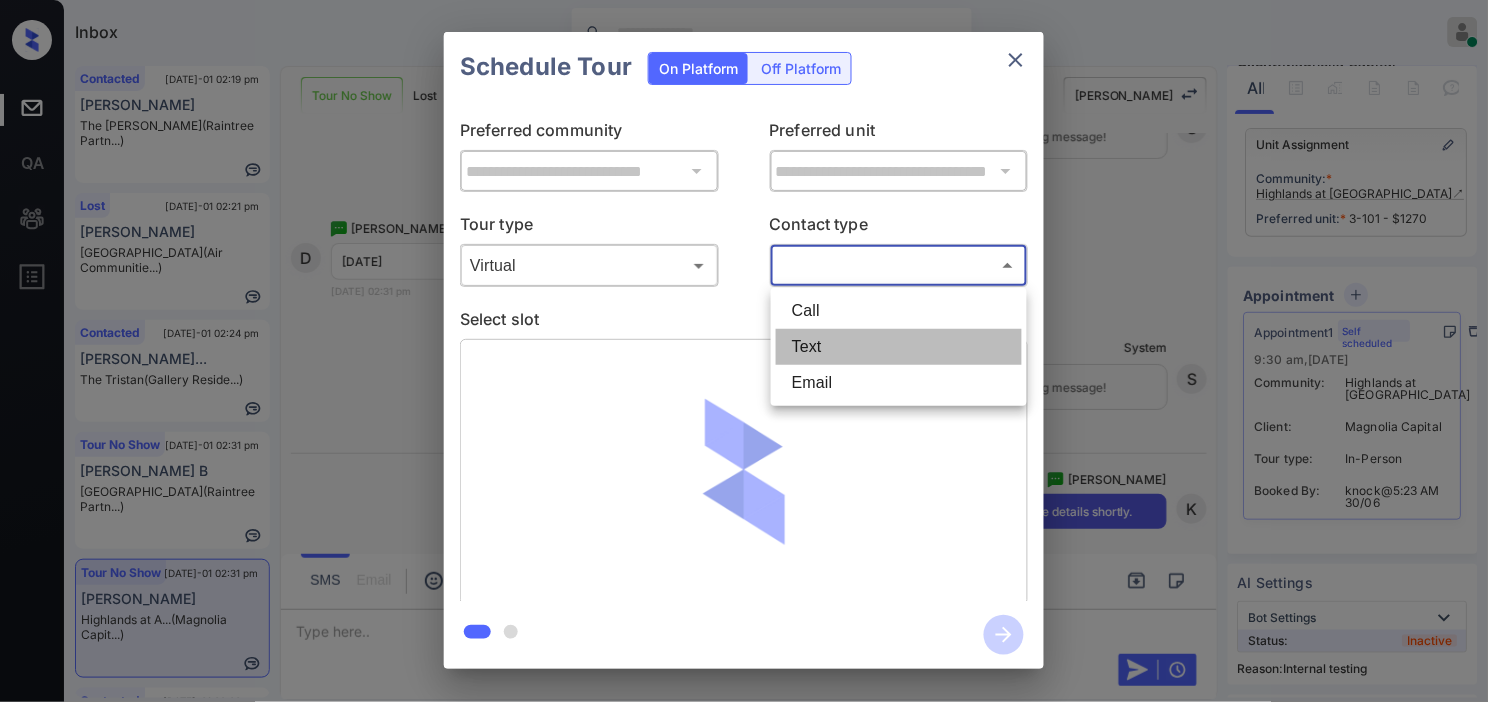 click on "Text" at bounding box center (899, 347) 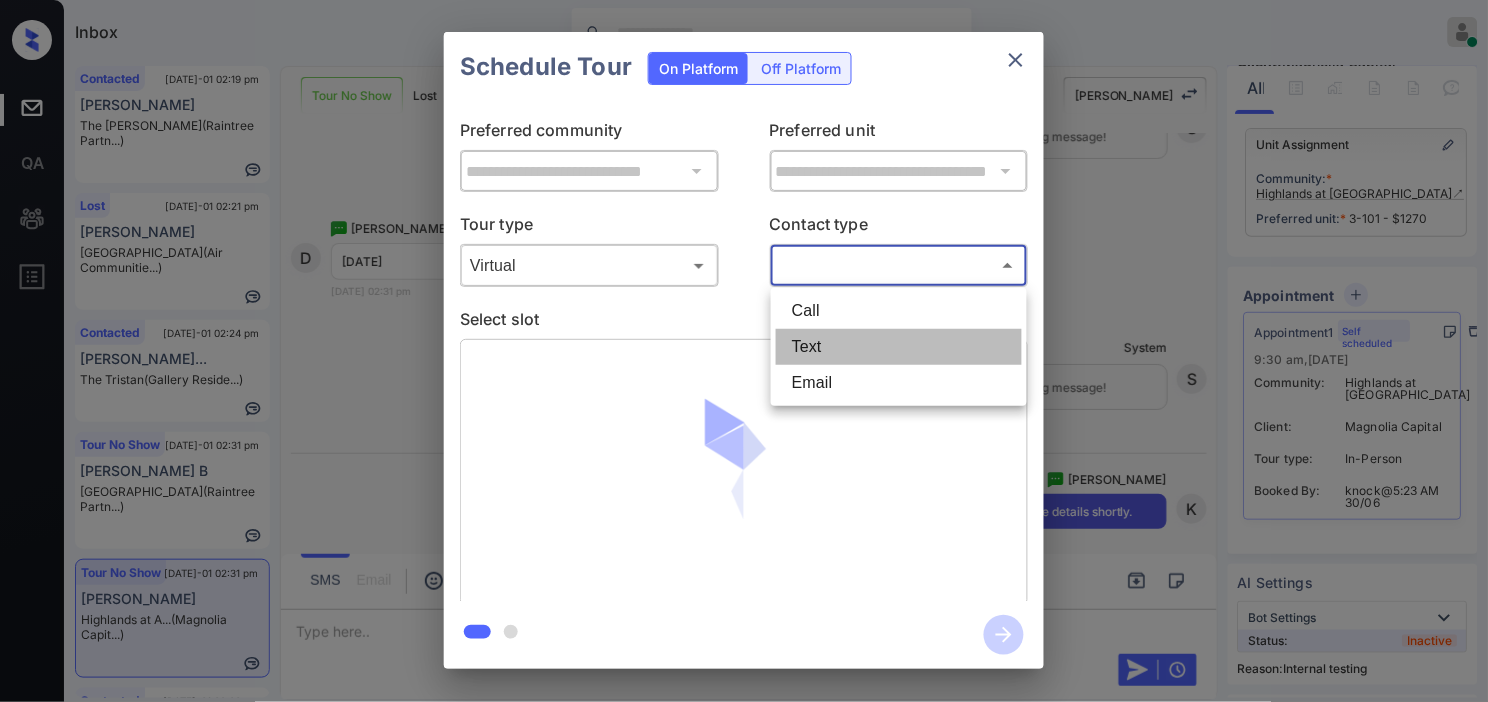 type on "****" 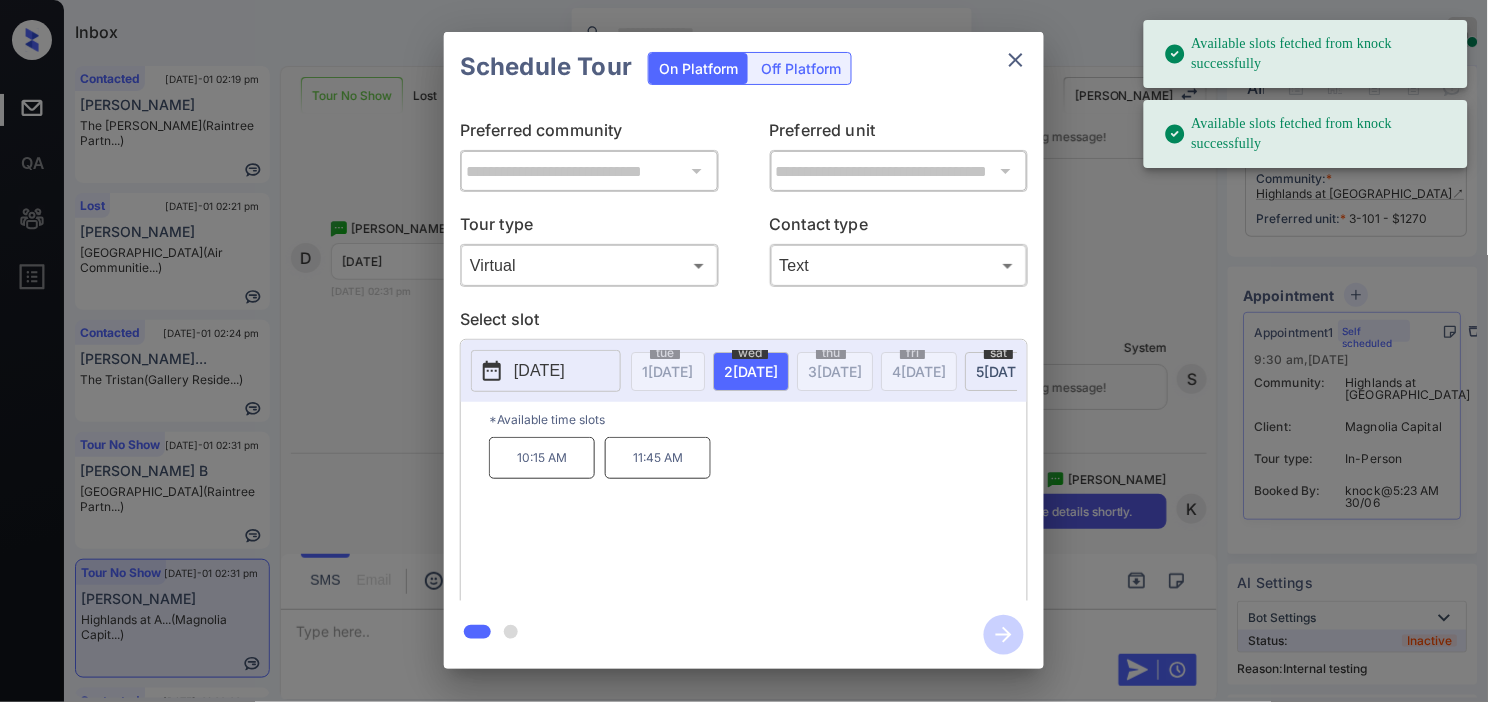 click on "10:15 AM" at bounding box center [542, 458] 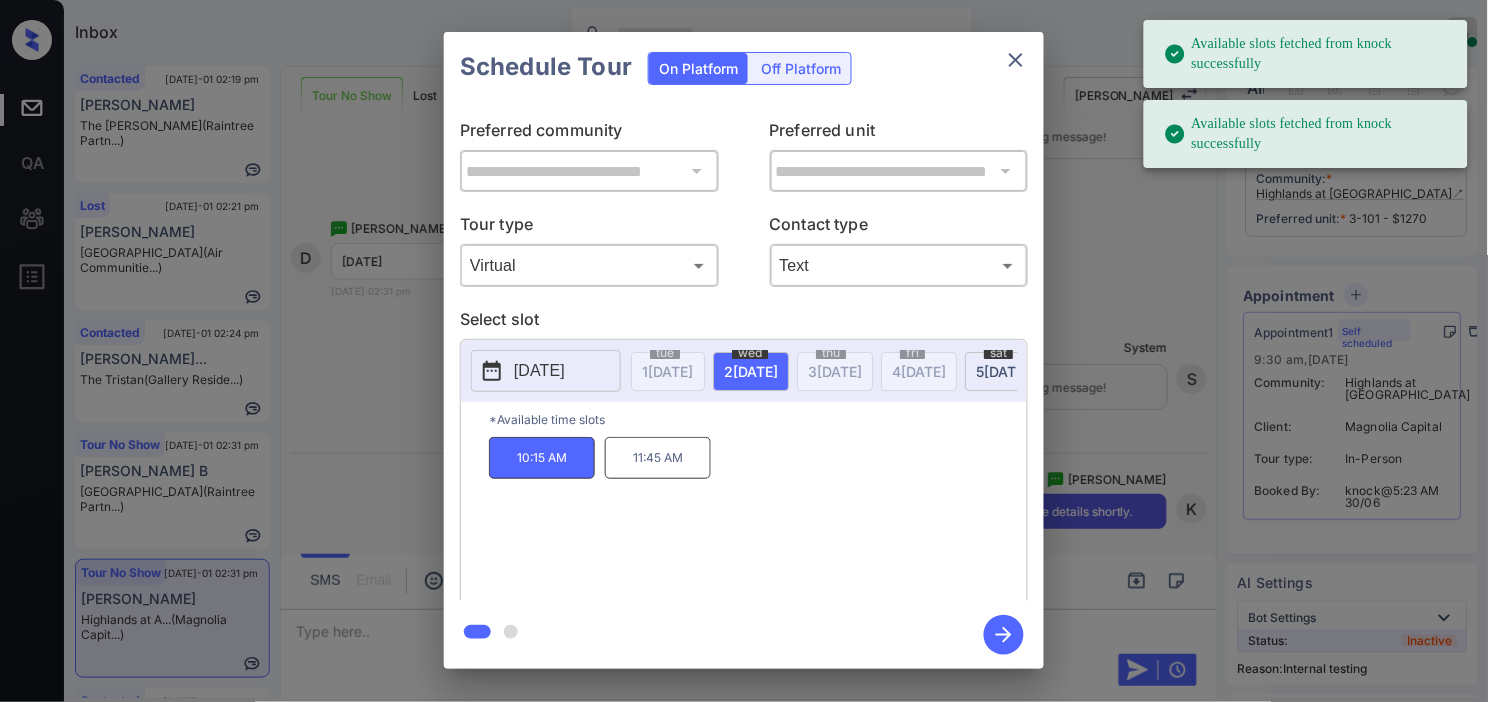 click 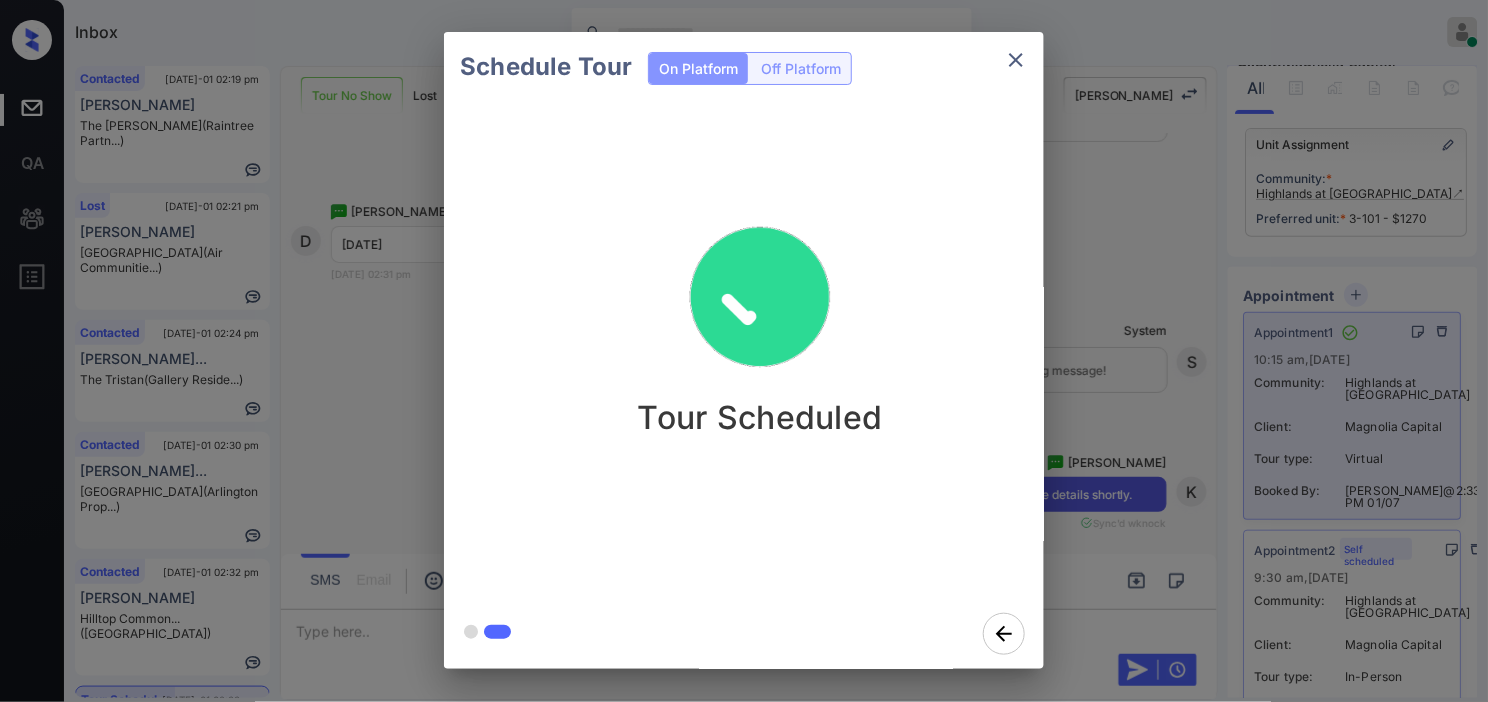 click on "Schedule Tour On Platform Off Platform Tour Scheduled" at bounding box center [744, 350] 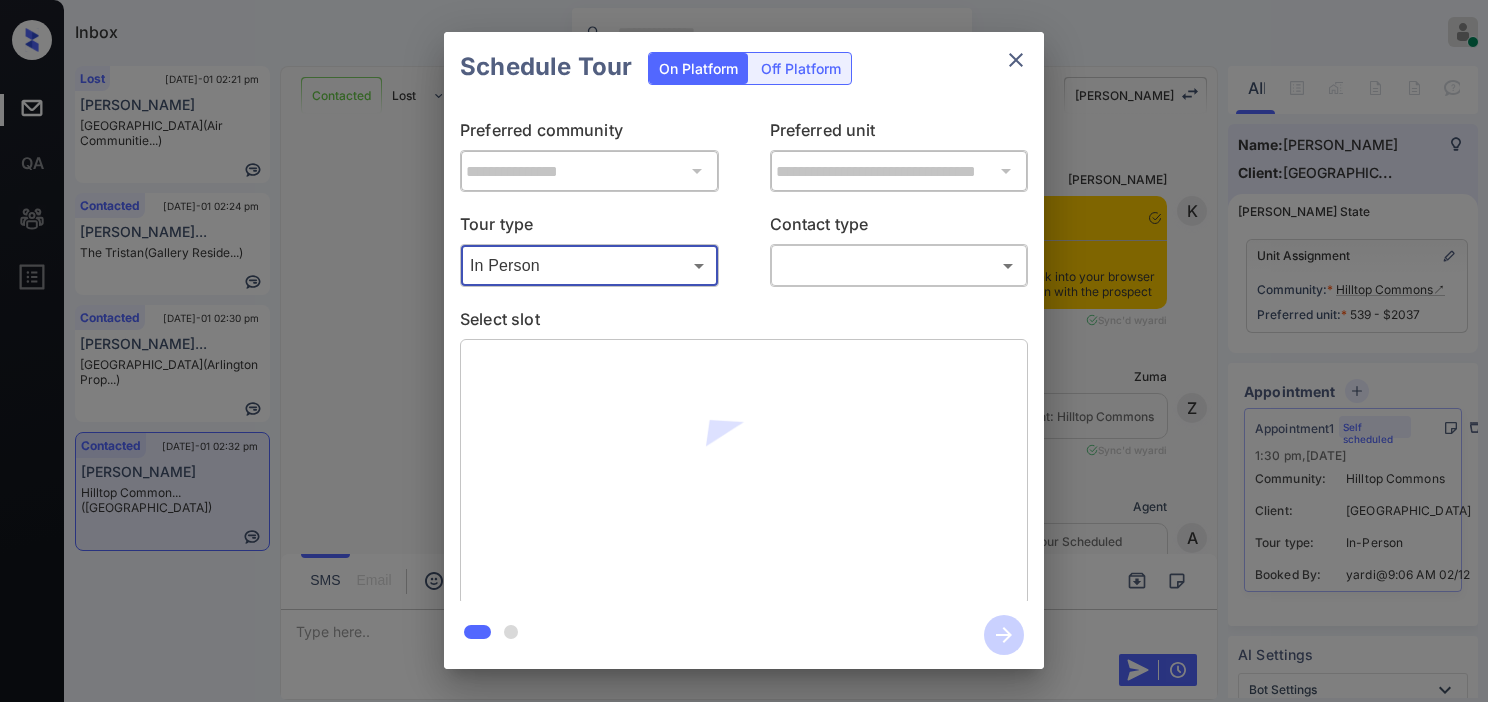scroll, scrollTop: 0, scrollLeft: 0, axis: both 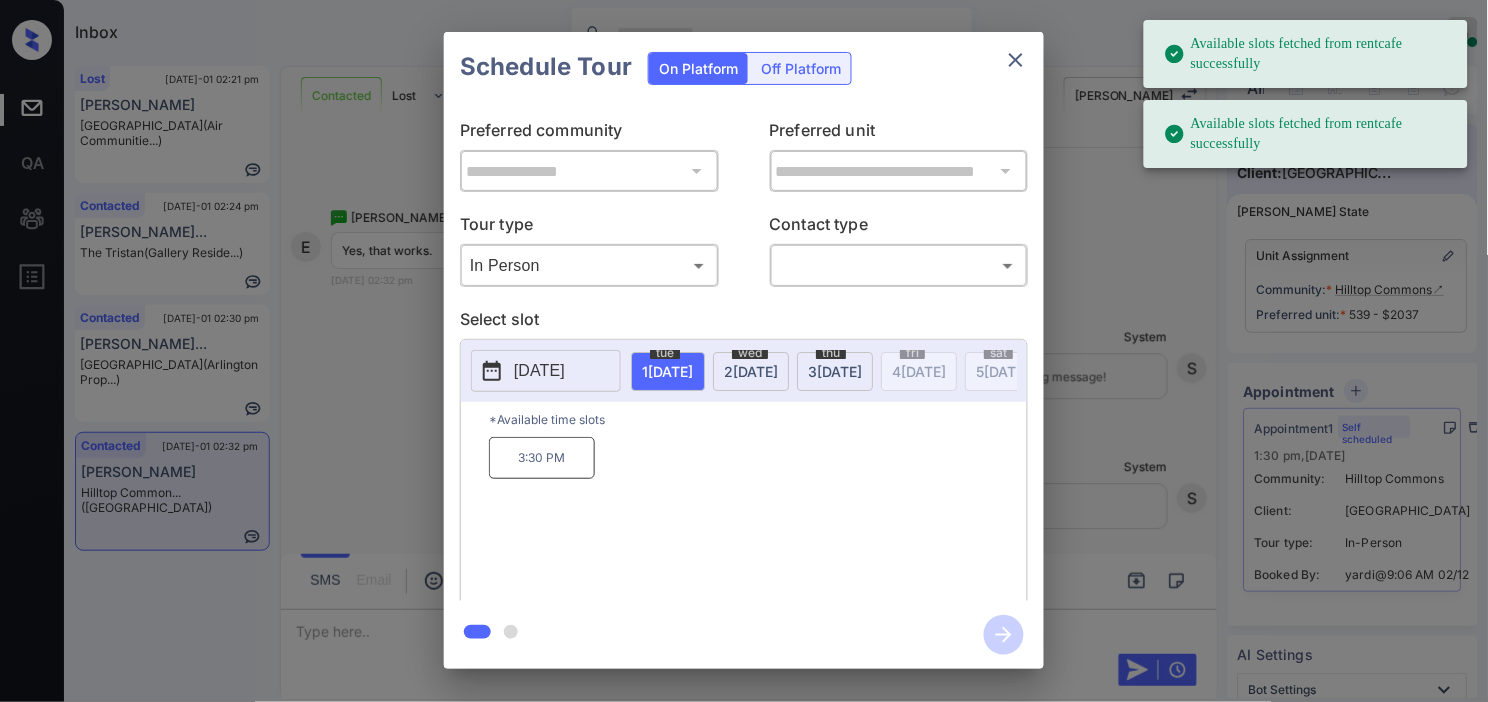 click on "**********" at bounding box center [744, 350] 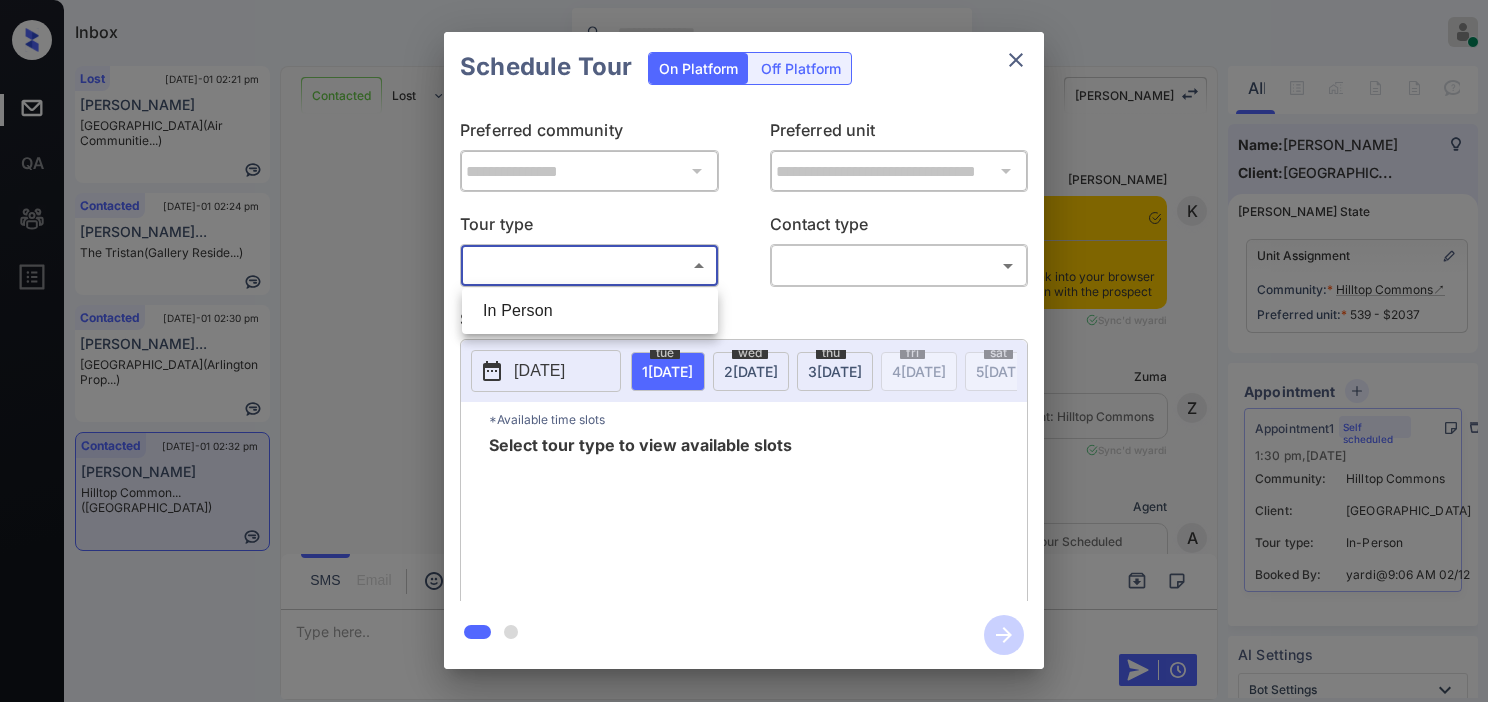 click on "In Person" at bounding box center (590, 311) 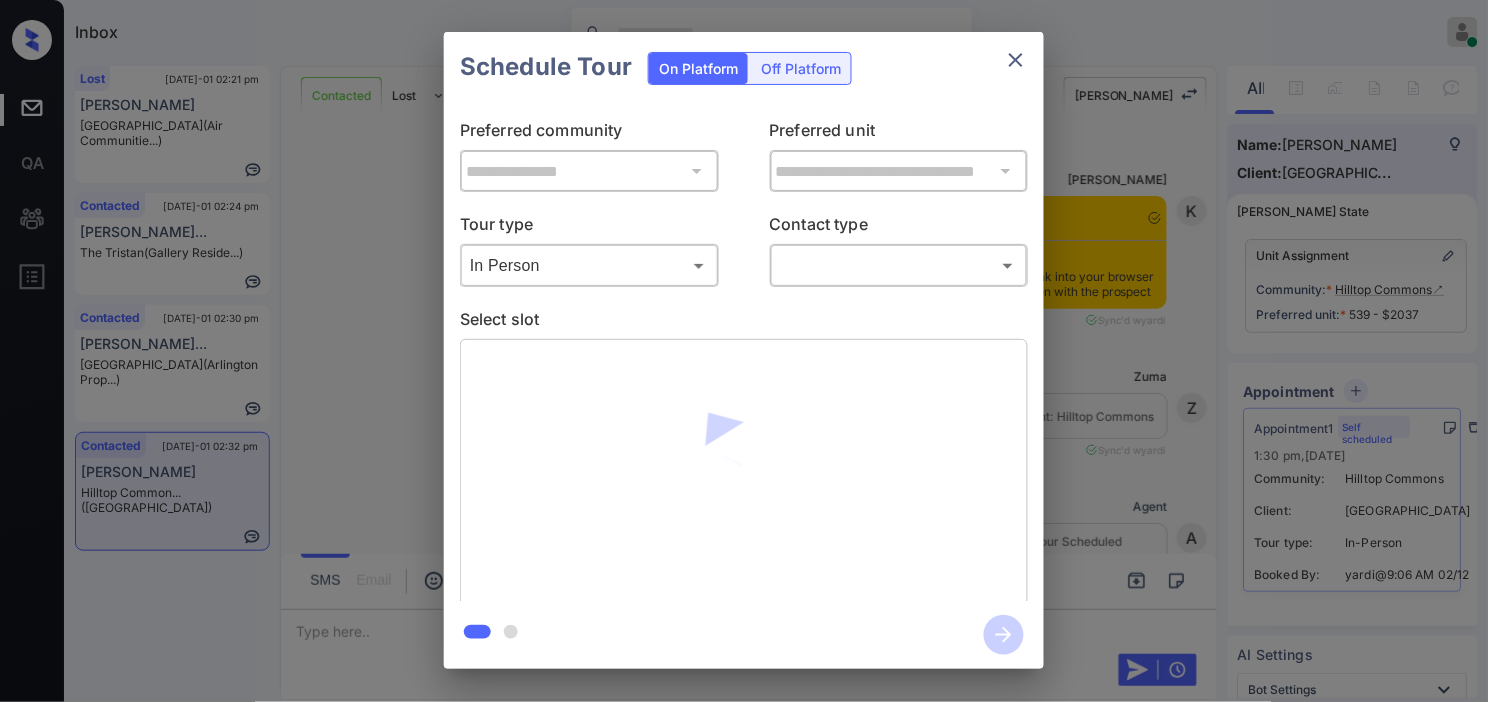 type on "********" 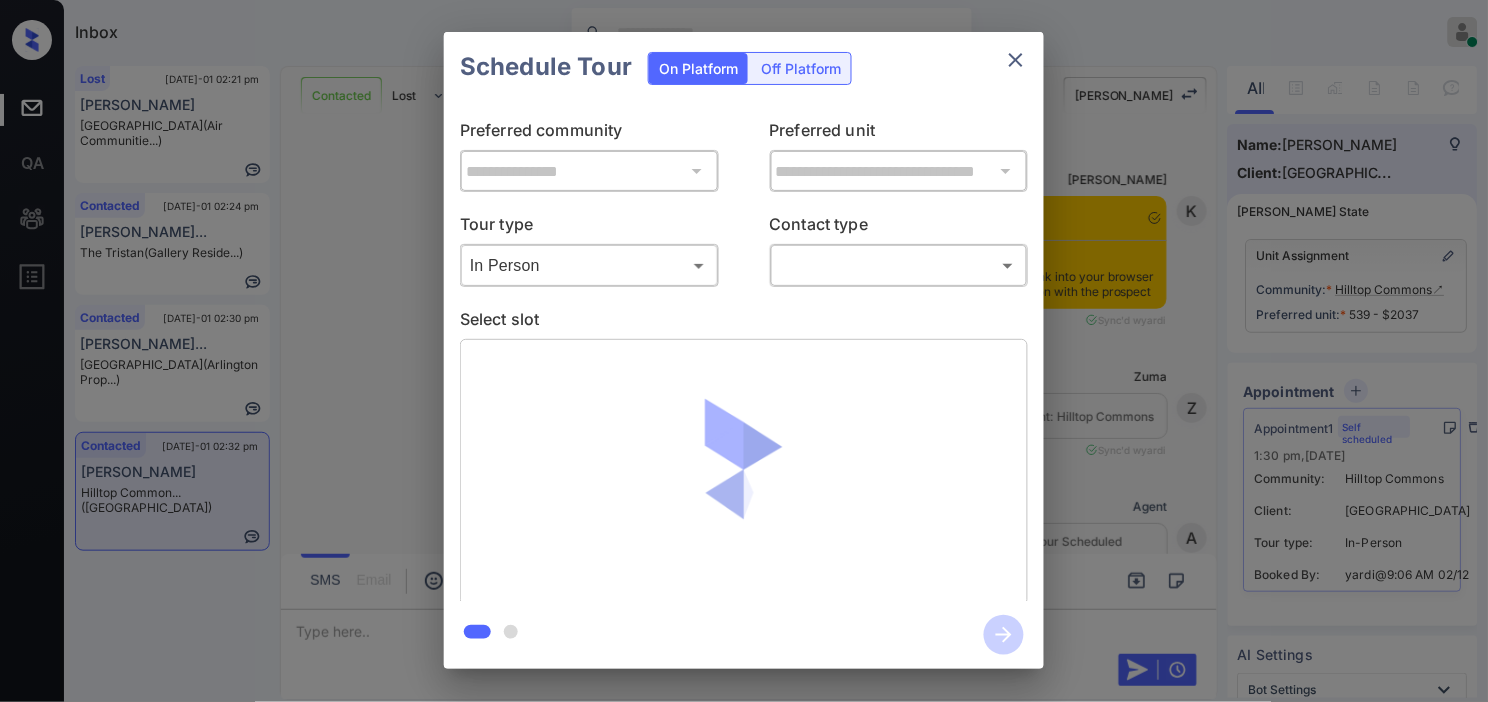 click at bounding box center (744, 351) 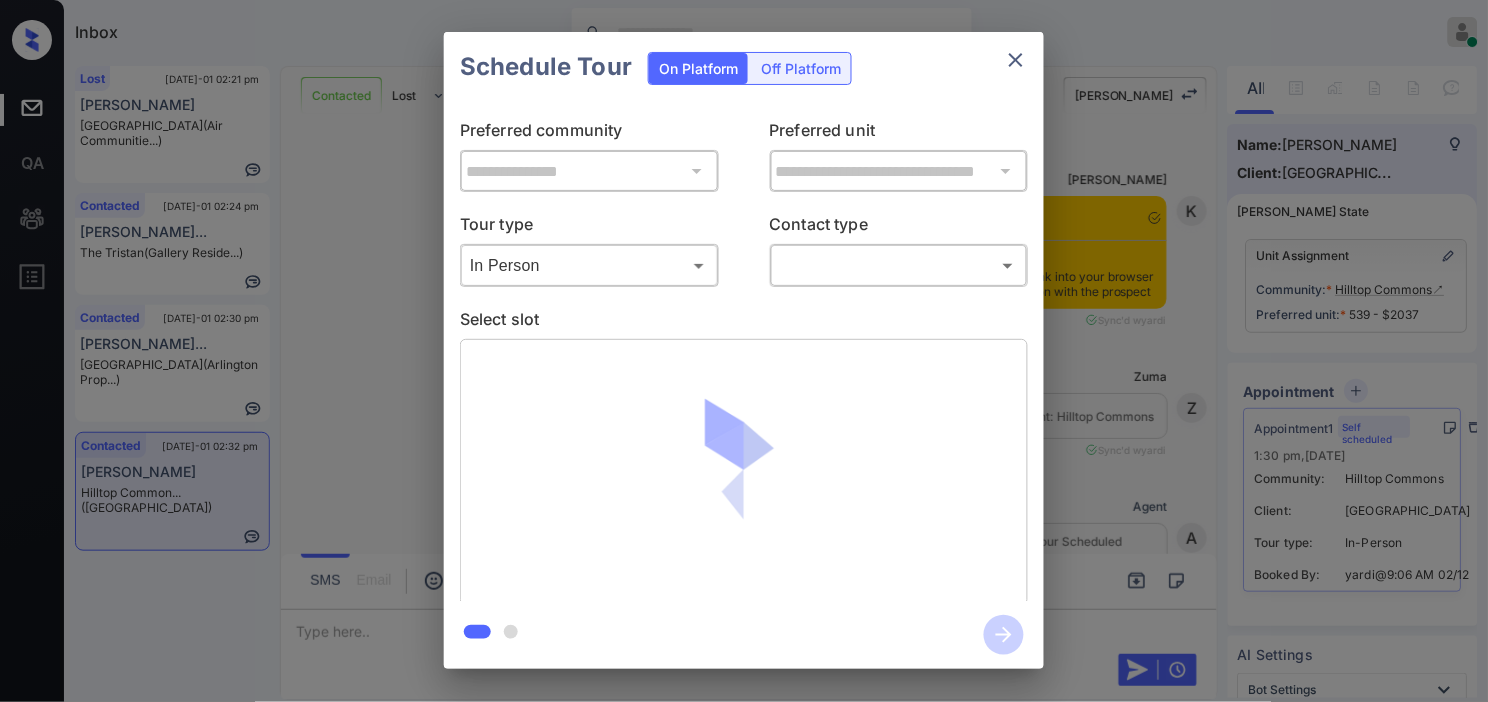 scroll, scrollTop: 12931, scrollLeft: 0, axis: vertical 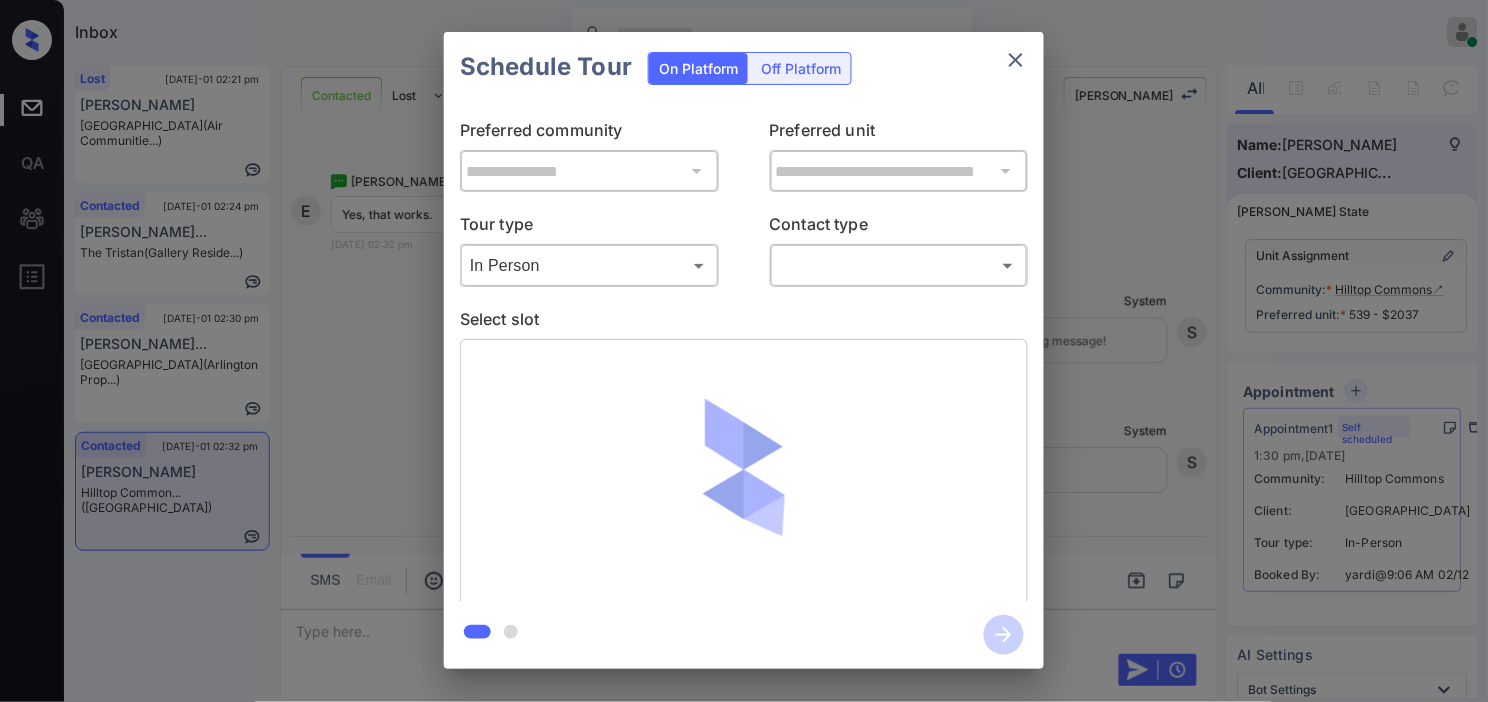click on "Inbox Kristine Capara Online Set yourself   offline Set yourself   on break Profile Switch to  dark  mode Sign out Lost Jul-01 02:21 pm   Shanna Bennett Mariners Cove  (Air Communitie...) Contacted Jul-01 02:24 pm   Andres Garibel... The Tristan  (Gallery Reside...) Contacted Jul-01 02:30 pm   Jakaylan Taylo... Midtown Oaks  (Arlington Prop...) Contacted Jul-01 02:32 pm   Ester Menjivar Hilltop Common...  (Fairfield) Contacted Lost Lead Sentiment: Angry Upon sliding the acknowledgement:  Lead will move to lost stage. * ​ SMS and call option will be set to opt out. AFM will be turned off for the lead. Kelsey New Message Kelsey Notes Note: https://conversation.getzuma.com/674de921001e22bf7520e14b - Paste this link into your browser to view Kelsey’s conversation with the prospect Dec 02, 2024 09:06 am  Sync'd w  yardi K New Message Zuma Lead transferred to leasing agent: Hilltop Commons Dec 02, 2024 09:06 am  Sync'd w  yardi Z New Message Agent Lead created via leadPoller in Tour Scheduled stage. A Zuma Z I" at bounding box center [744, 351] 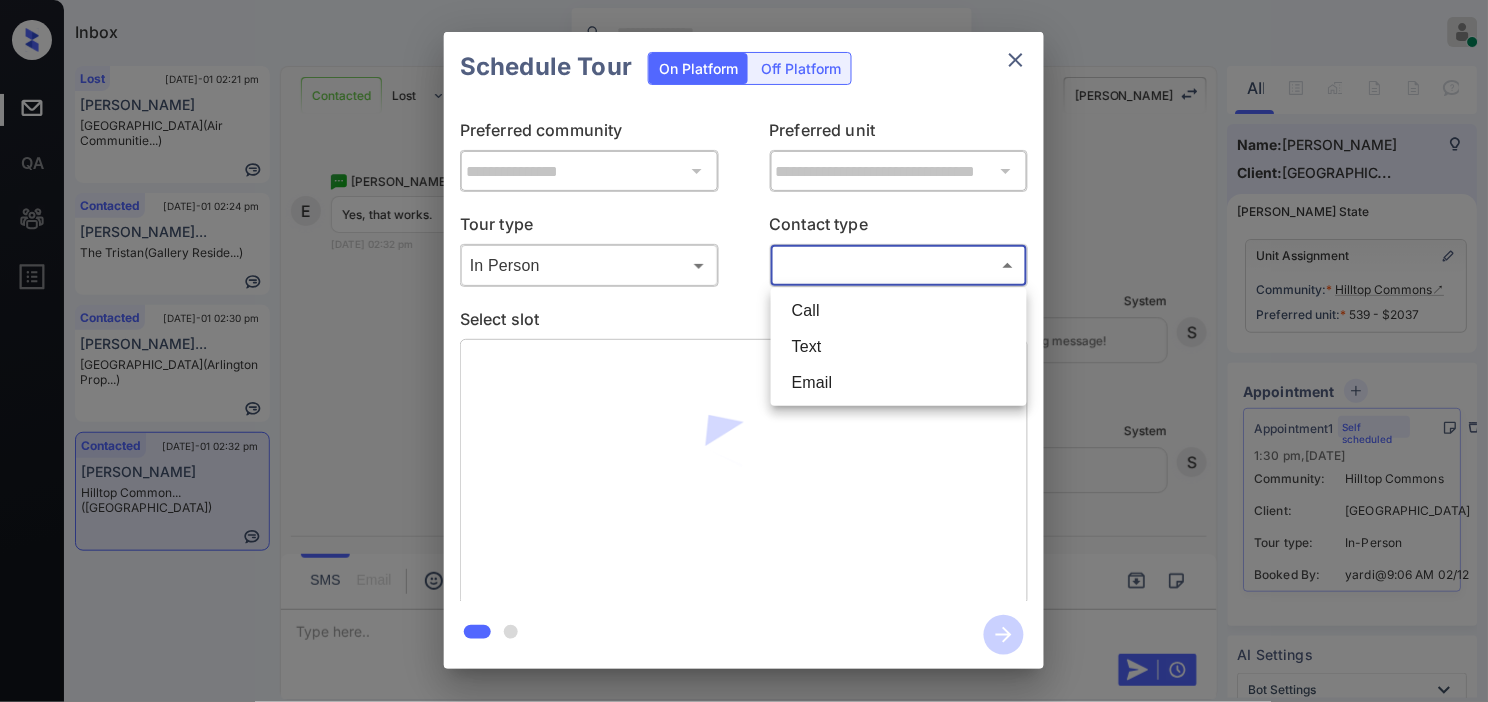 click on "Text" at bounding box center (899, 347) 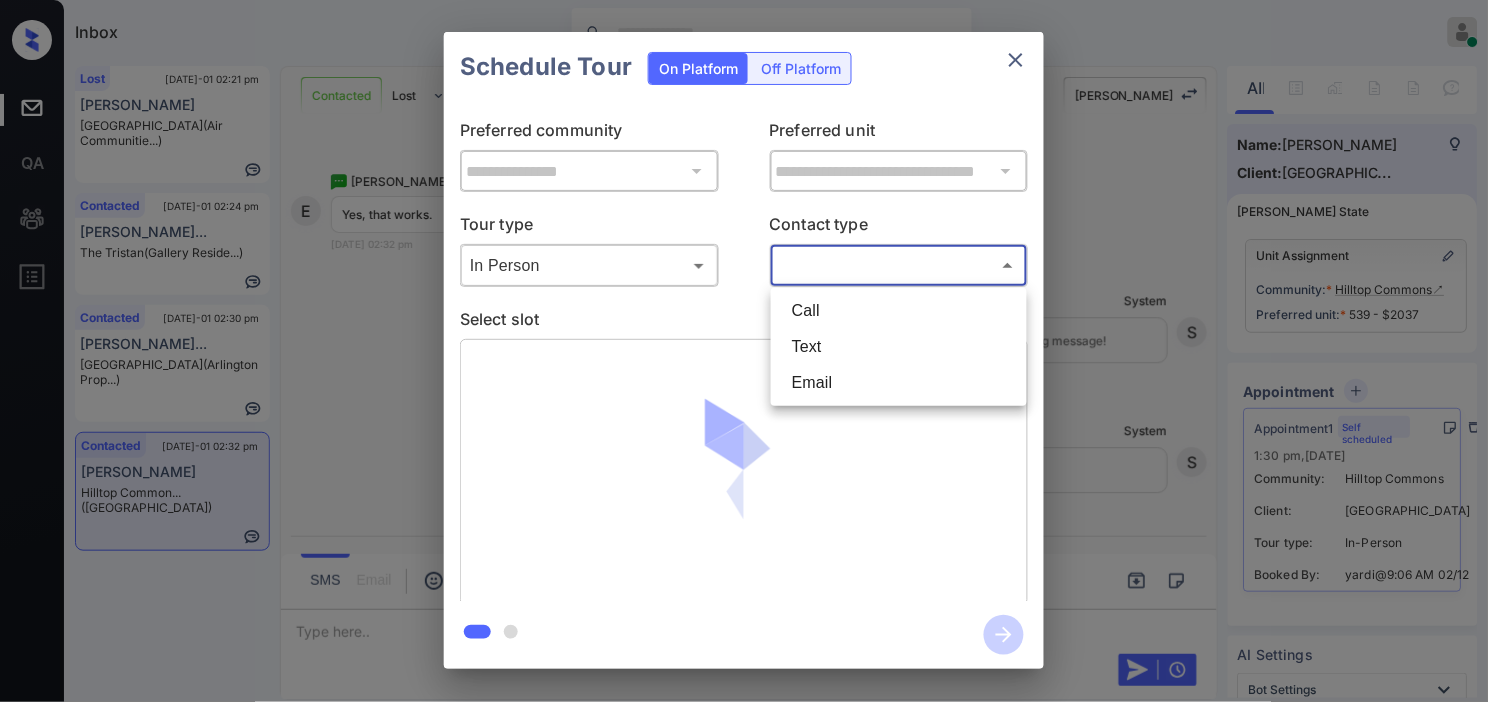 type on "****" 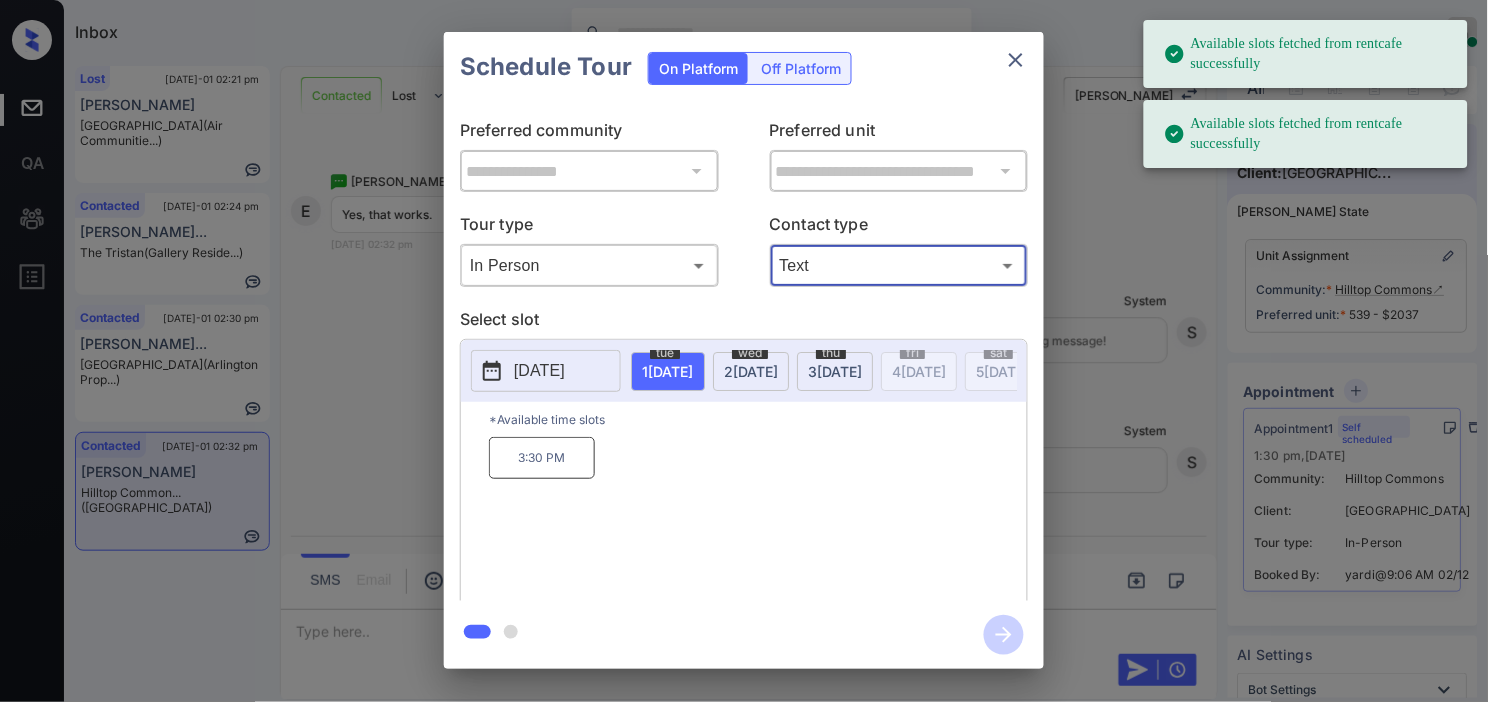 click on "3:30 PM" at bounding box center (542, 458) 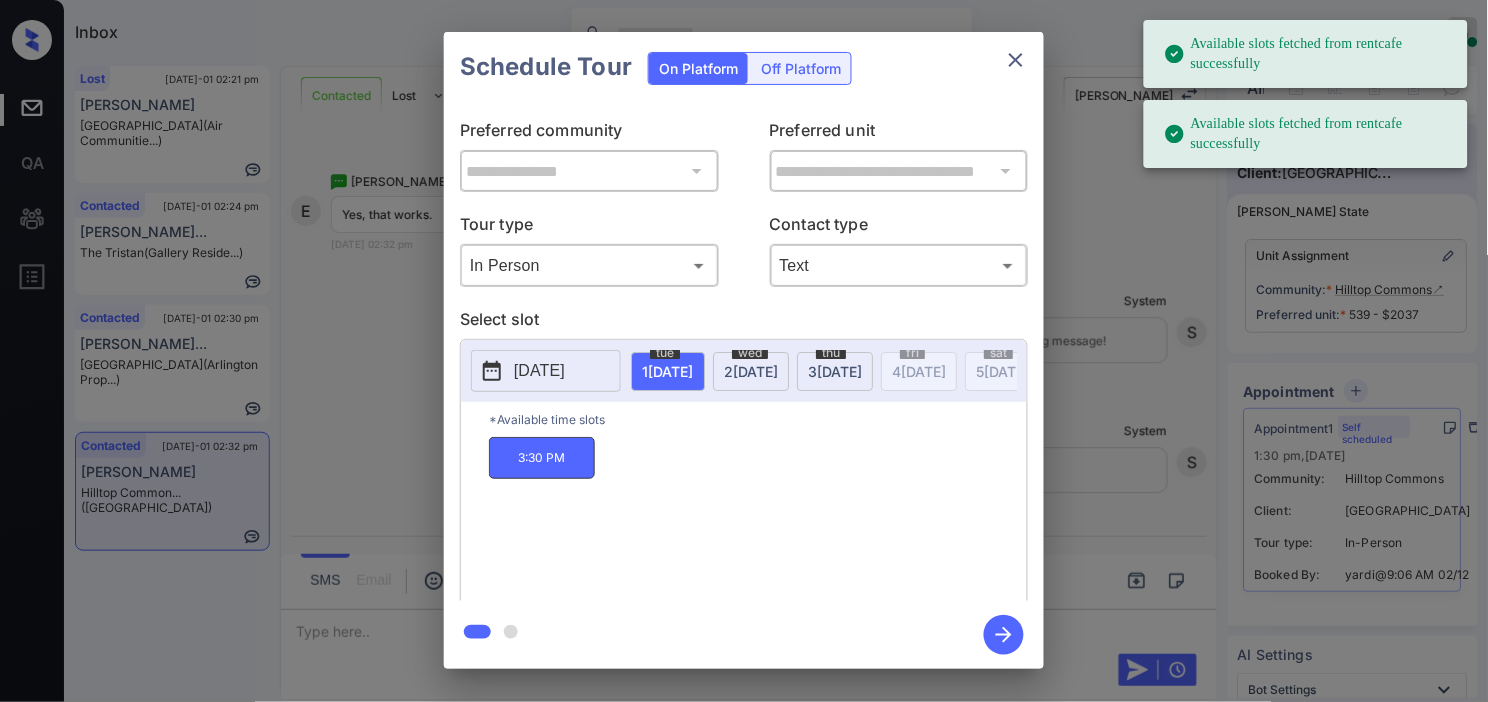 click 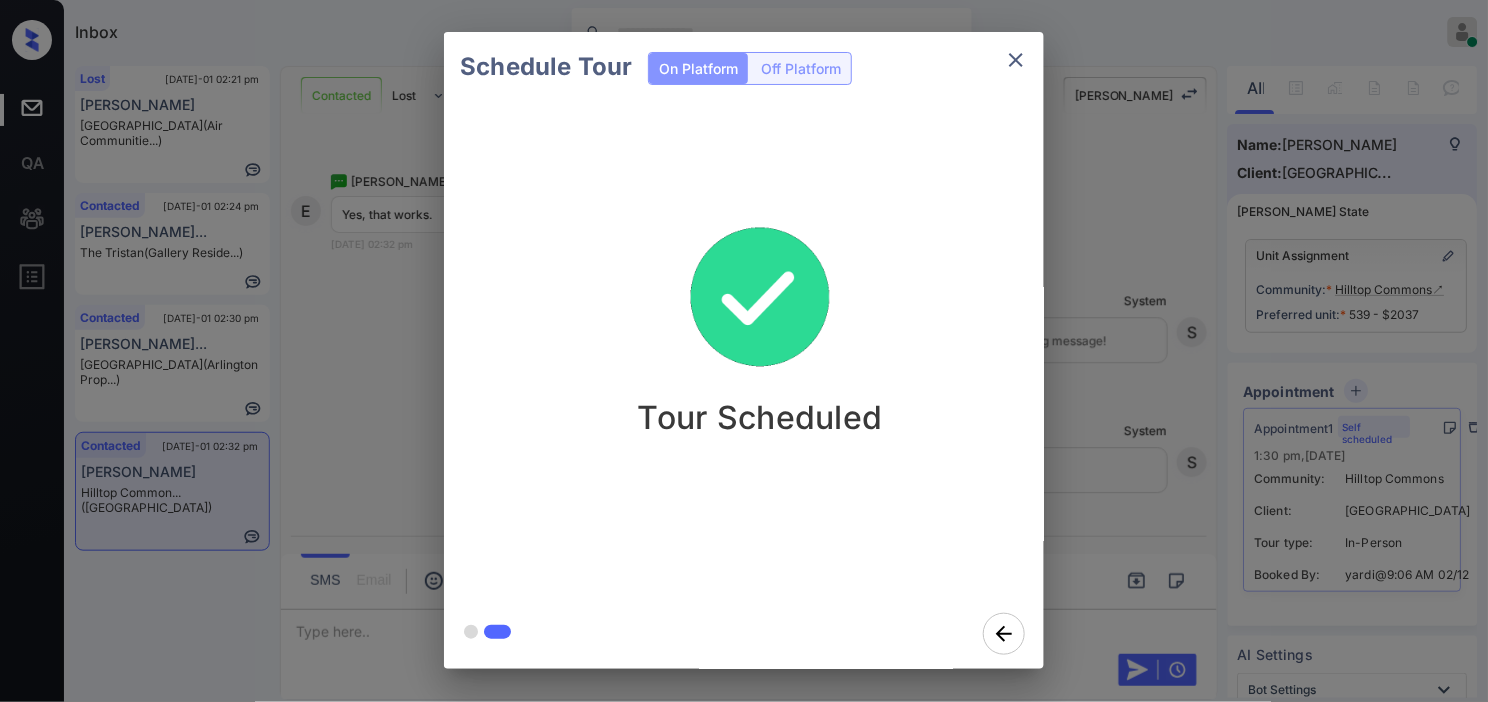 click on "Schedule Tour On Platform Off Platform Tour Scheduled" at bounding box center (744, 350) 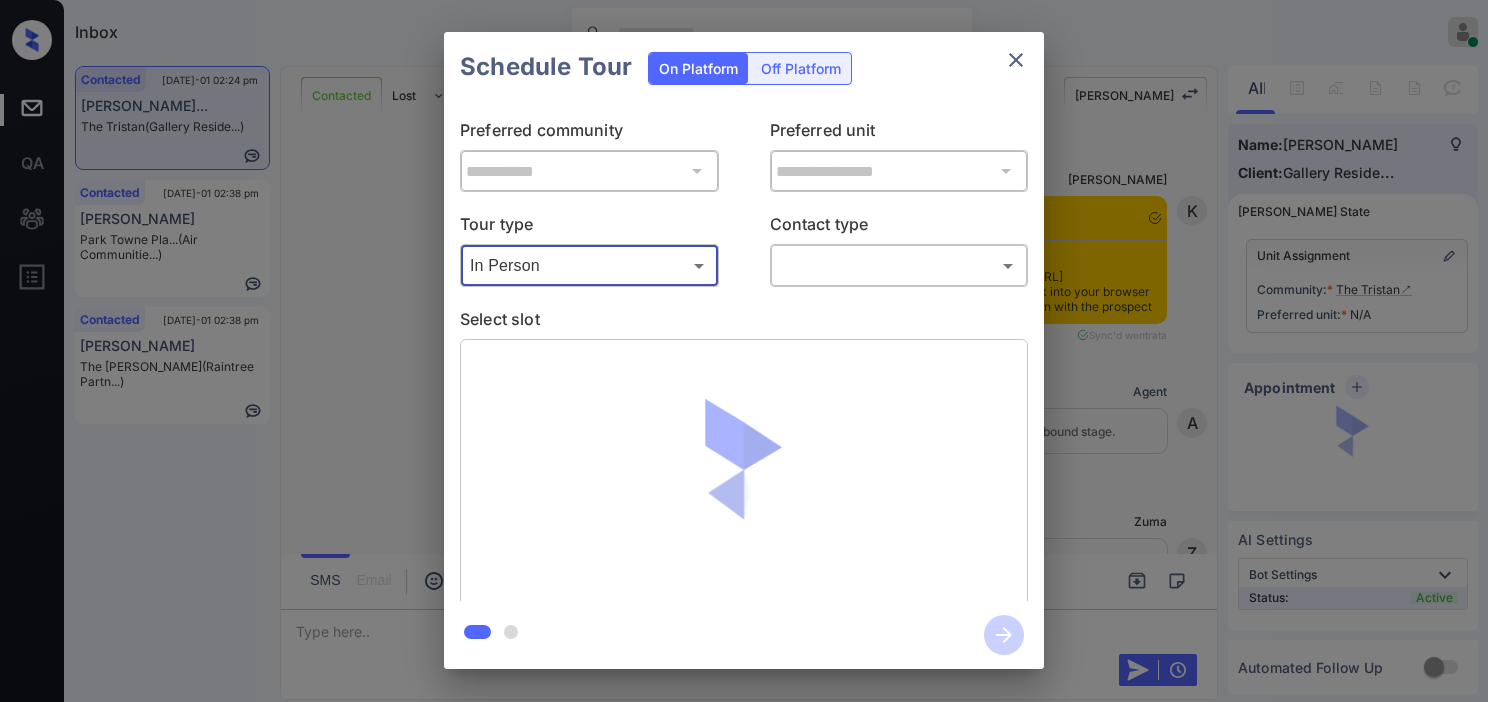 scroll, scrollTop: 0, scrollLeft: 0, axis: both 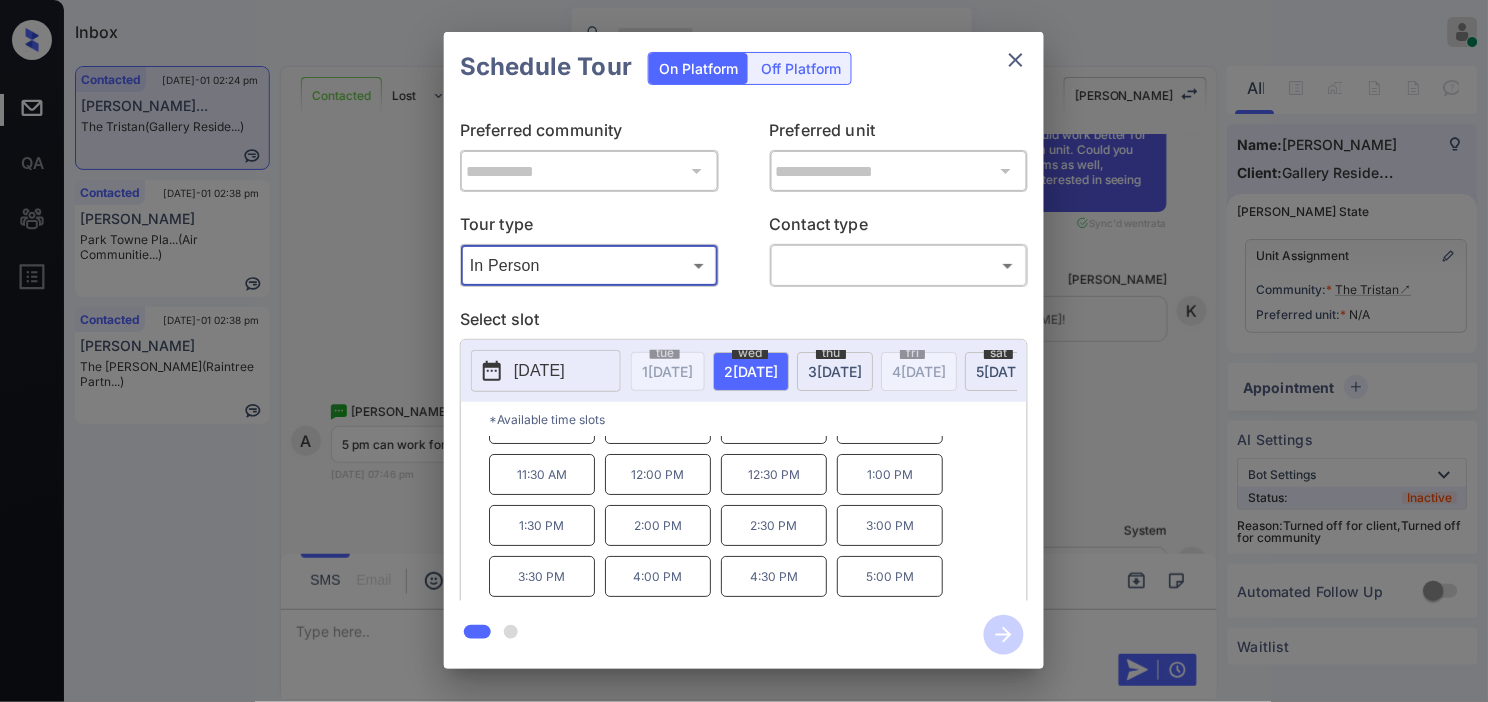 click on "**********" at bounding box center (744, 350) 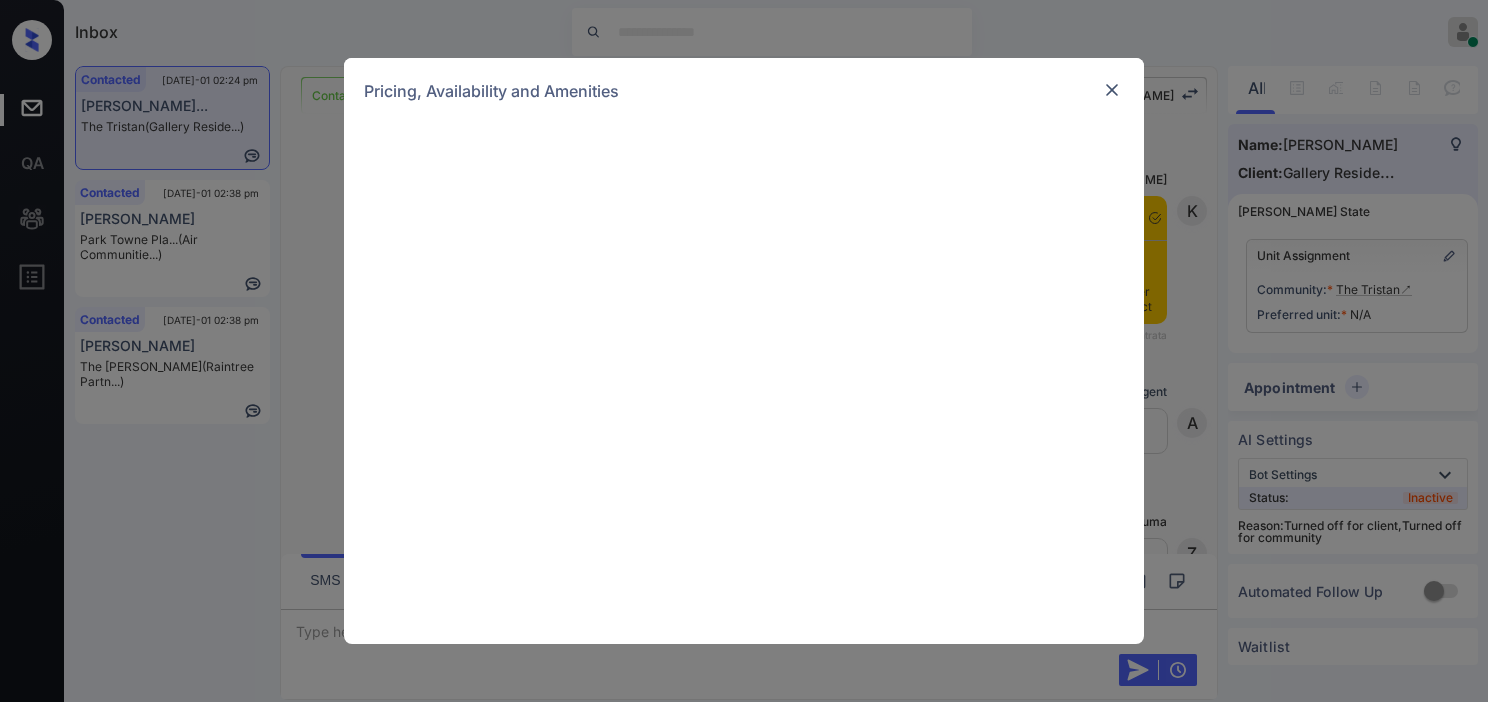 scroll, scrollTop: 0, scrollLeft: 0, axis: both 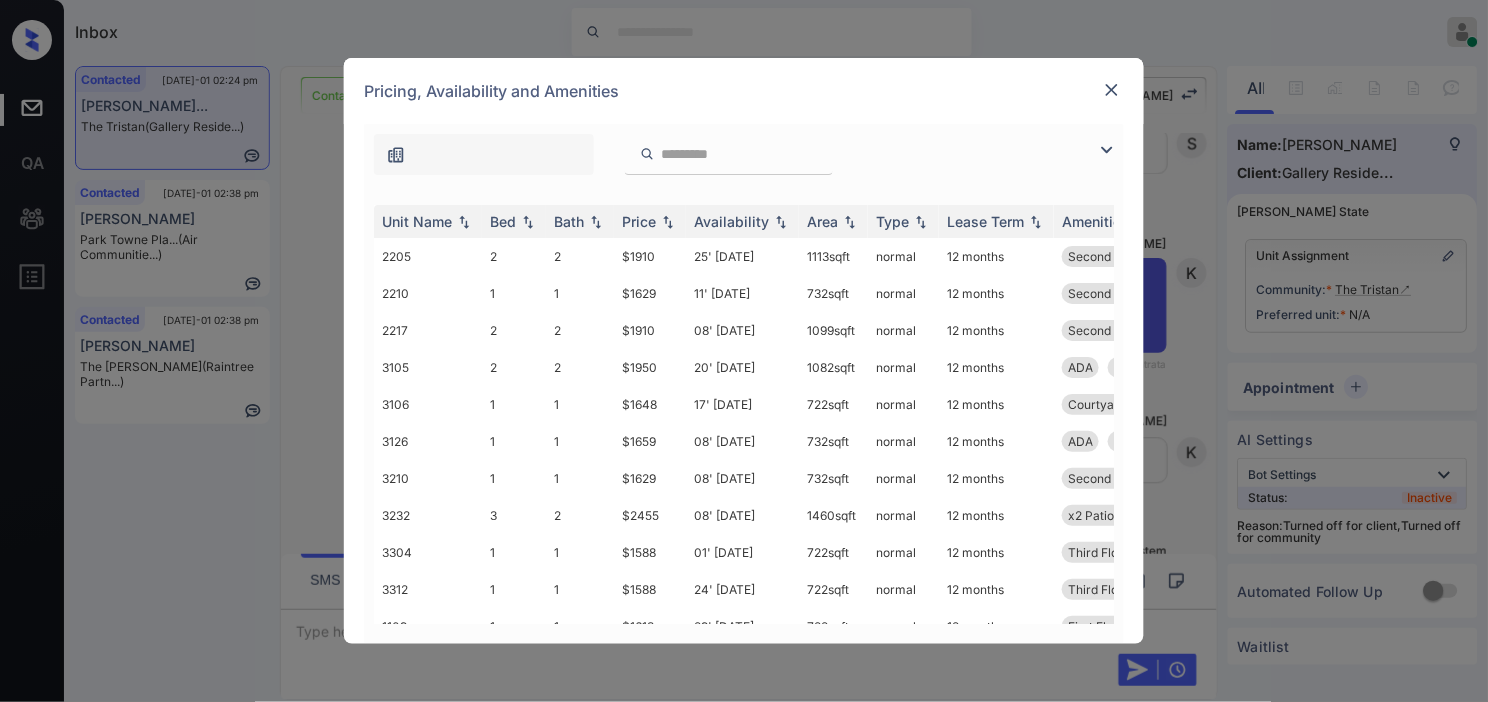 click at bounding box center (1107, 150) 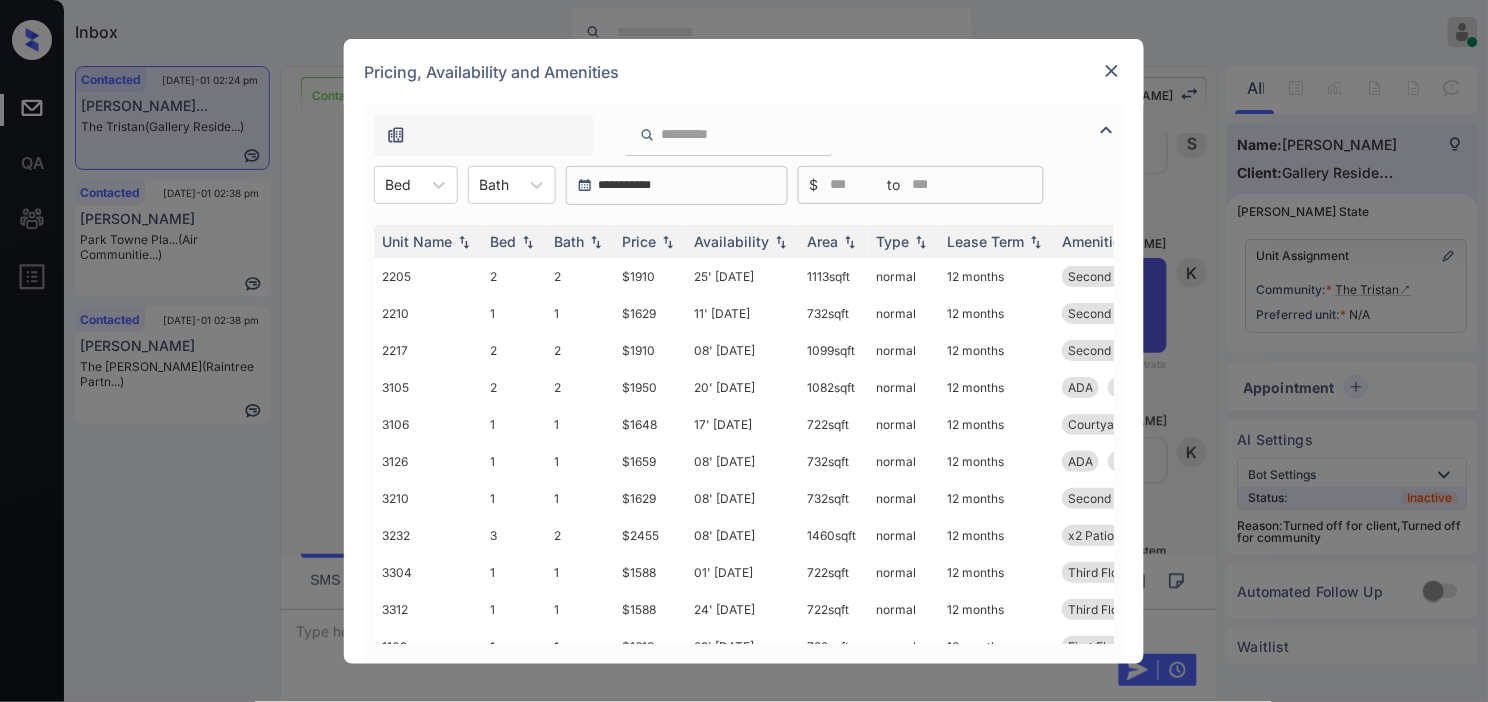 click at bounding box center [398, 184] 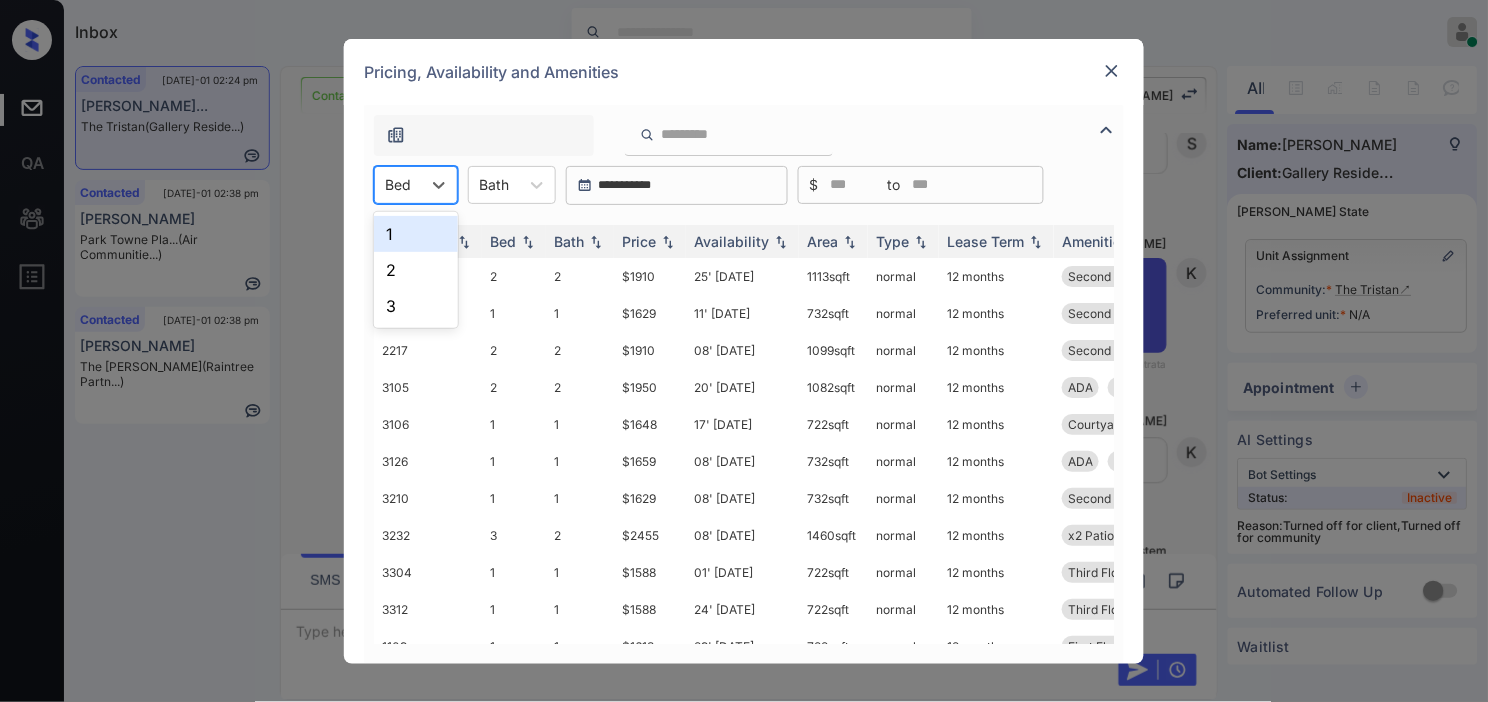 click on "1" at bounding box center [416, 234] 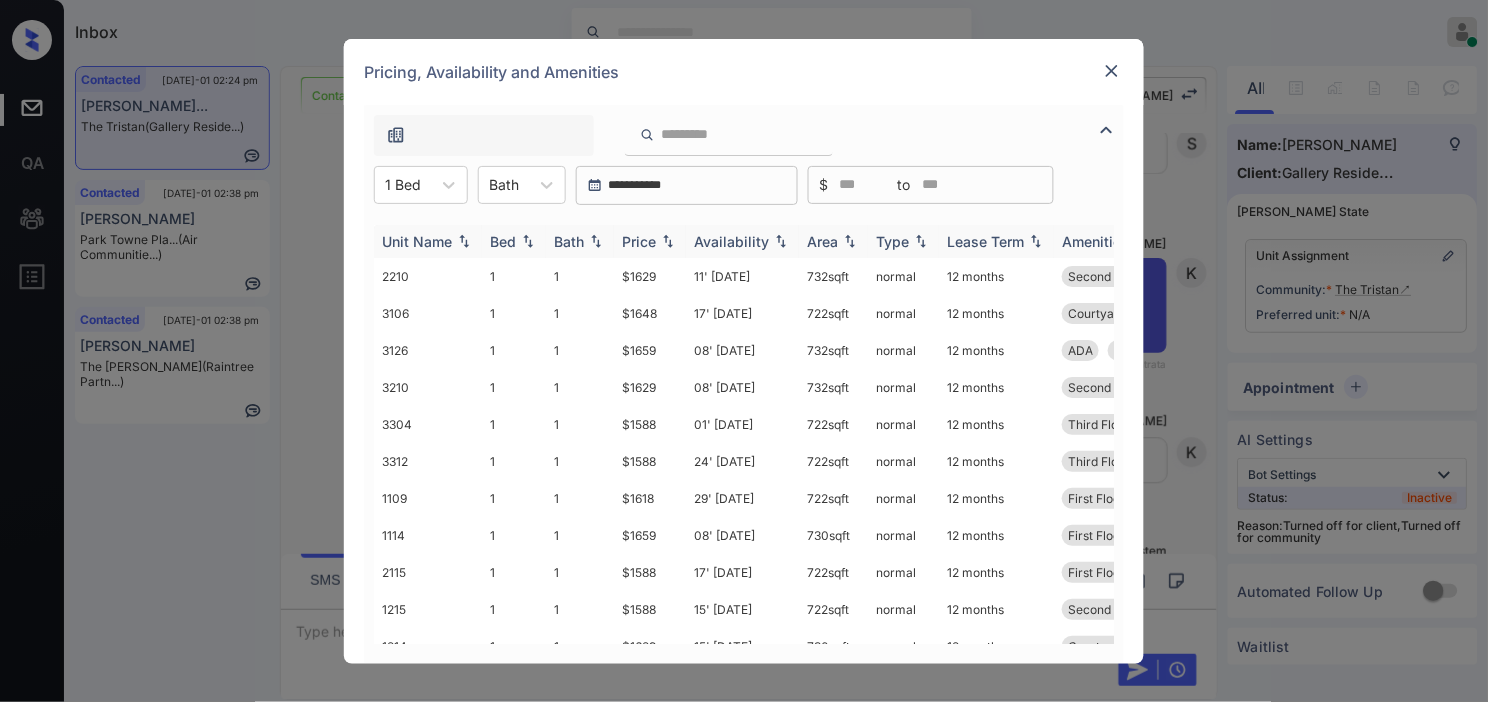 click at bounding box center (668, 241) 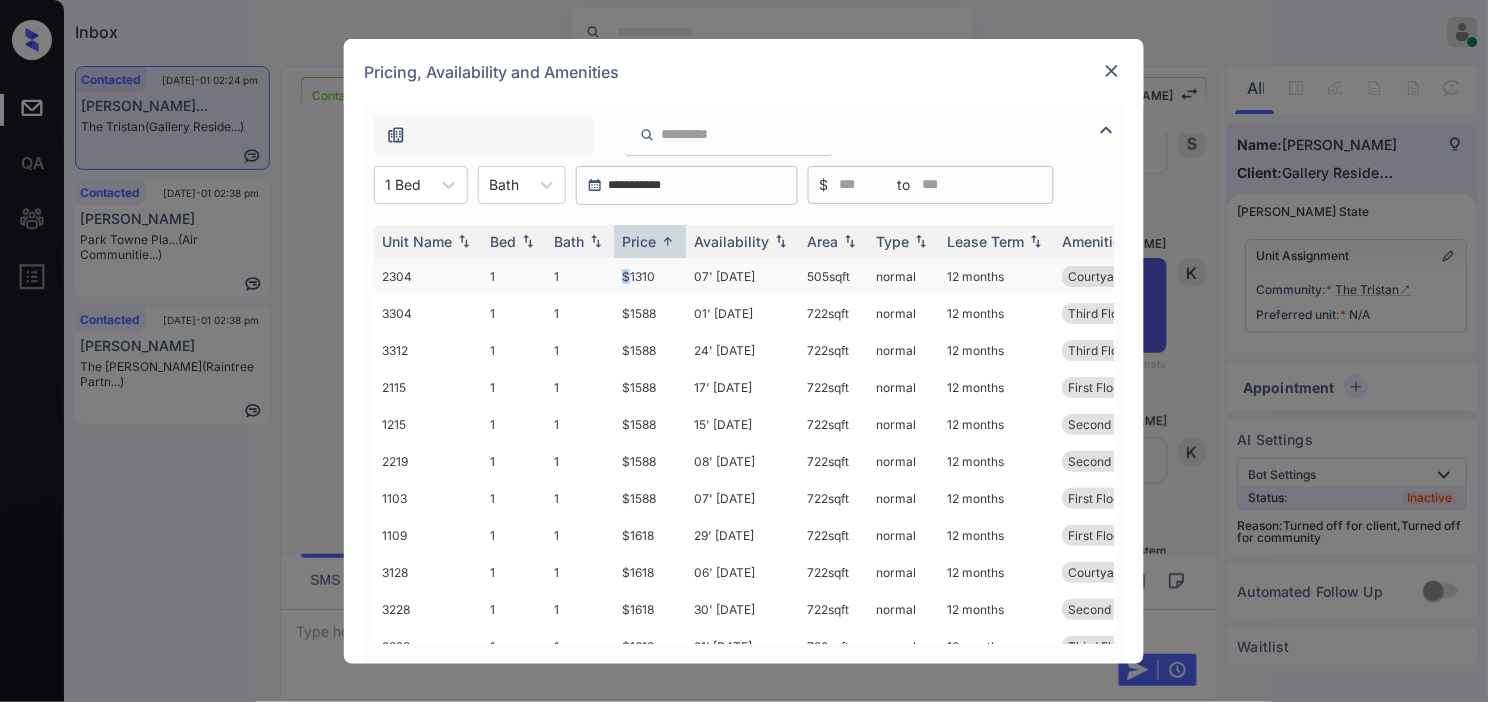 click on "$1310" at bounding box center (650, 276) 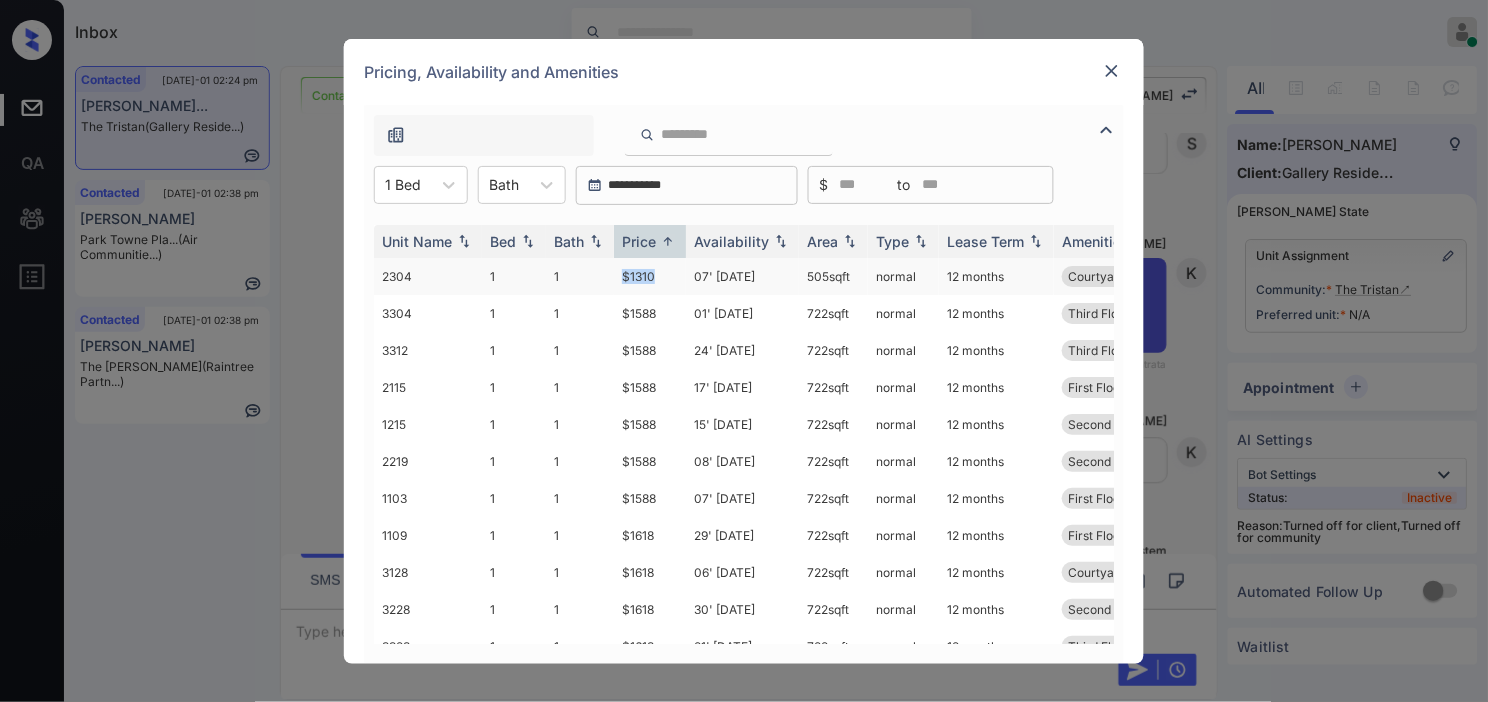drag, startPoint x: 607, startPoint y: 270, endPoint x: 673, endPoint y: 270, distance: 66 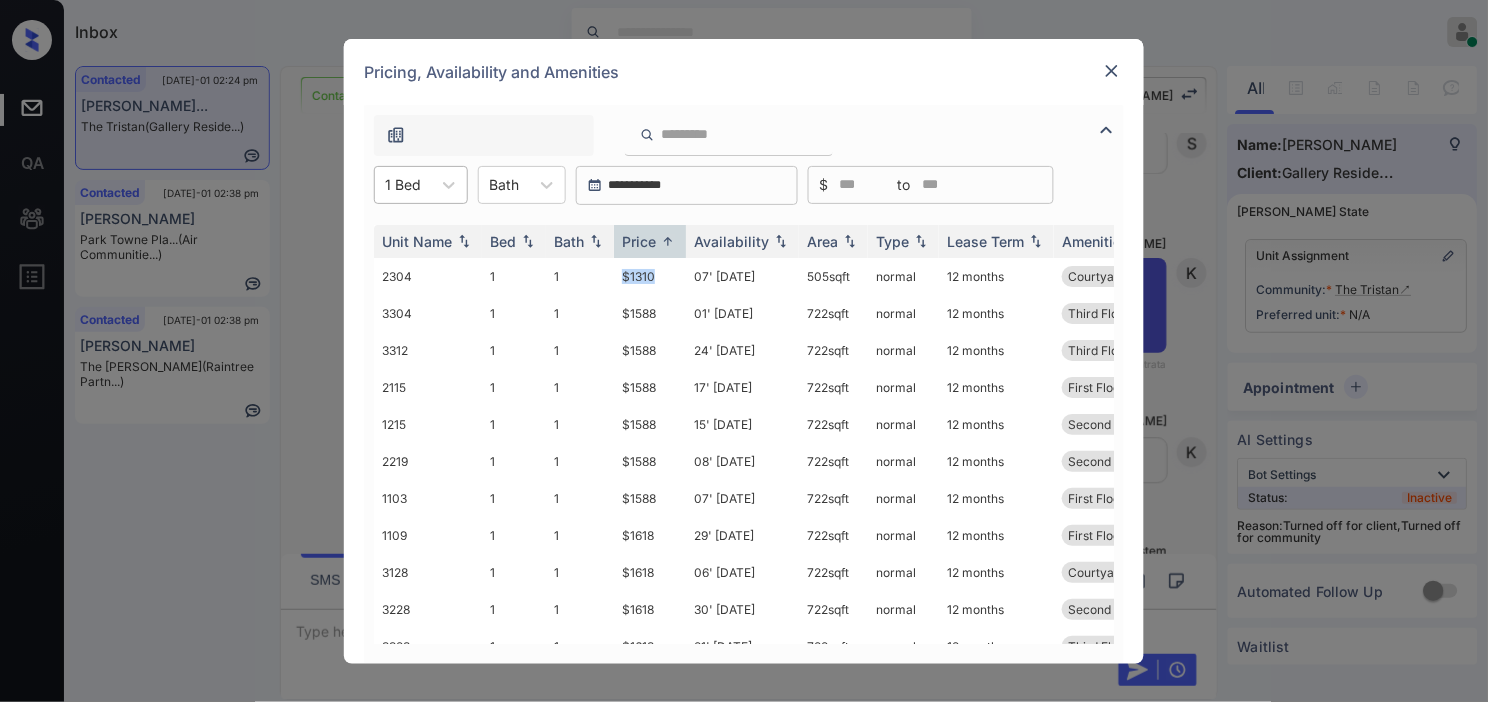 click on "1 Bed" at bounding box center [403, 184] 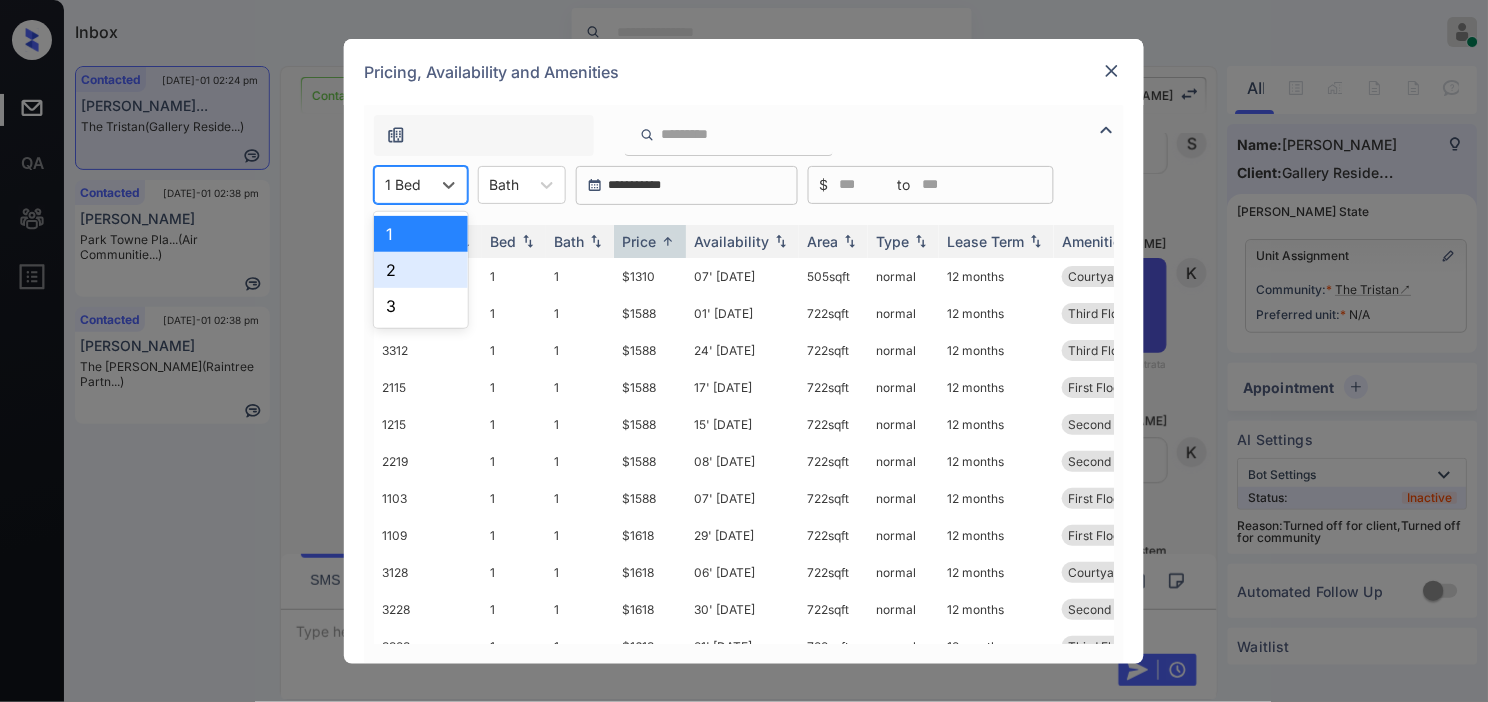 click on "2" at bounding box center (421, 270) 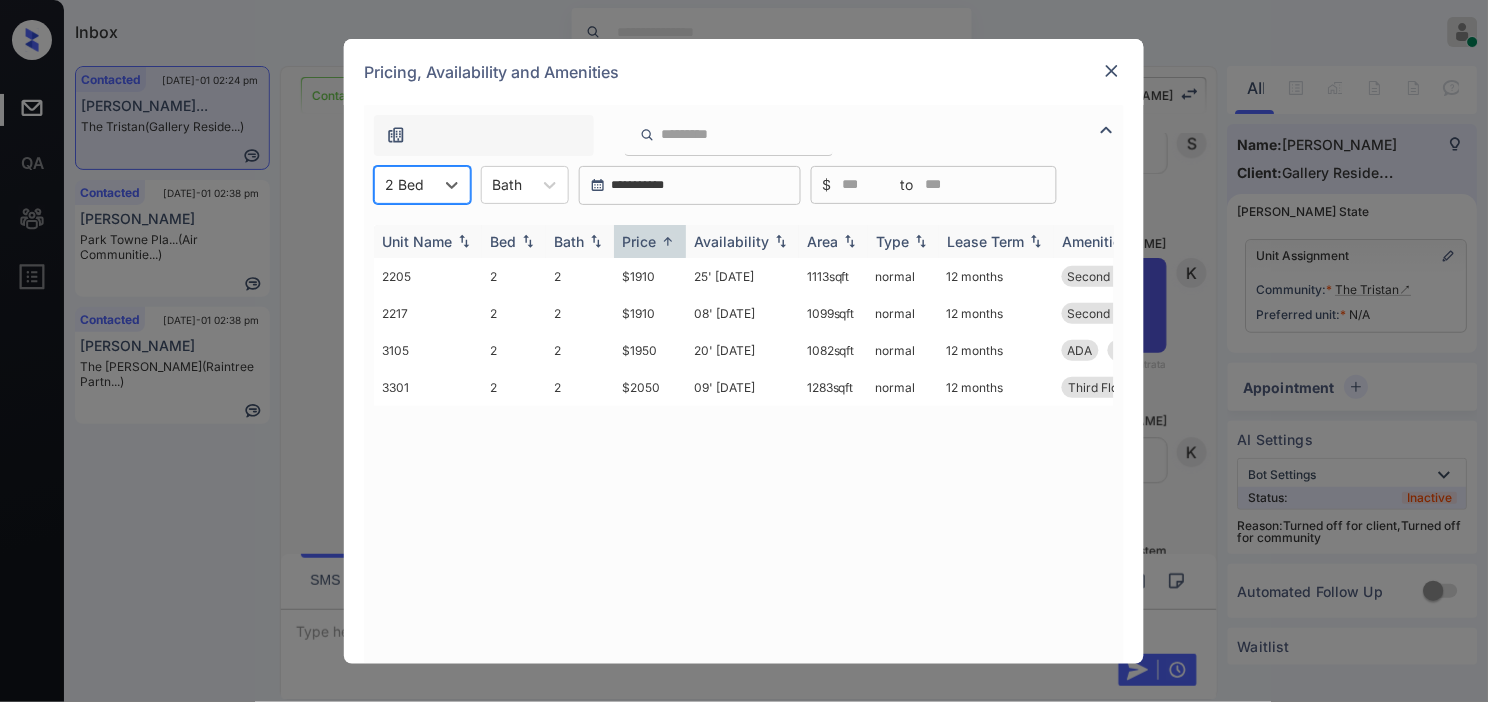 click at bounding box center [668, 241] 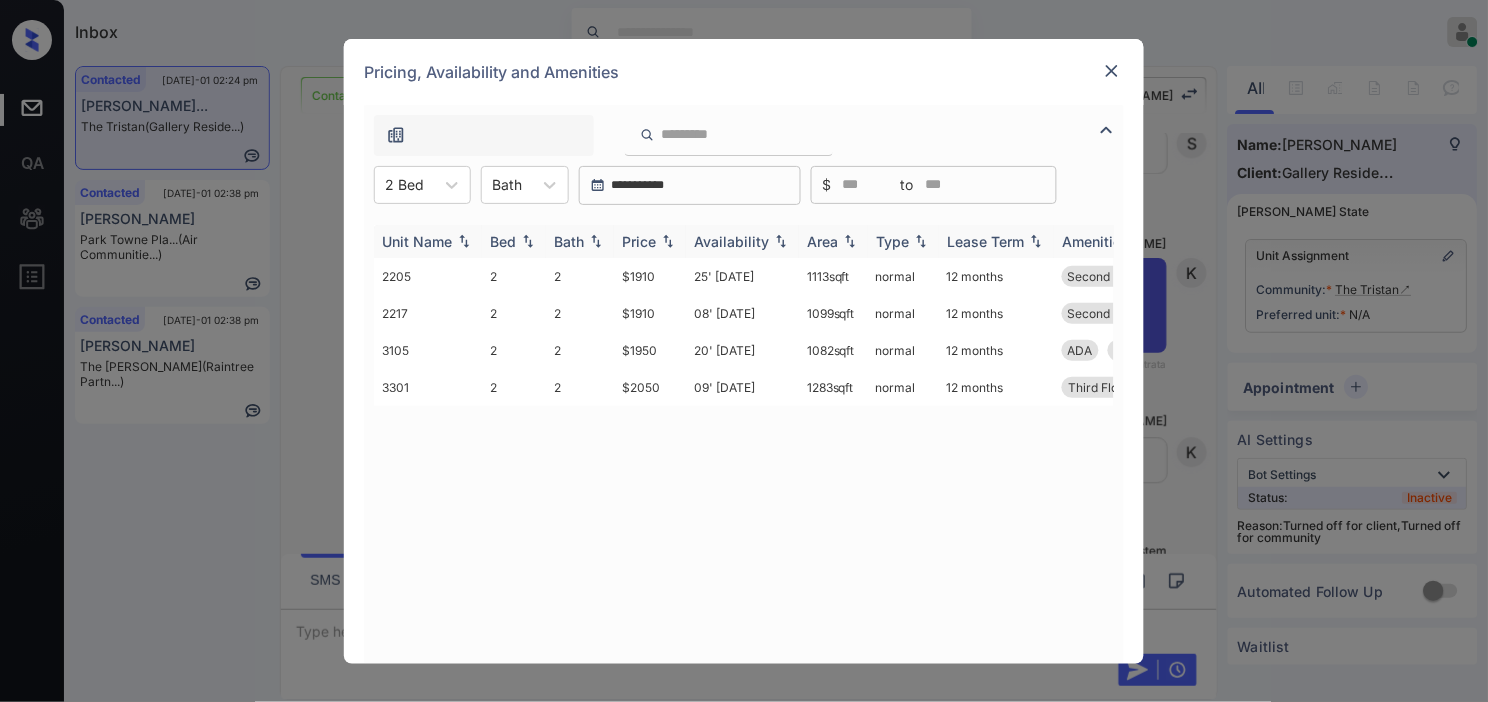 click at bounding box center [668, 241] 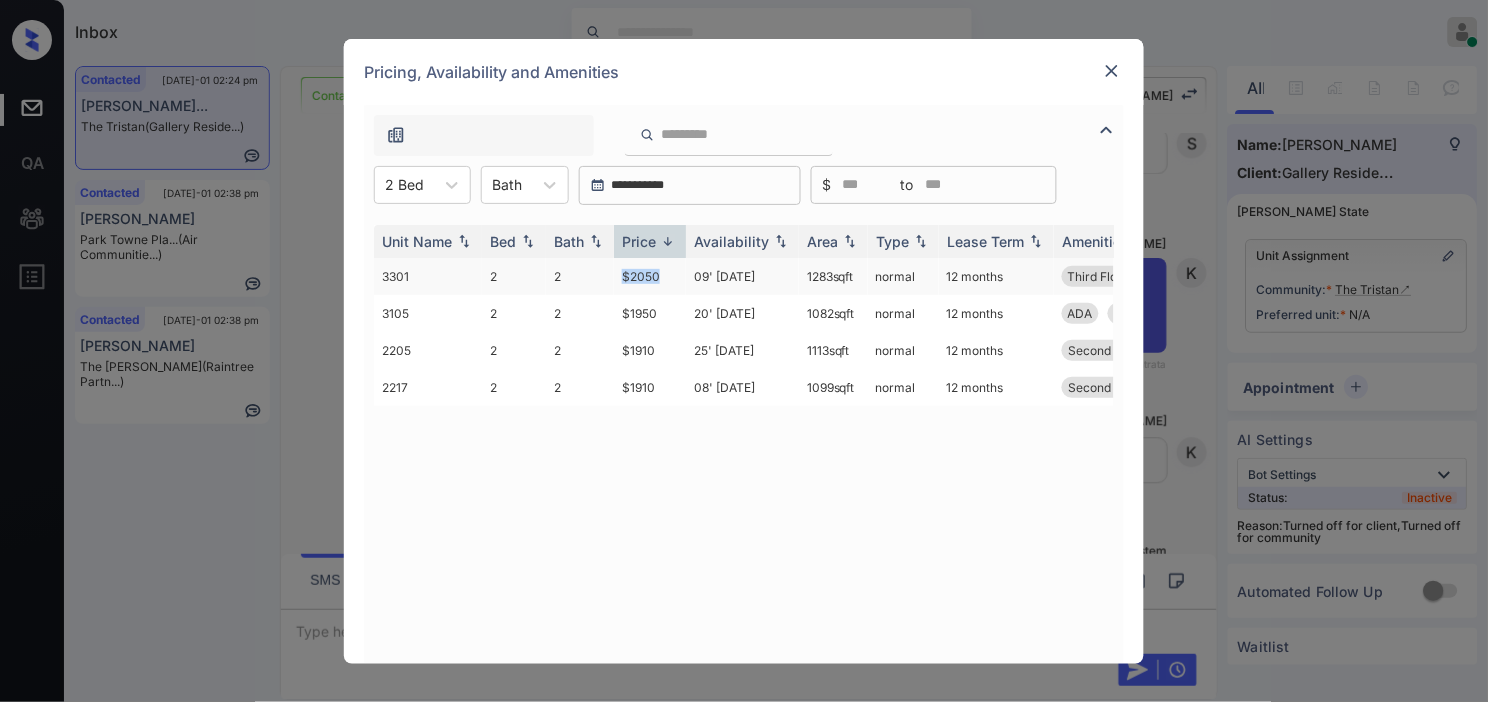 drag, startPoint x: 616, startPoint y: 277, endPoint x: 668, endPoint y: 273, distance: 52.153618 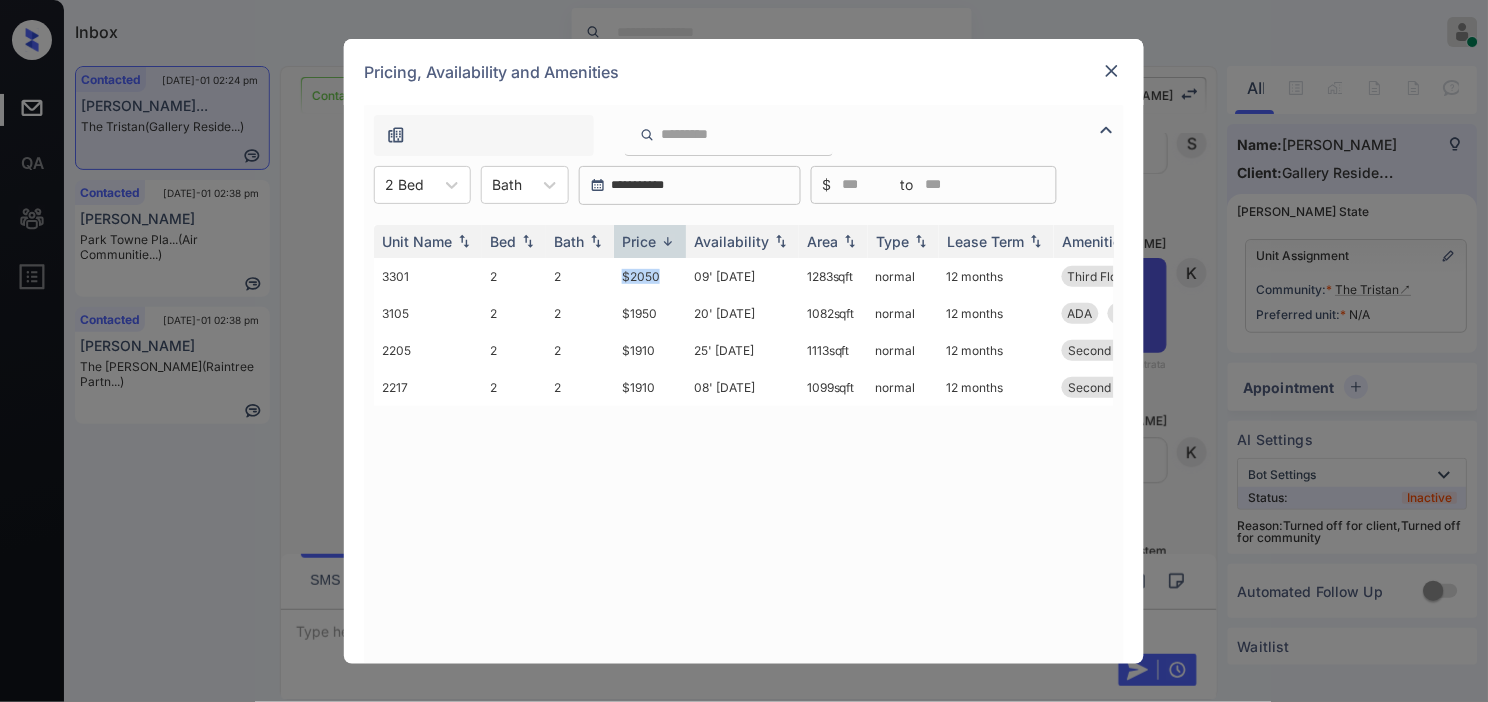 copy on "$2050" 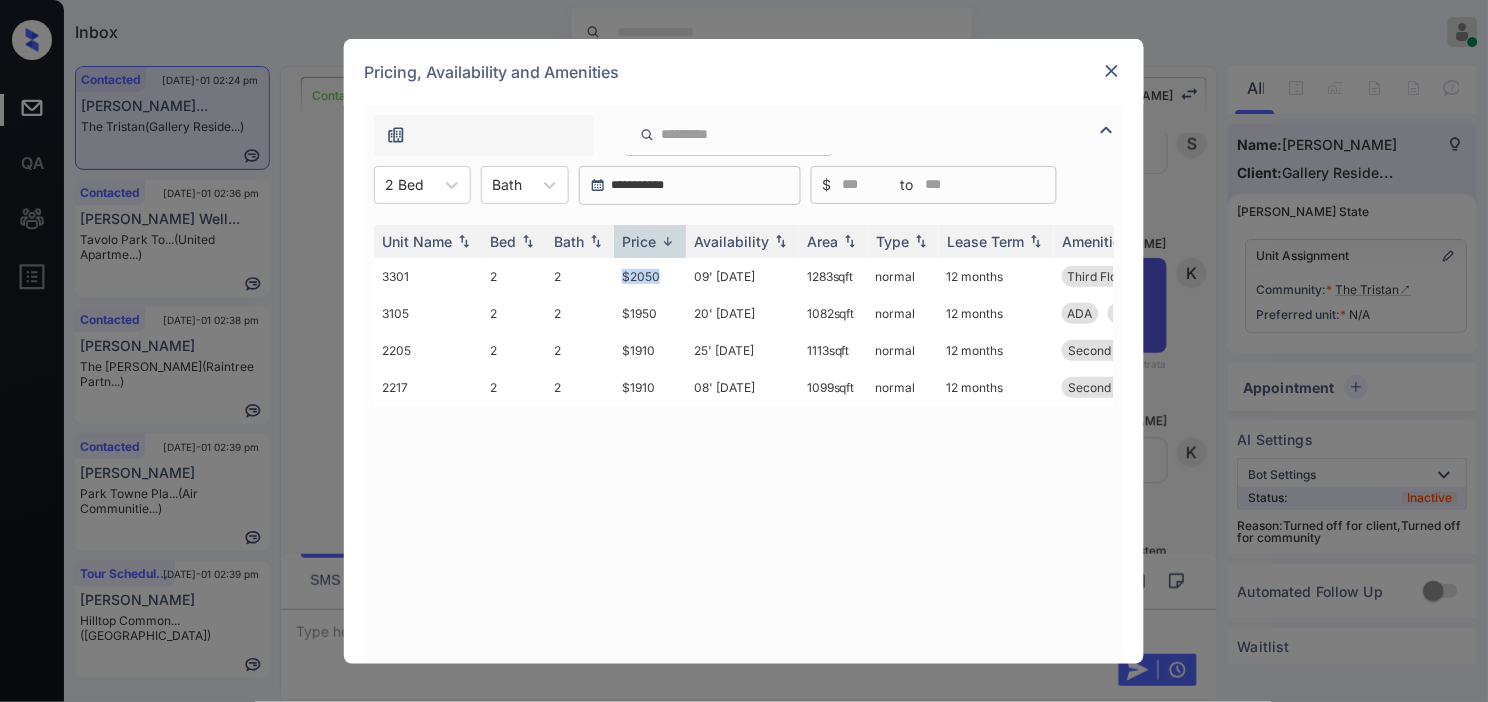 click at bounding box center [1112, 71] 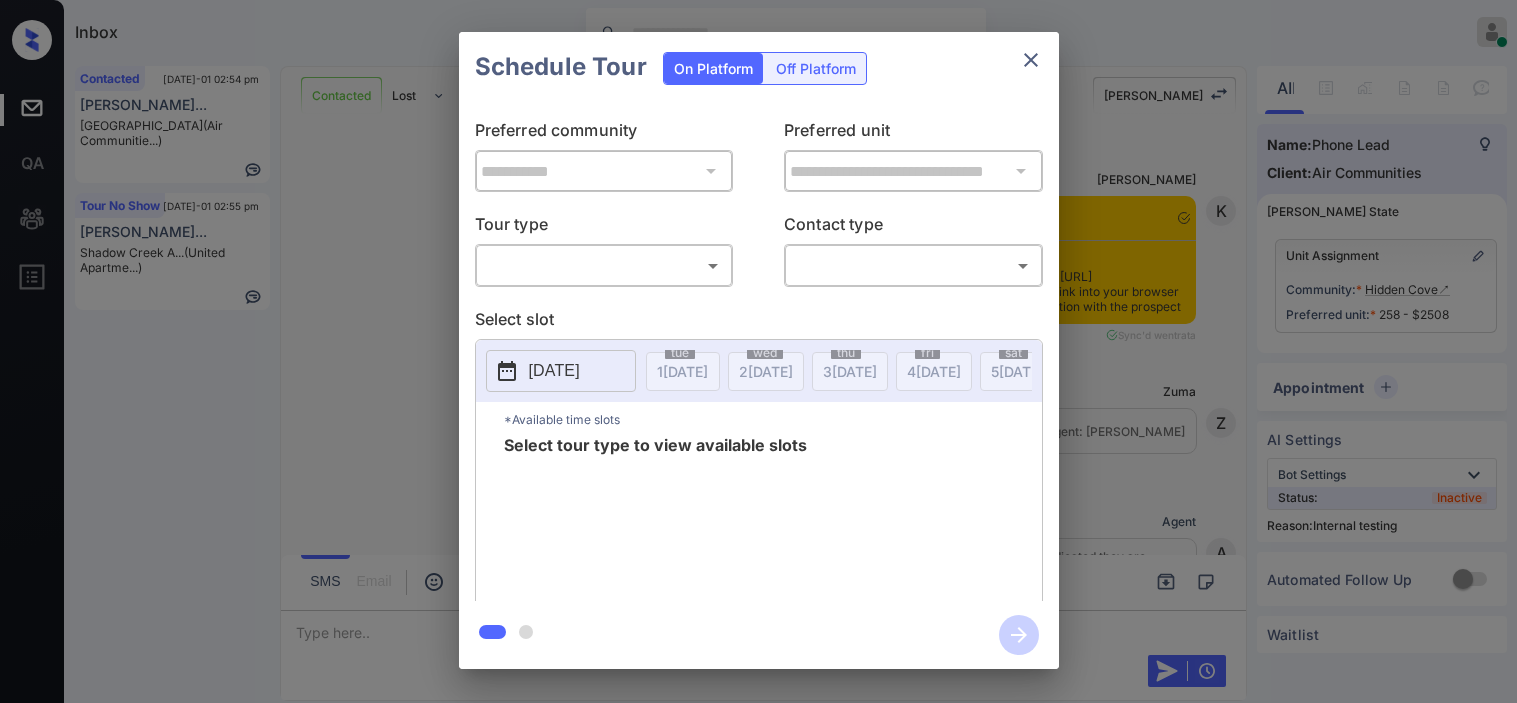 scroll, scrollTop: 0, scrollLeft: 0, axis: both 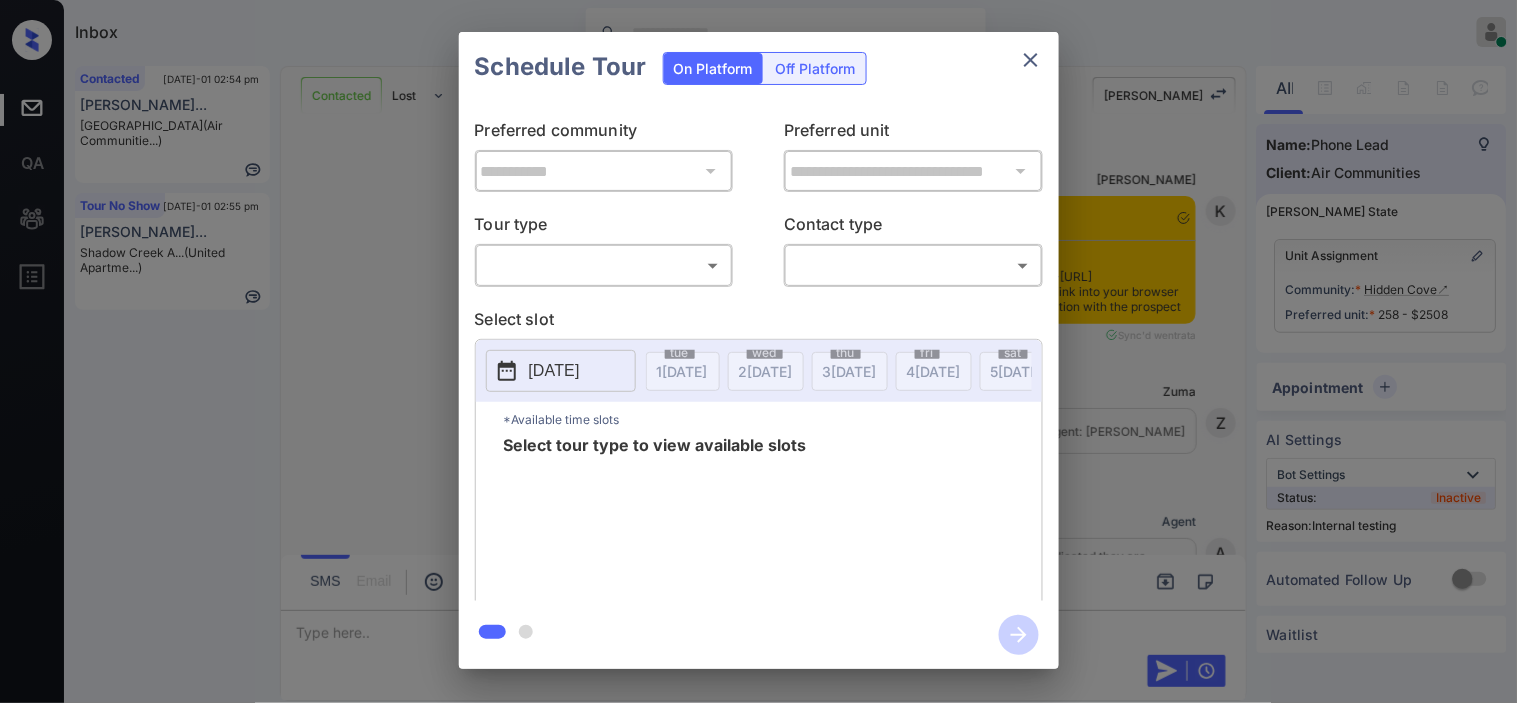 click on "Inbox Kristine Capara Online Set yourself   offline Set yourself   on break Profile Switch to  dark  mode Sign out Contacted Jul-01 02:54 pm   Sriramya Ganis... Chestnut Hall  (Air Communitie...) Tour No Show Jul-01 02:55 pm   Lucian LaToure... Shadow Creek A...  (United Apartme...) Contacted Lost Lead Sentiment: Angry Upon sliding the acknowledgement:  Lead will move to lost stage. * ​ SMS and call option will be set to opt out. AFM will be turned off for the lead. Kelsey New Message Kelsey Notes Note: <a href="https://conversation.getzuma.com/6864587c0bc33e36bffaef49">https://conversation.getzuma.com/6864587c0bc33e36bffaef49</a> - Paste this link into your browser to view Kelsey’s conversation with the prospect Jul 01, 2025 02:51 pm  Sync'd w  entrata K New Message Zuma Lead transferred to leasing agent: kelsey Jul 01, 2025 02:51 pm Z New Message Agent Lead created because they indicated they are interested in leasing via Zuma IVR. Jul 01, 2025 02:51 pm A New Message Kelsey Jul 01, 2025 02:51 pm K Agent" at bounding box center (758, 351) 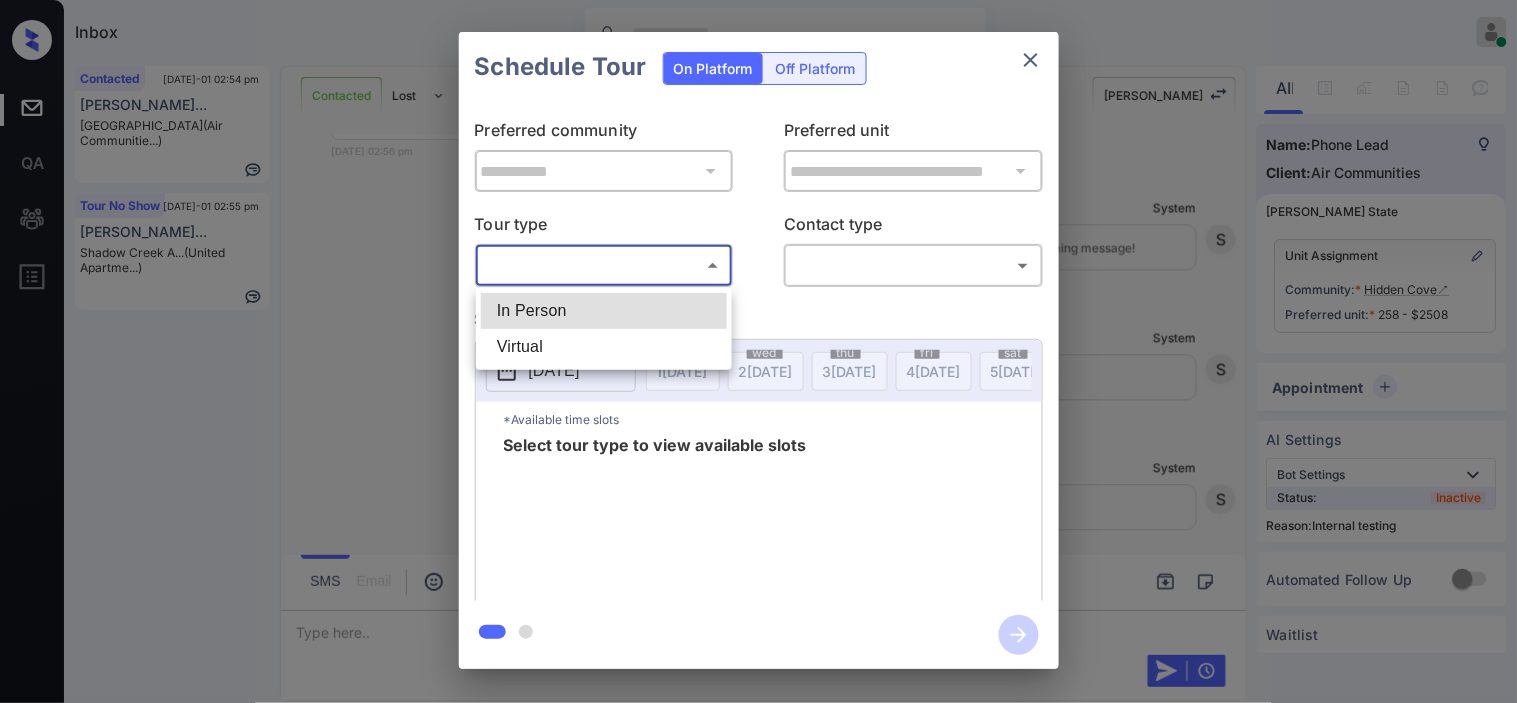 click on "In Person" at bounding box center (604, 311) 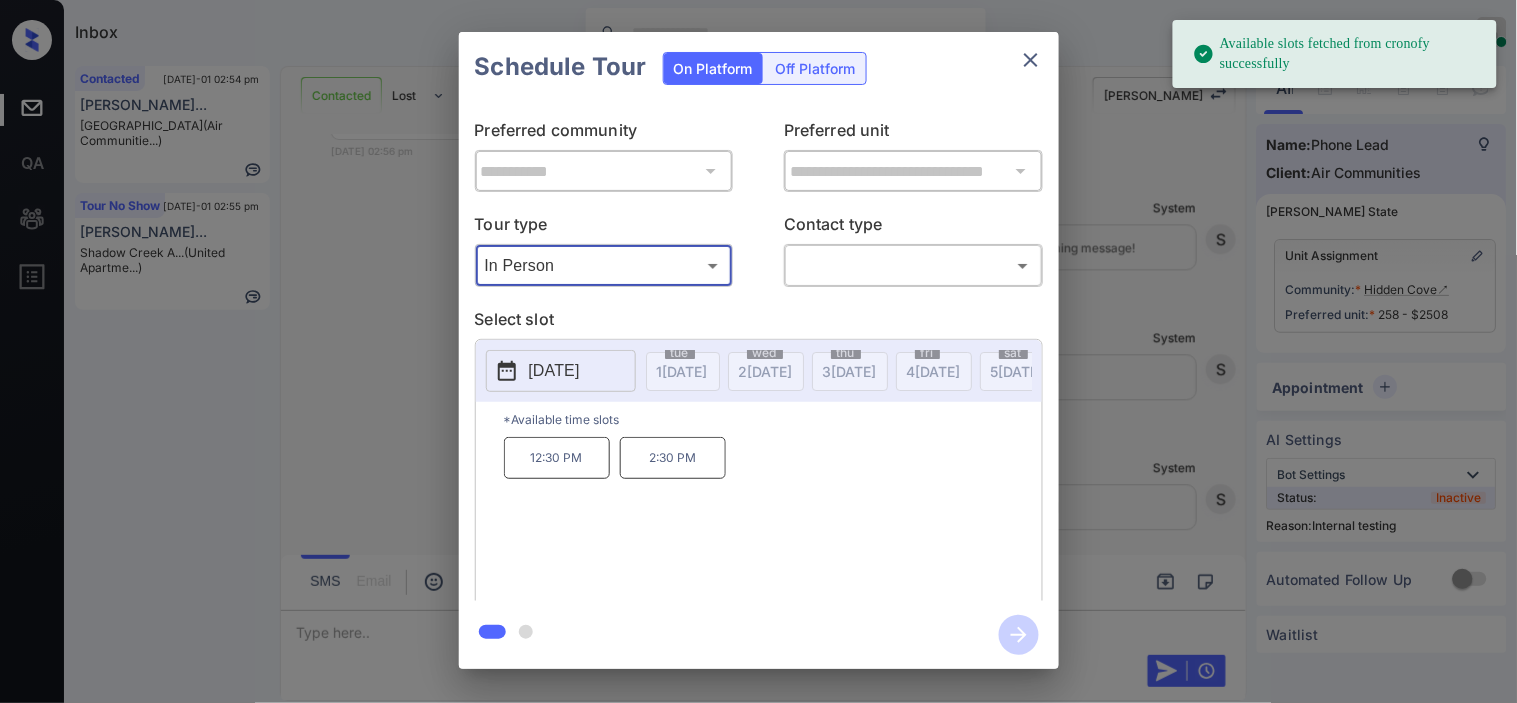 click on "2025-07-07" at bounding box center (554, 371) 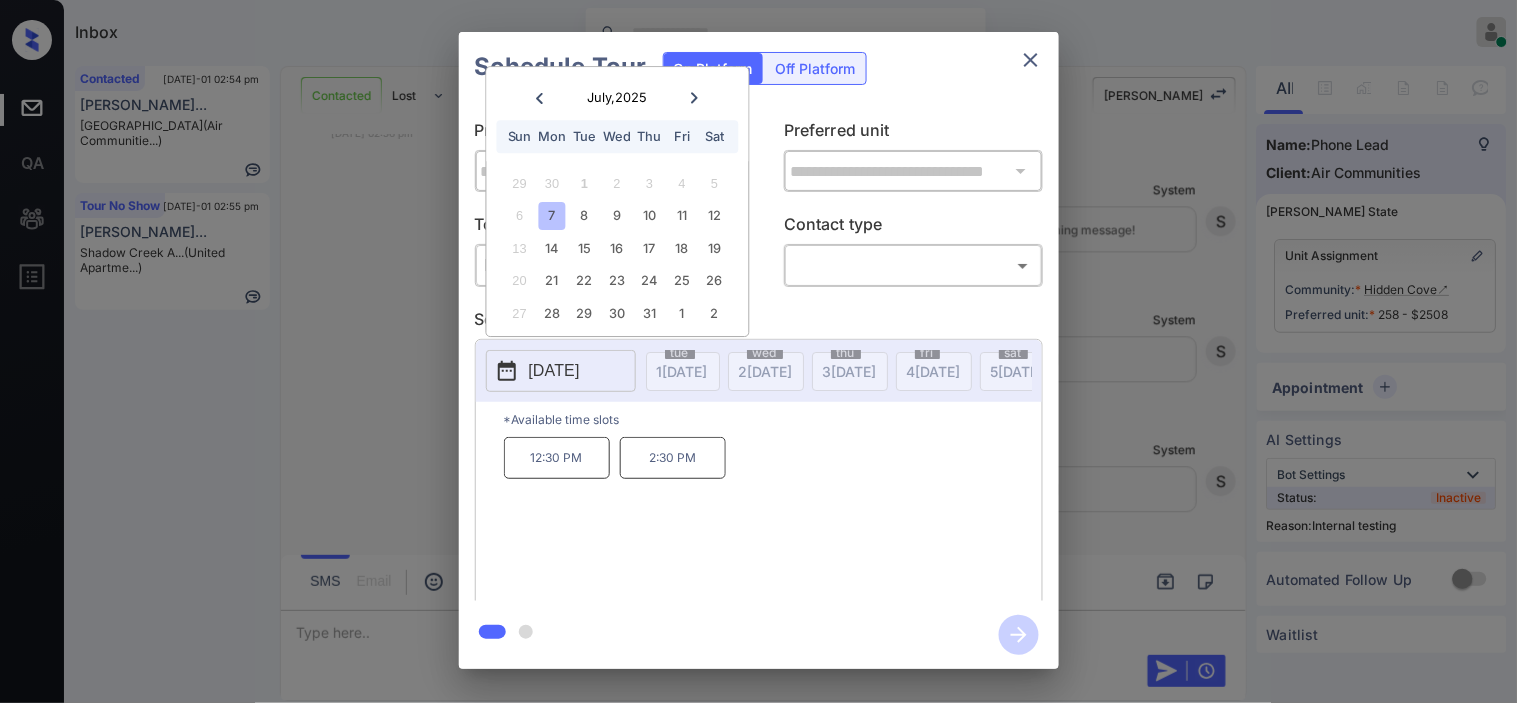click on "**********" at bounding box center (758, 350) 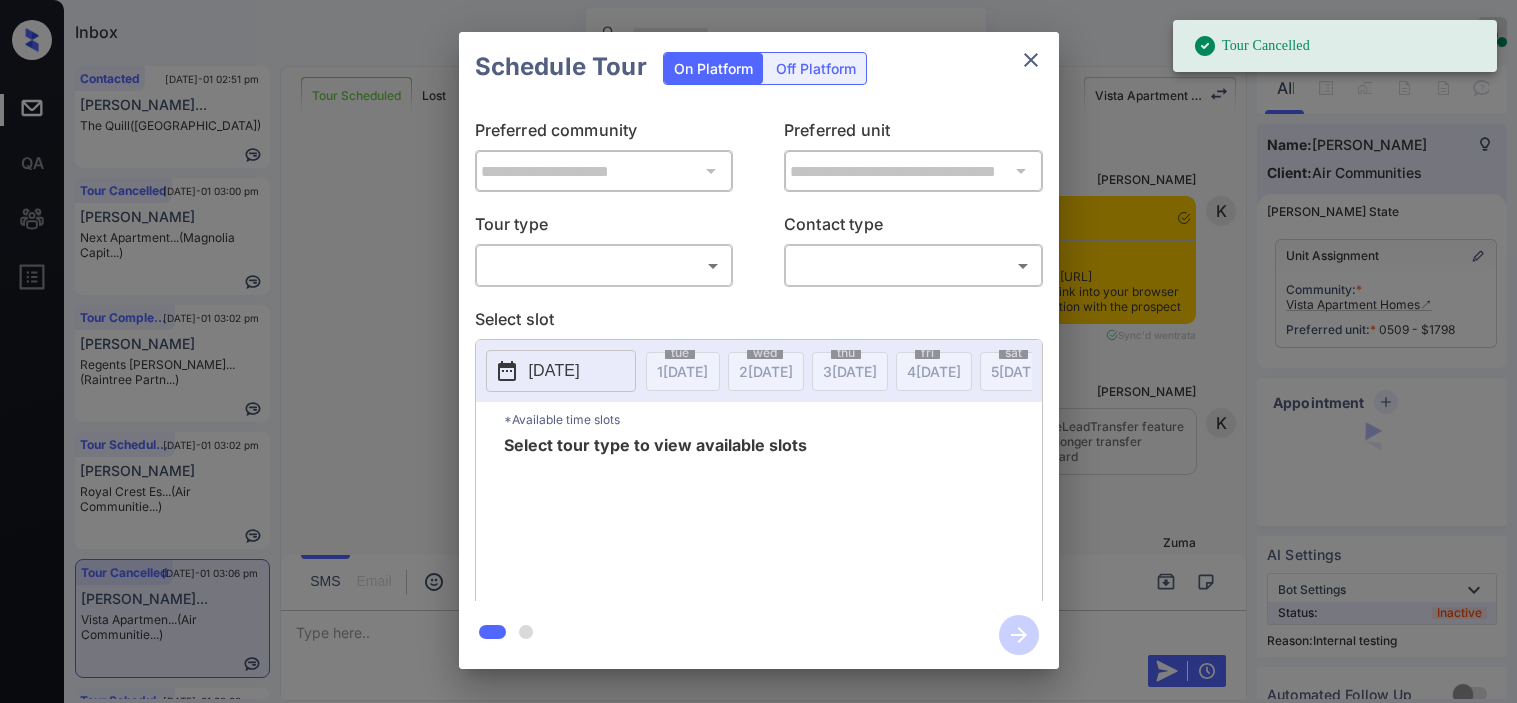 scroll, scrollTop: 0, scrollLeft: 0, axis: both 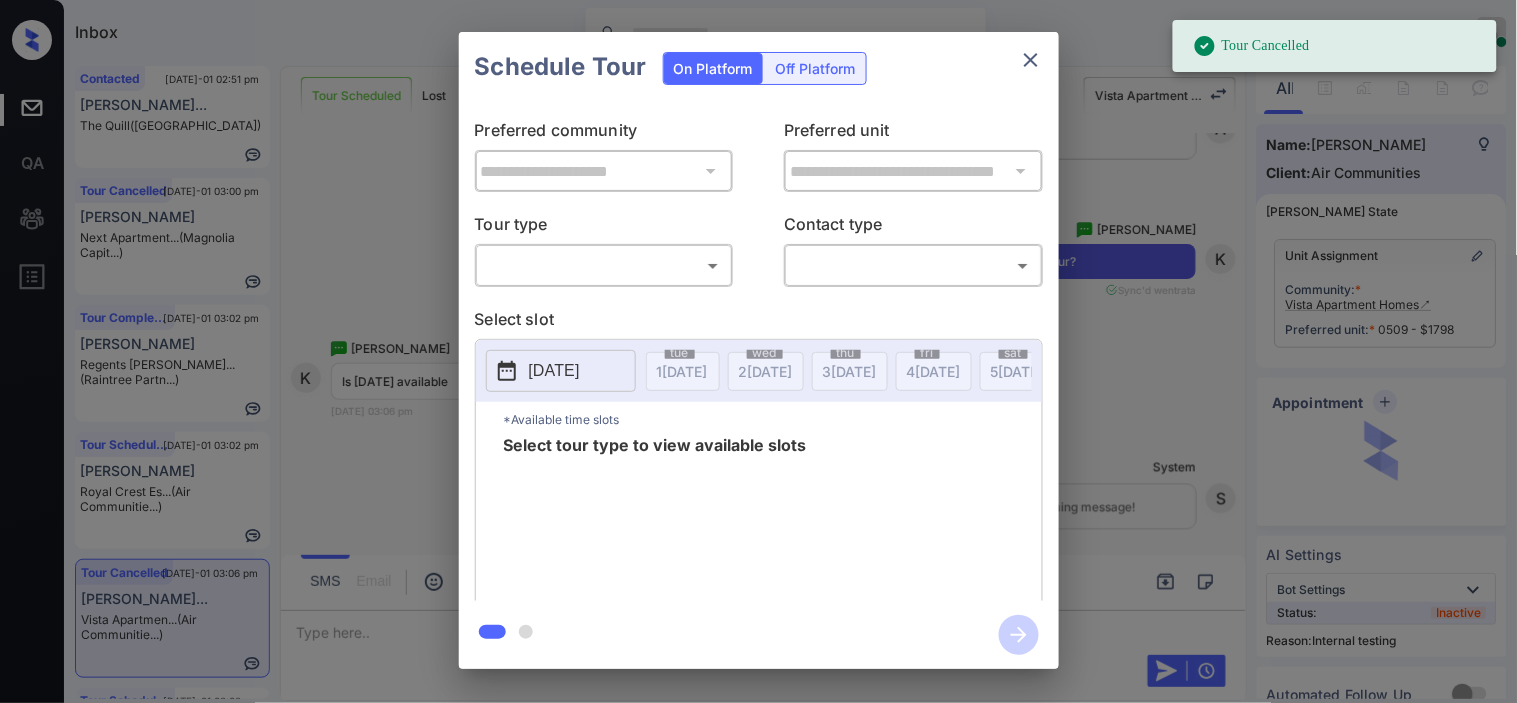 click on "Tour Cancelled Inbox [PERSON_NAME] Online Set yourself   offline Set yourself   on break Profile Switch to  dark  mode Sign out Contacted [DATE]-01 02:51 pm   [PERSON_NAME]... The Quill  (Fairfield) Tour Cancelled [DATE]-01 03:00 pm   [PERSON_NAME] Next Apartment...  (Magnolia Capit...) Tour Completed [DATE]-01 03:02 pm   [PERSON_NAME] Regents [PERSON_NAME]...  (Raintree Partn...) Tour Scheduled [DATE]-01 03:02 pm   [PERSON_NAME] Royal Crest Es...  (Air Communitie...) Tour Cancelled [DATE]-01 03:06 pm   [PERSON_NAME]... [GEOGRAPHIC_DATA]...  (Air Communitie...) Tour Scheduled [DATE]-01 03:08 pm   [PERSON_NAME] Island Club  (Air Communitie...) Tour Scheduled Lost Lead Sentiment: Angry Upon sliding the acknowledgement:  Lead will move to lost stage. * ​ SMS and call option will be set to opt out. AFM will be turned off for the lead. Vista Apartment Homes New Message Kelsey Notes Note: [DATE] 09:06 am  Sync'd w  entrata K New Message [PERSON_NAME] [DATE] 09:06 am K New Message Zuma Lead transferred to leasing agent: [PERSON_NAME] Z Agent" at bounding box center (758, 351) 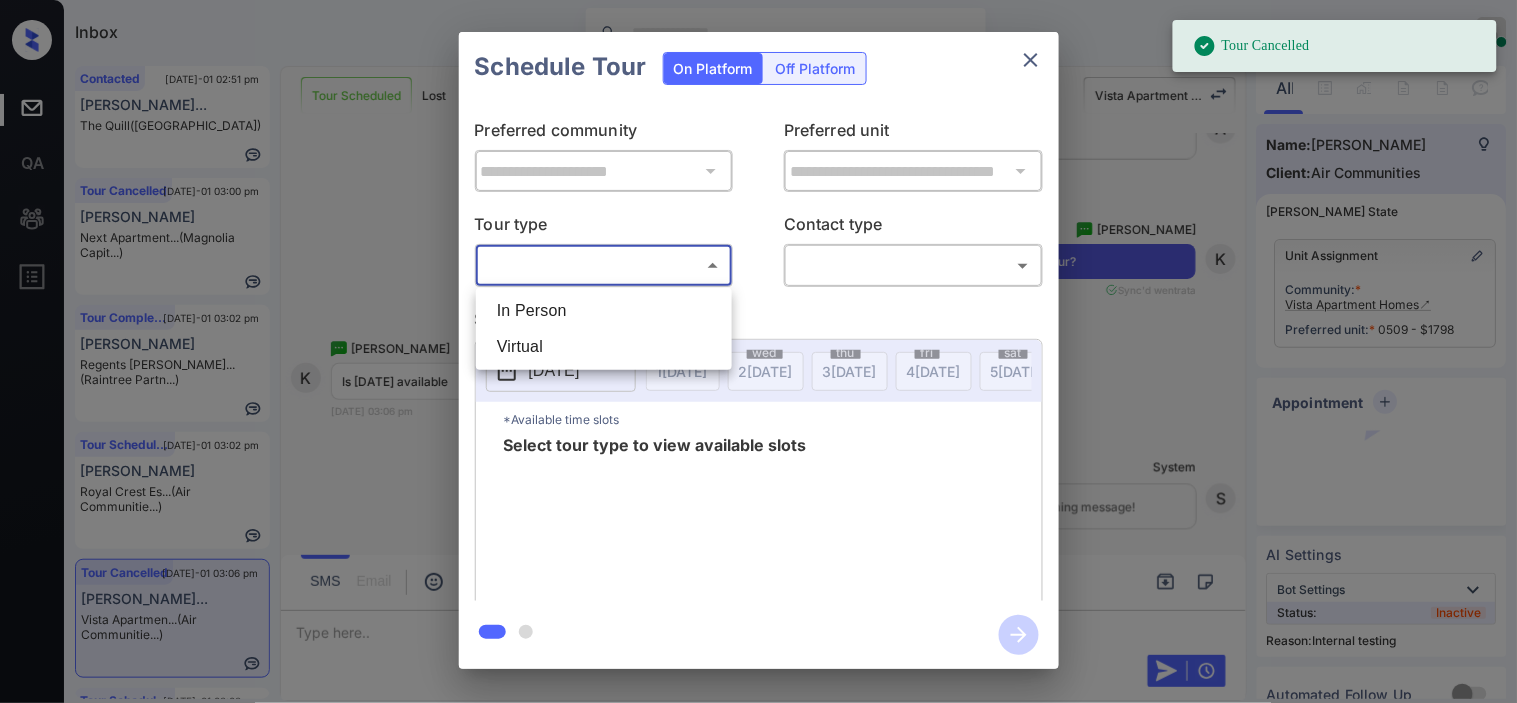 click on "In Person" at bounding box center [604, 311] 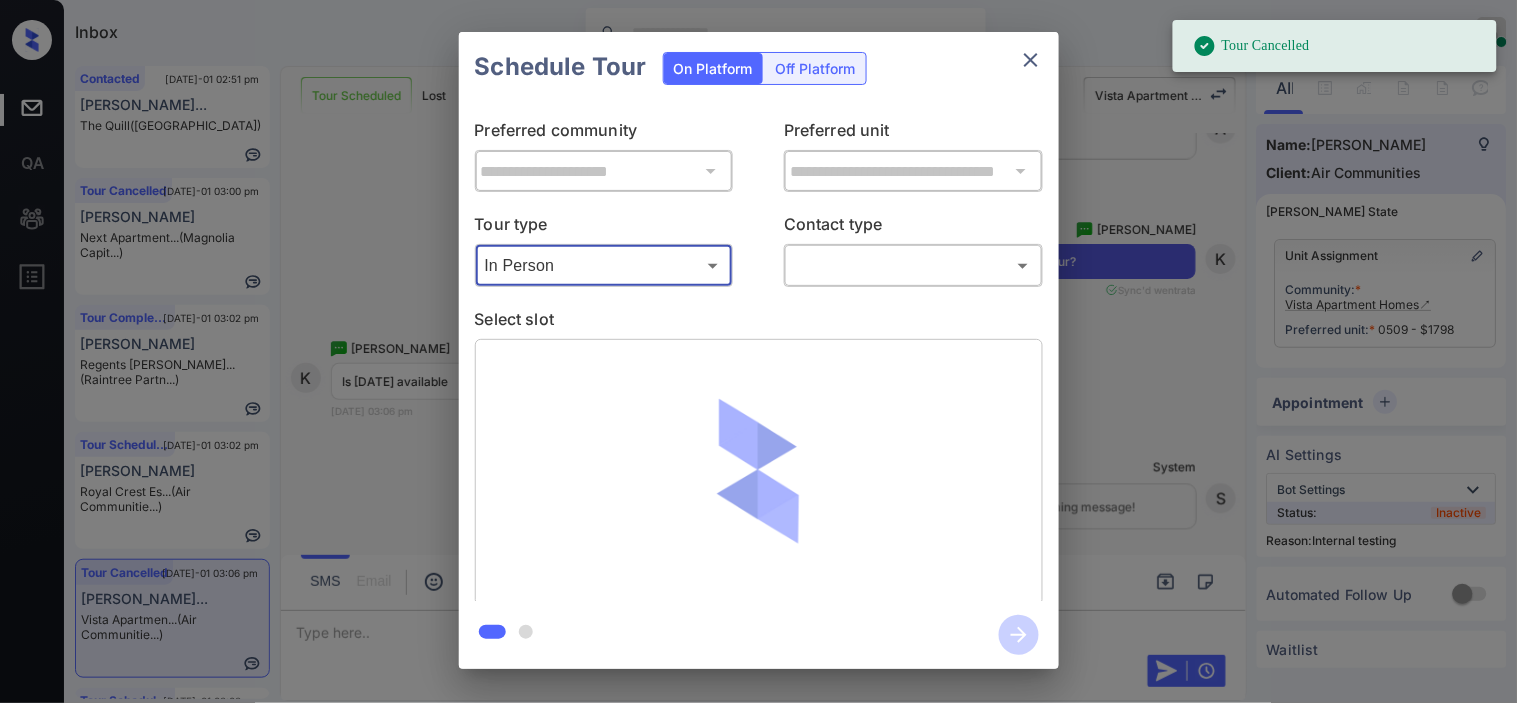 type on "********" 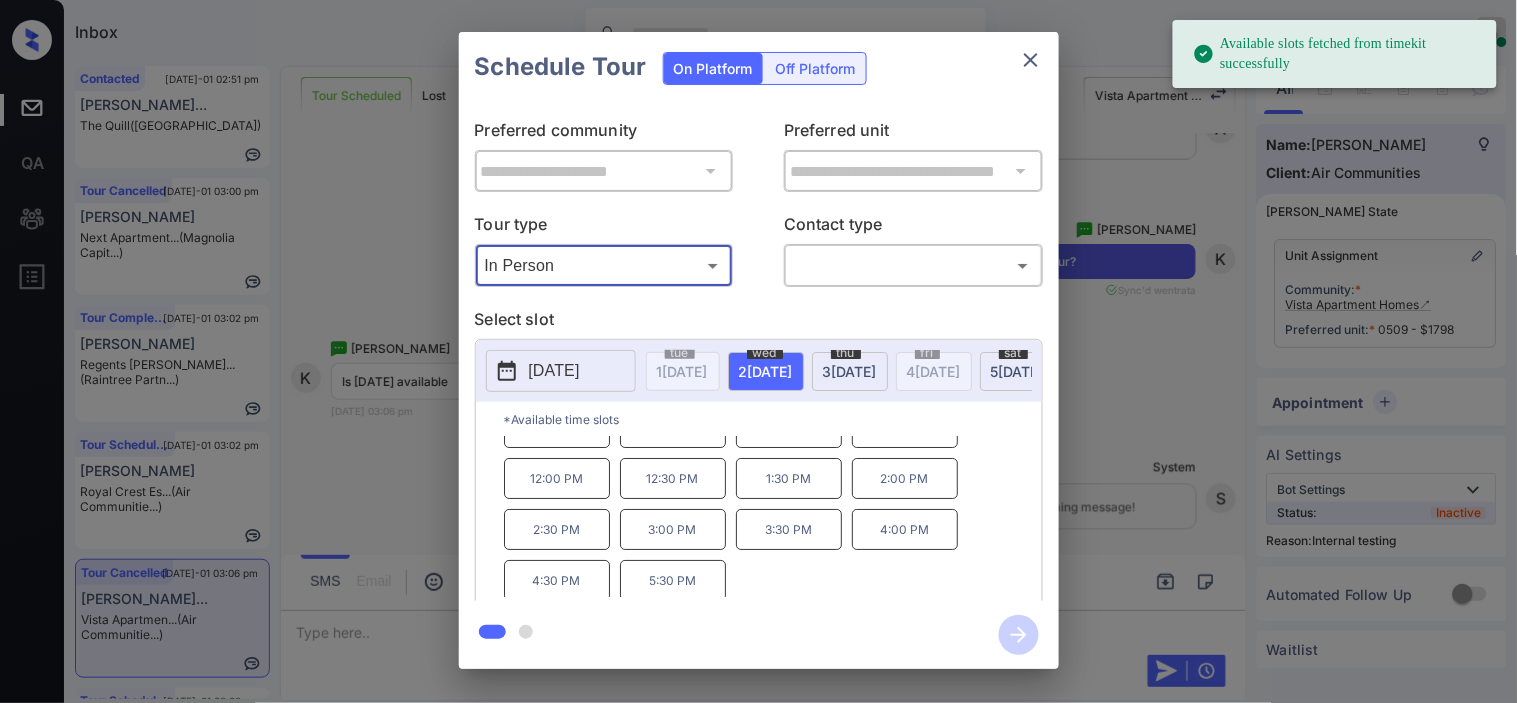 scroll, scrollTop: 34, scrollLeft: 0, axis: vertical 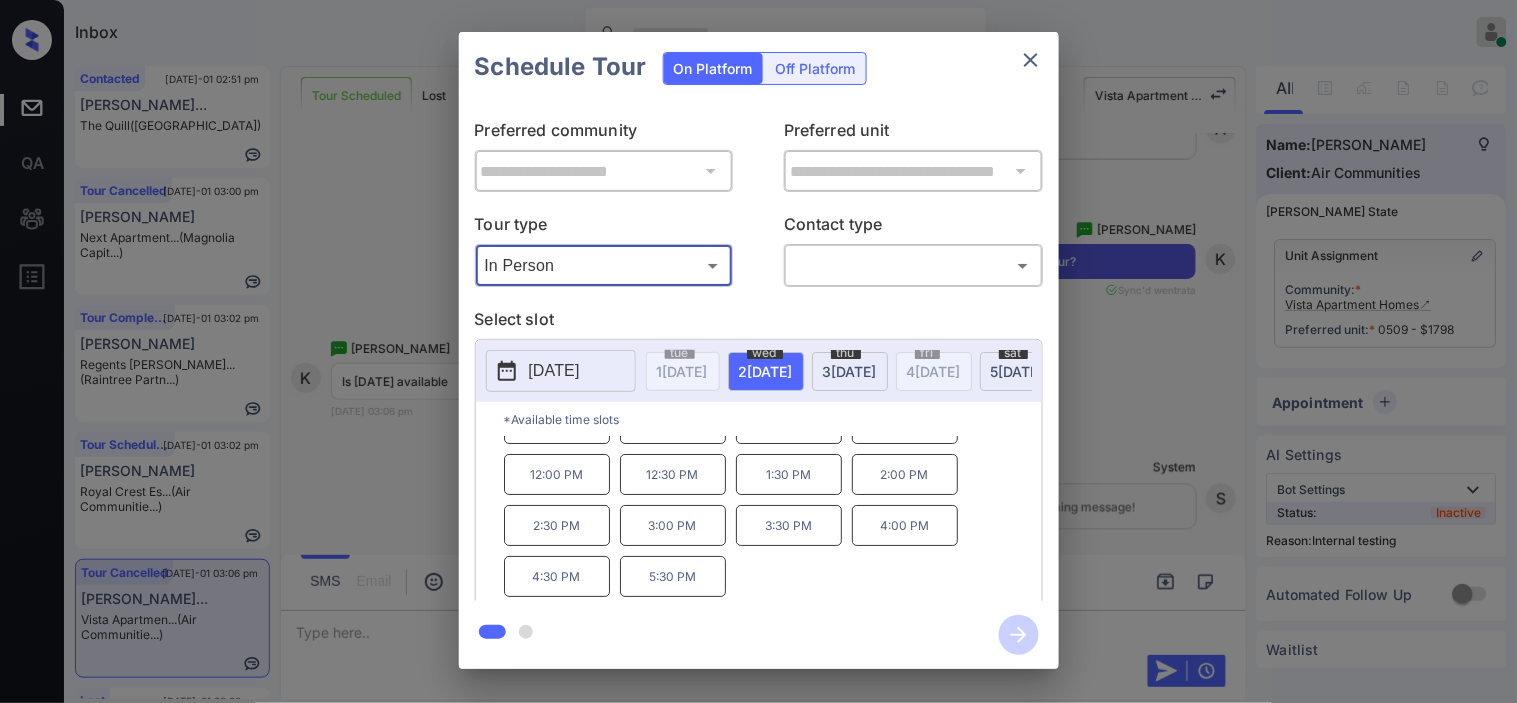 click 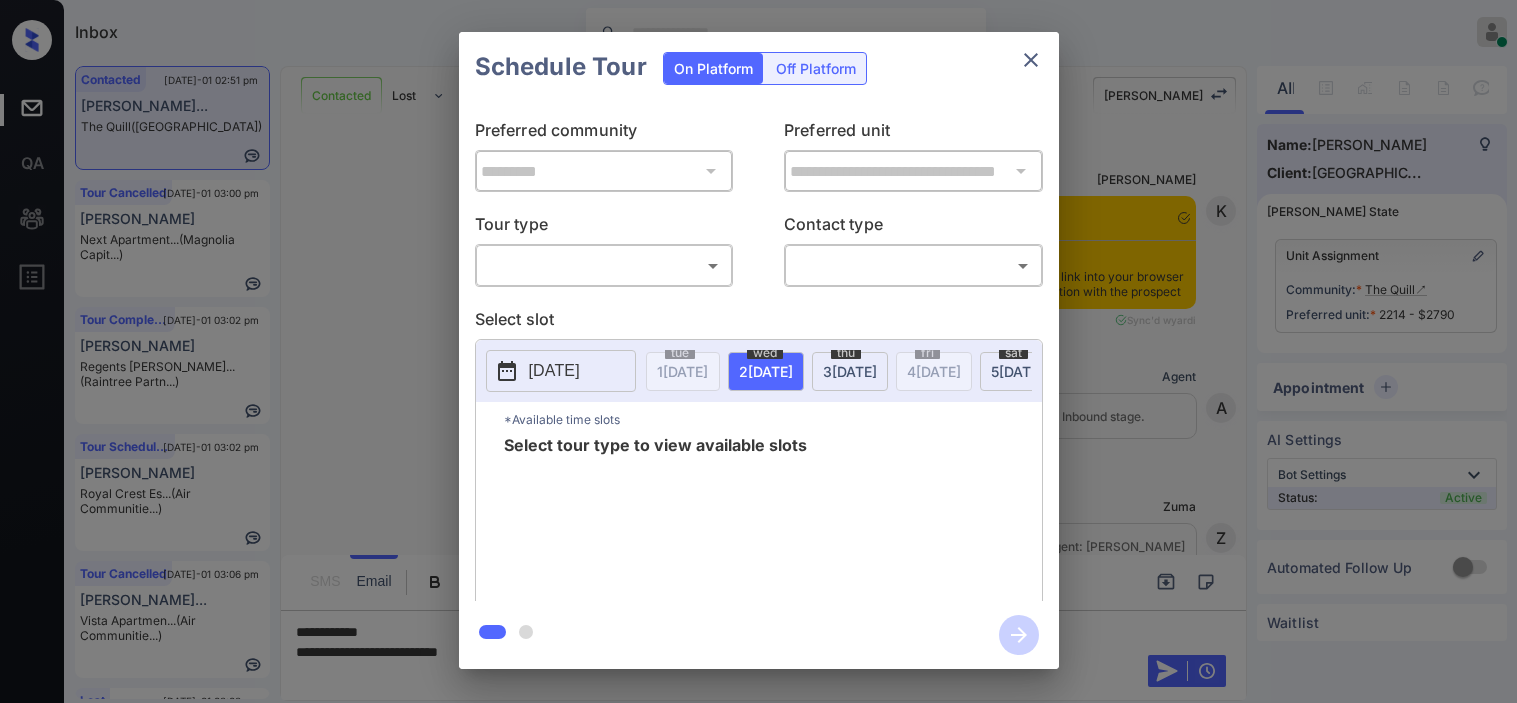 click on "Inbox Kristine Capara Online Set yourself   offline Set yourself   on break Profile Switch to  dark  mode Sign out Contacted Jul-01 02:51 pm   Sabrina Colema... The Quill  (Fairfield) Tour Cancelled Jul-01 03:00 pm   Jarren Jackson Next Apartment...  (Magnolia Capit...) Tour Completed Jul-01 03:02 pm   Ashley Perez Regents La Jol...  (Raintree Partn...) Tour Scheduled Jul-01 03:02 pm   Ben Carleen Royal Crest Es...  (Air Communitie...) Tour Cancelled Jul-01 03:06 pm   Khadijah Thoma... Vista Apartmen...  (Air Communitie...) Lost Jul-01 03:08 pm   Nurzada Ibraim... Willow Bend  (Air Communitie...) Contacted Lost Lead Sentiment: Angry Upon sliding the acknowledgement:  Lead will move to lost stage. * ​ SMS and call option will be set to opt out. AFM will be turned off for the lead. Kelsey New Message Kelsey Notes Note: https://conversation.getzuma.com/6861f10e28296bd482113d30 - Paste this link into your browser to view Kelsey’s conversation with the prospect Jun 29, 2025 07:06 pm  Sync'd w  yardi K Agent A" at bounding box center (758, 351) 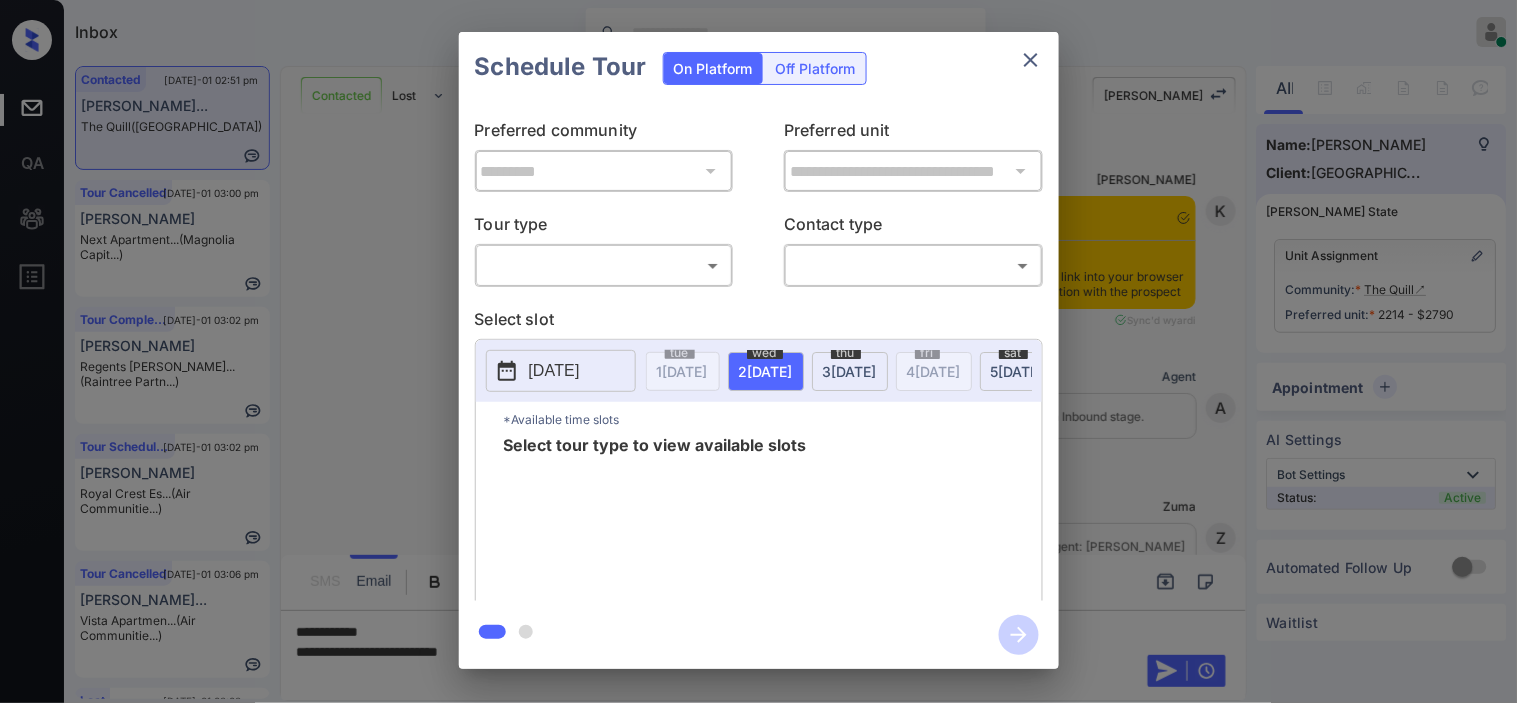 scroll, scrollTop: 2268, scrollLeft: 0, axis: vertical 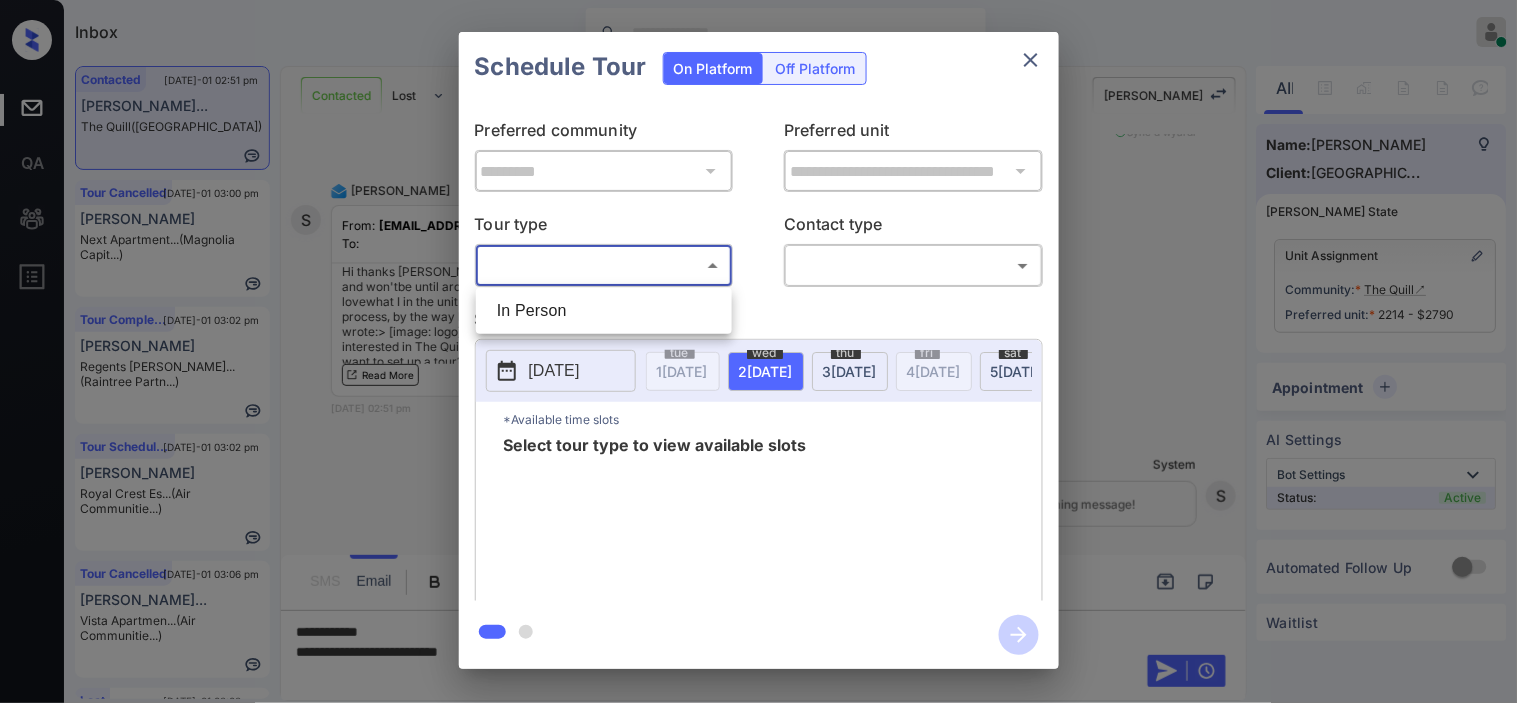 click at bounding box center (758, 351) 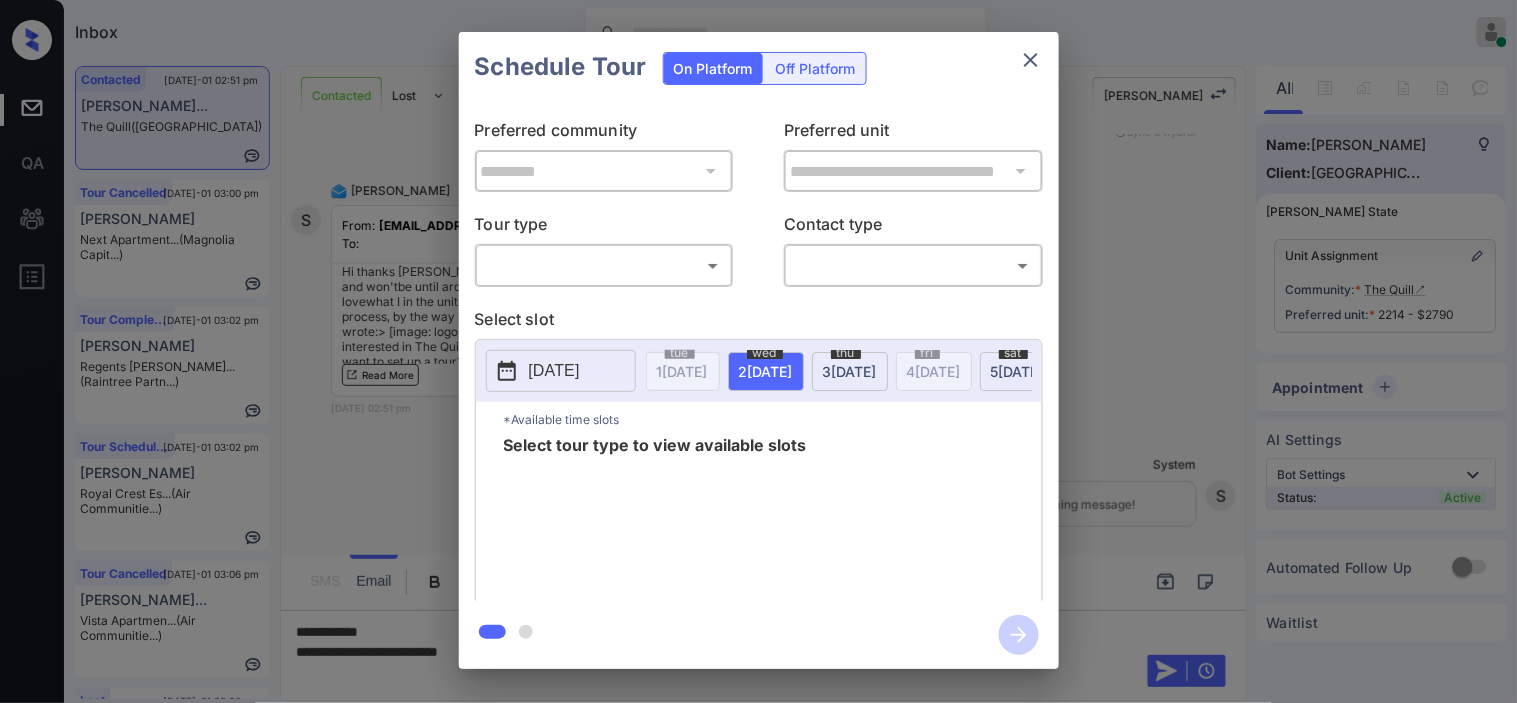 click at bounding box center [758, 351] 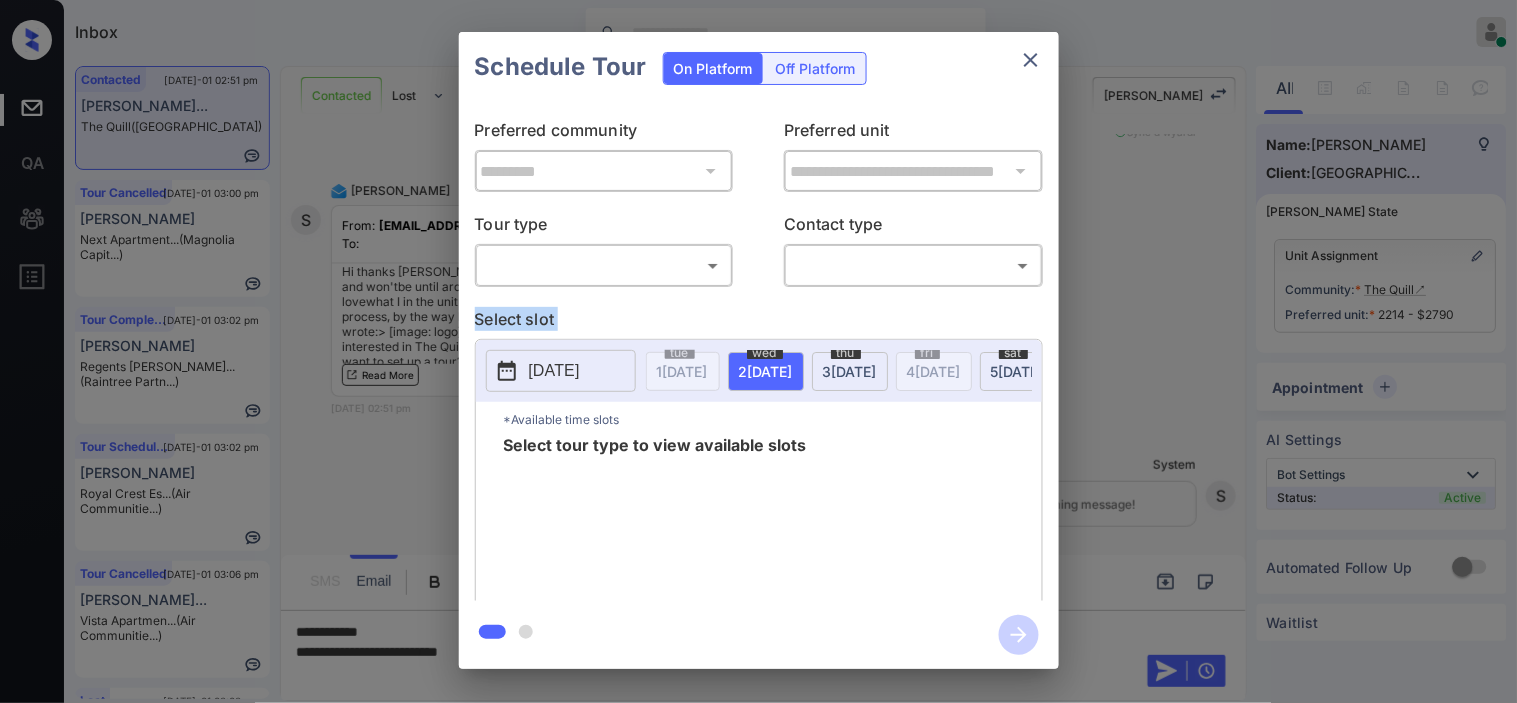 click on "**********" at bounding box center [758, 350] 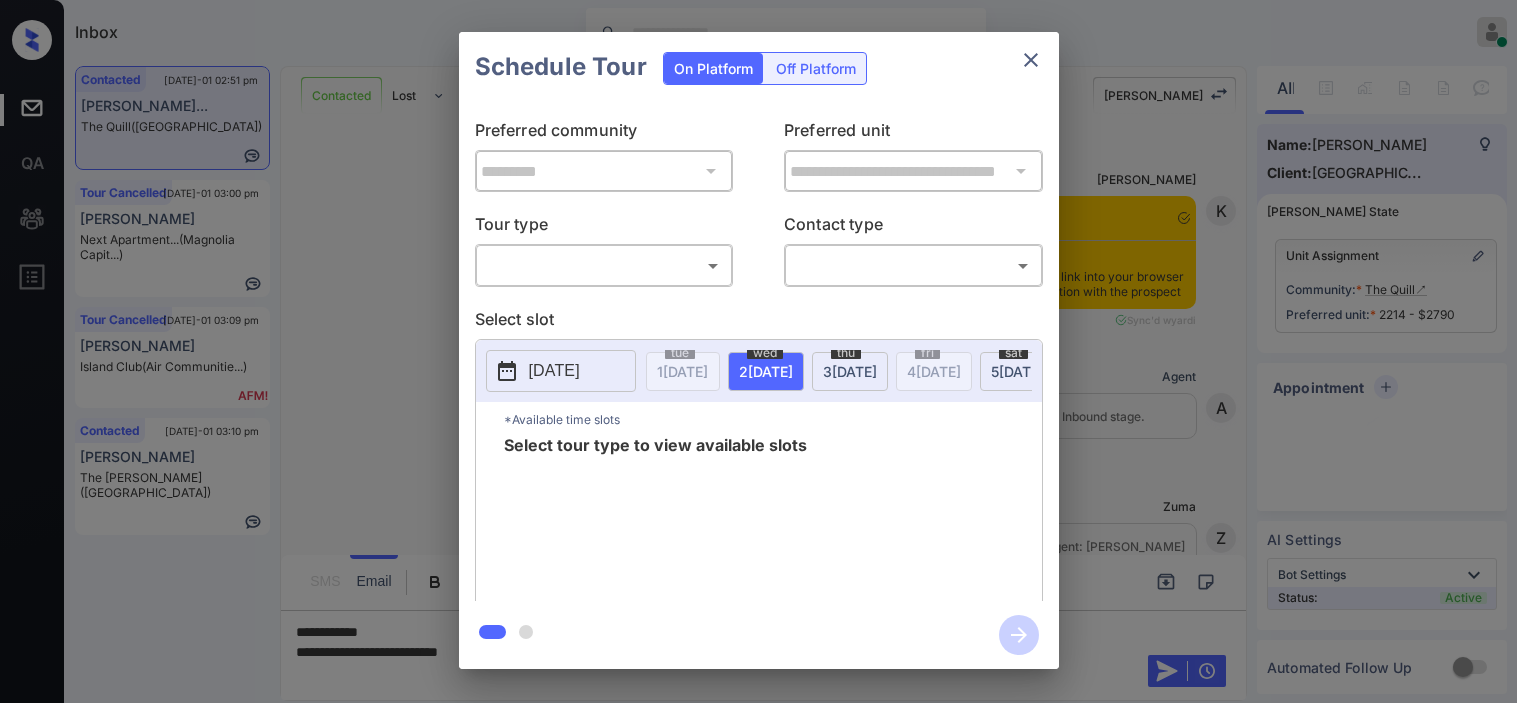 scroll, scrollTop: 0, scrollLeft: 0, axis: both 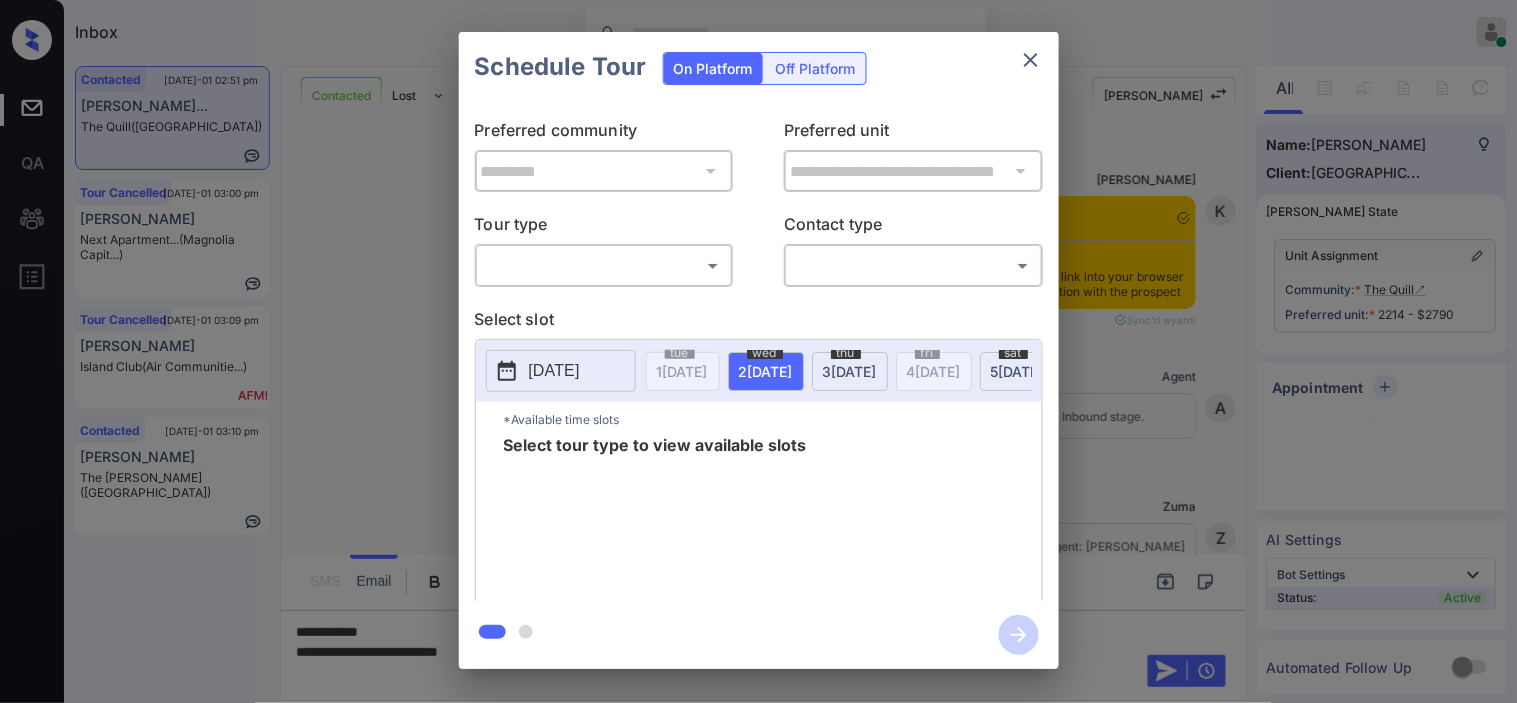 click on "Tour type" at bounding box center [604, 228] 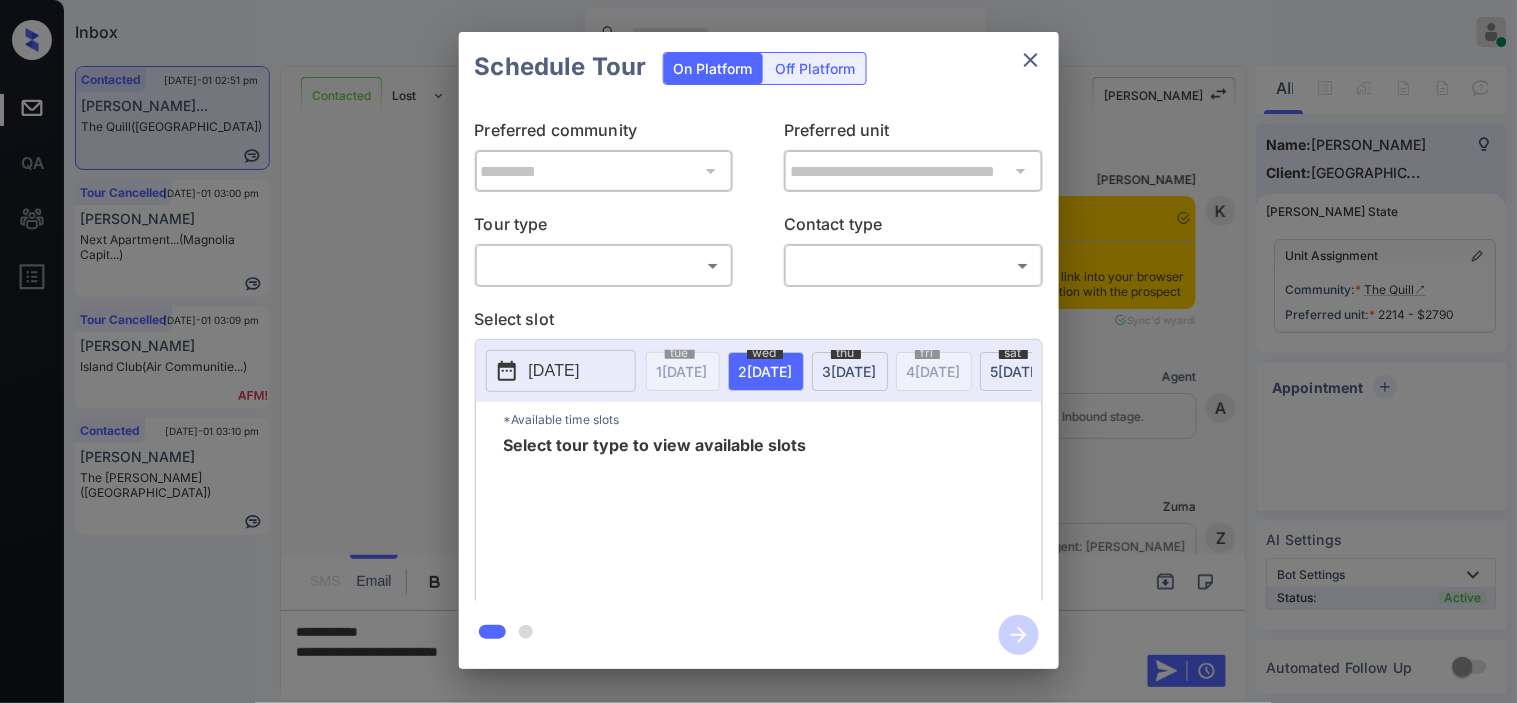 scroll, scrollTop: 2268, scrollLeft: 0, axis: vertical 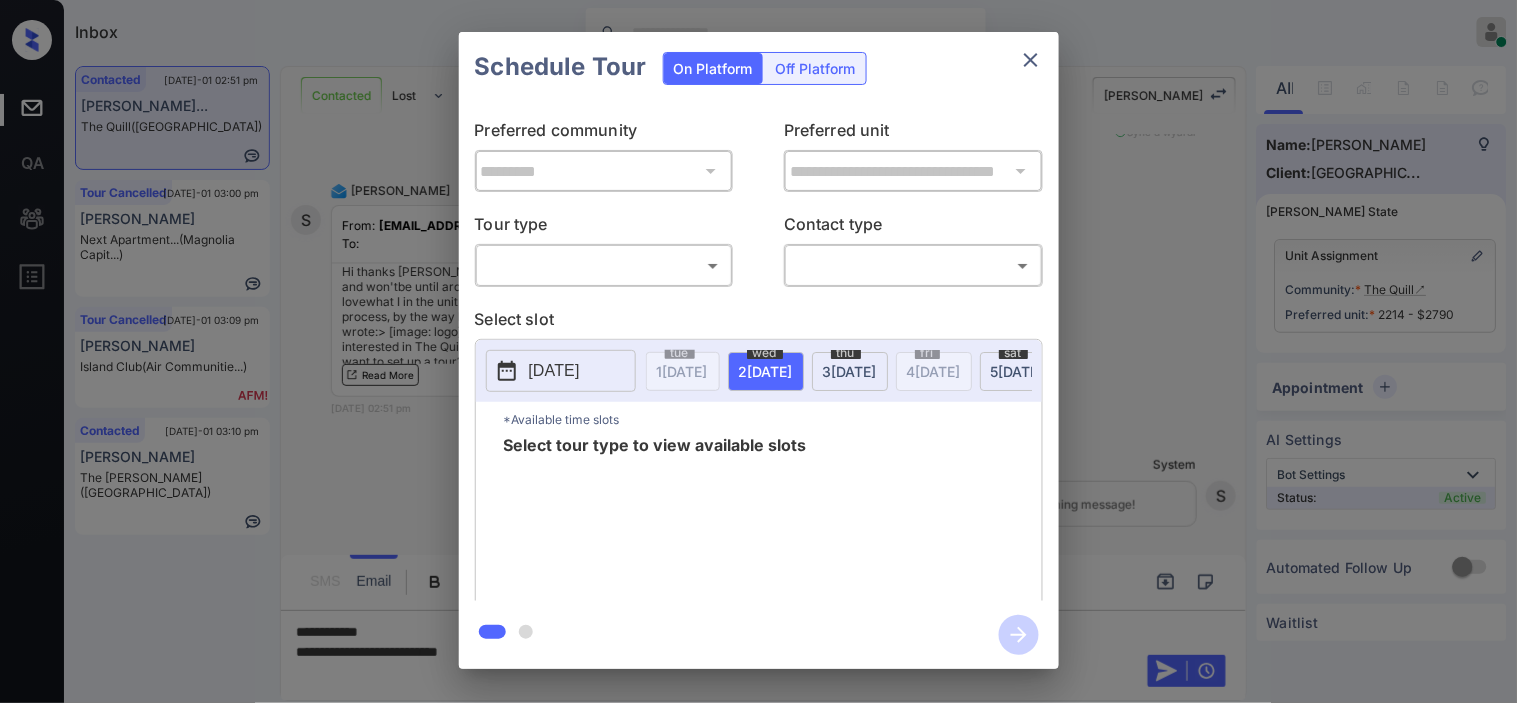 click on "Inbox Kristine Capara Online Set yourself   offline Set yourself   on break Profile Switch to  dark  mode Sign out Contacted Jul-01 02:51 pm   Sabrina Colema... The Quill  (Fairfield) Tour Cancelled Jul-01 03:00 pm   Jarren Jackson Next Apartment...  (Magnolia Capit...) Tour Cancelled Jul-01 03:09 pm   Ginger LaPole Island Club  (Air Communitie...) Contacted Jul-01 03:10 pm   Vorris Harvey The Montgomery  (Fairfield) Contacted Lost Lead Sentiment: Angry Upon sliding the acknowledgement:  Lead will move to lost stage. * ​ SMS and call option will be set to opt out. AFM will be turned off for the lead. Kelsey New Message Kelsey Notes Note: https://conversation.getzuma.com/6861f10e28296bd482113d30 - Paste this link into your browser to view Kelsey’s conversation with the prospect Jun 29, 2025 07:06 pm  Sync'd w  yardi K New Message Agent Lead created via leadPoller in Inbound stage. Jun 29, 2025 07:06 pm A New Message Zuma Lead transferred to leasing agent: kelsey Jun 29, 2025 07:06 pm  Sync'd w  yardi Z A A" at bounding box center [758, 351] 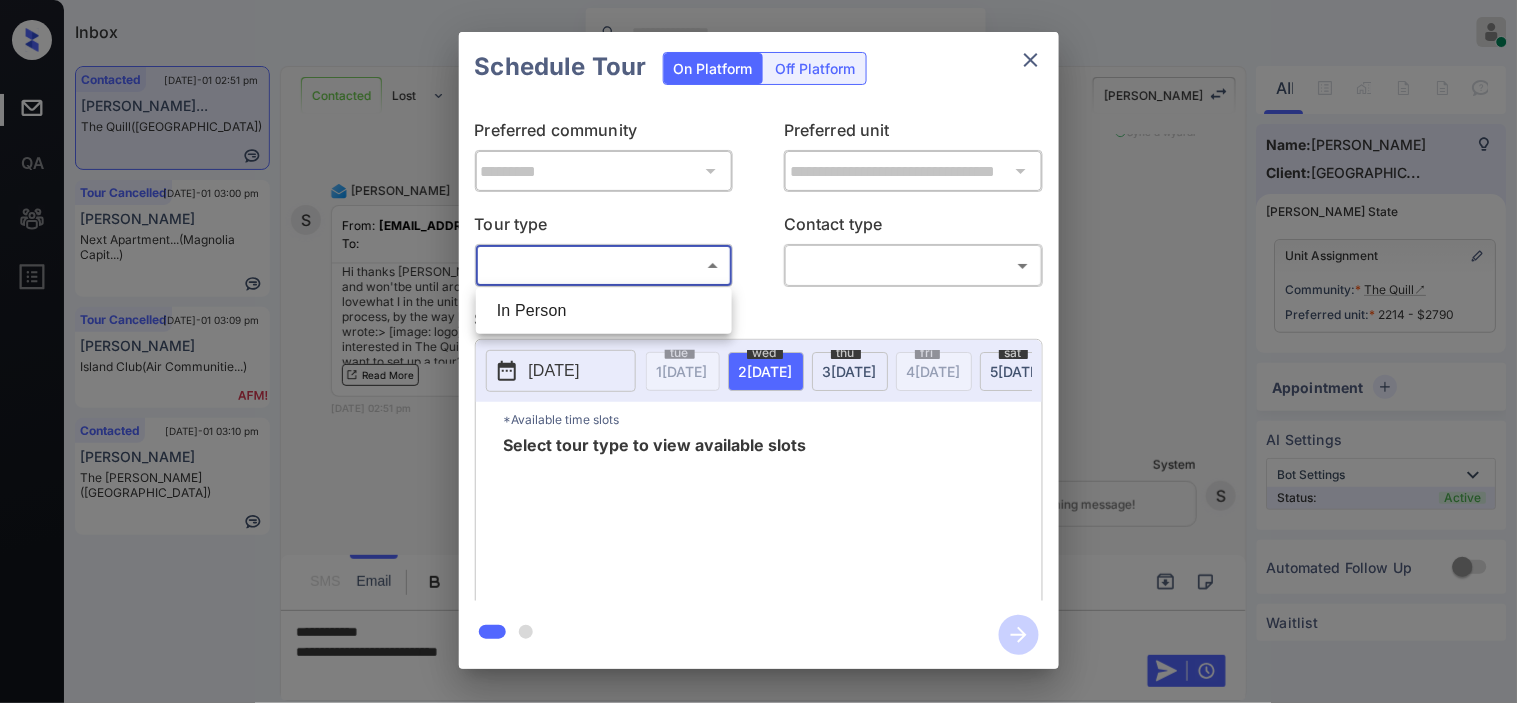 click on "In Person" at bounding box center (604, 311) 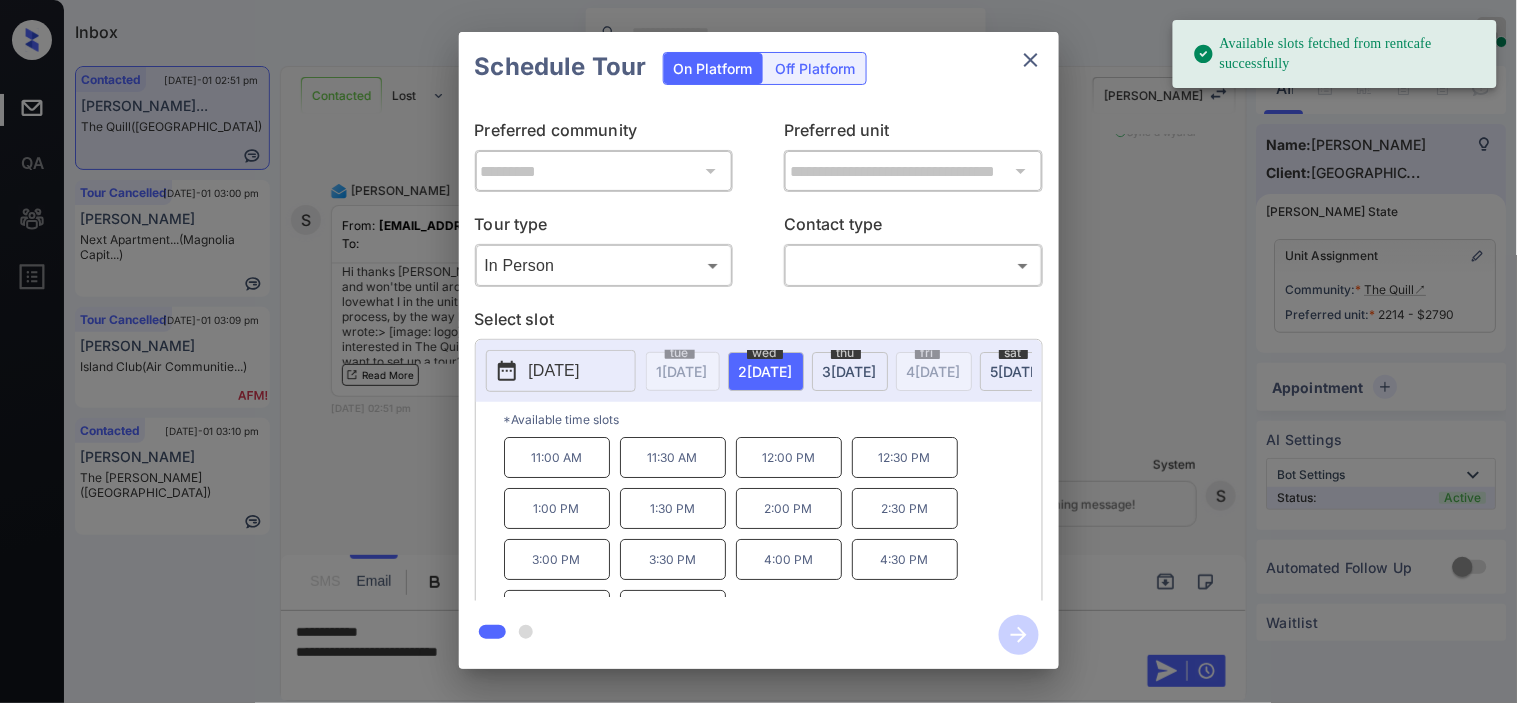 click on "2025-07-02" at bounding box center (554, 371) 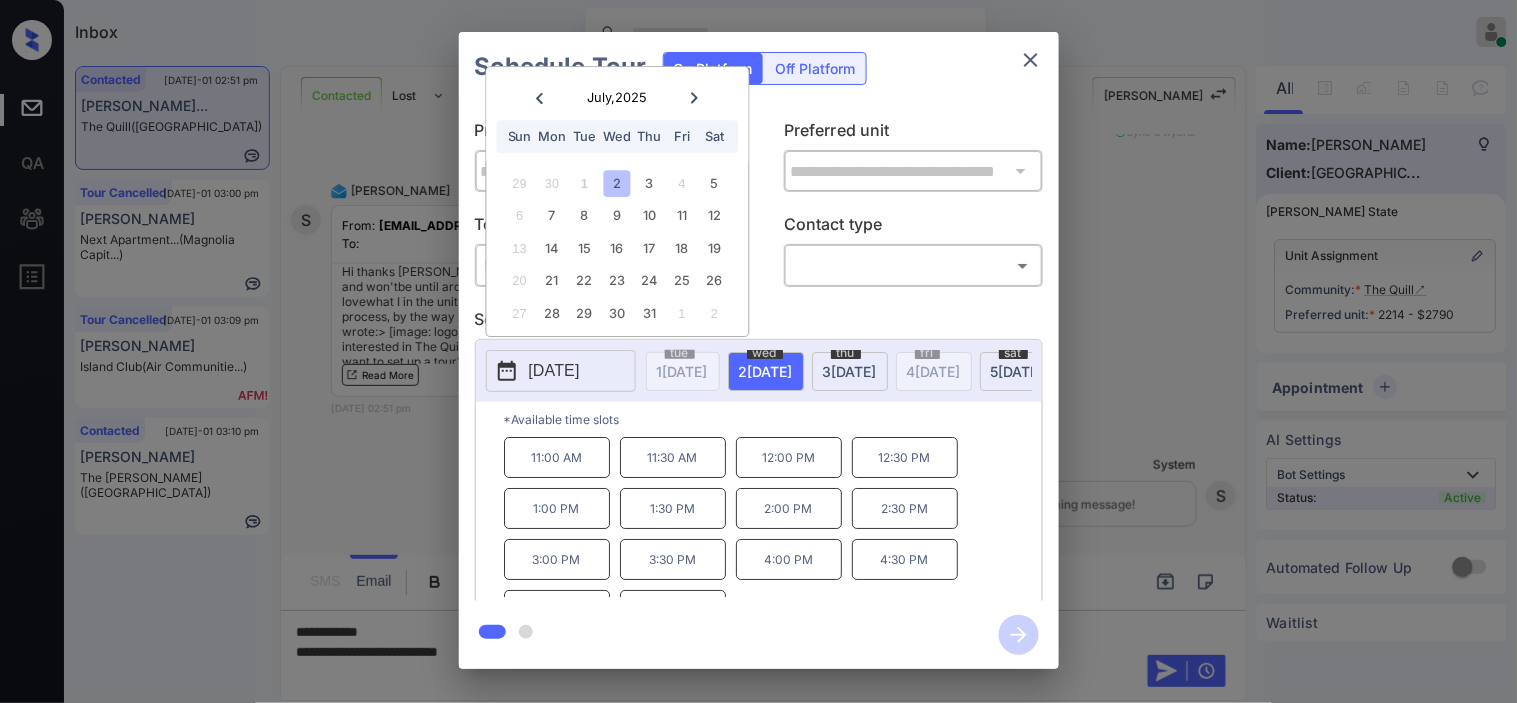 click on "**********" at bounding box center [758, 350] 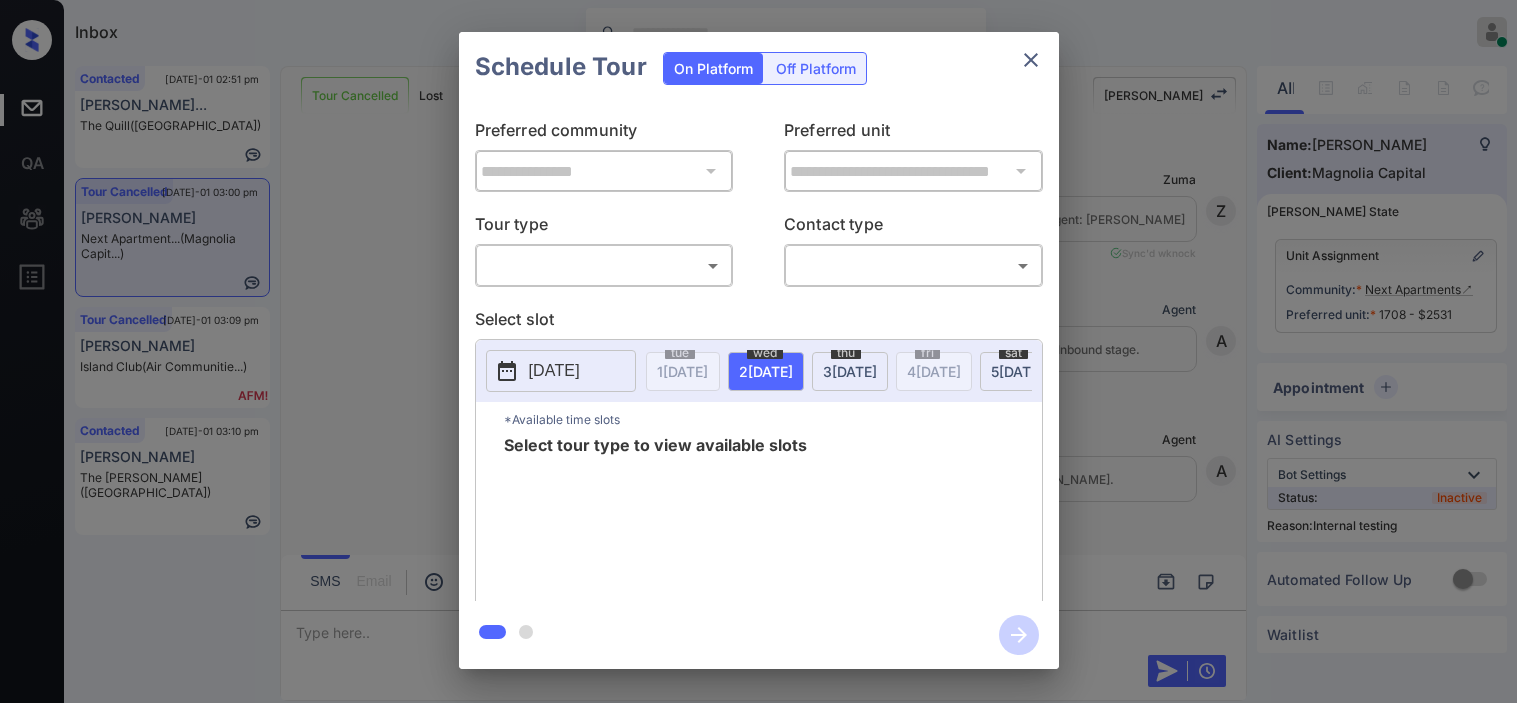 scroll, scrollTop: 0, scrollLeft: 0, axis: both 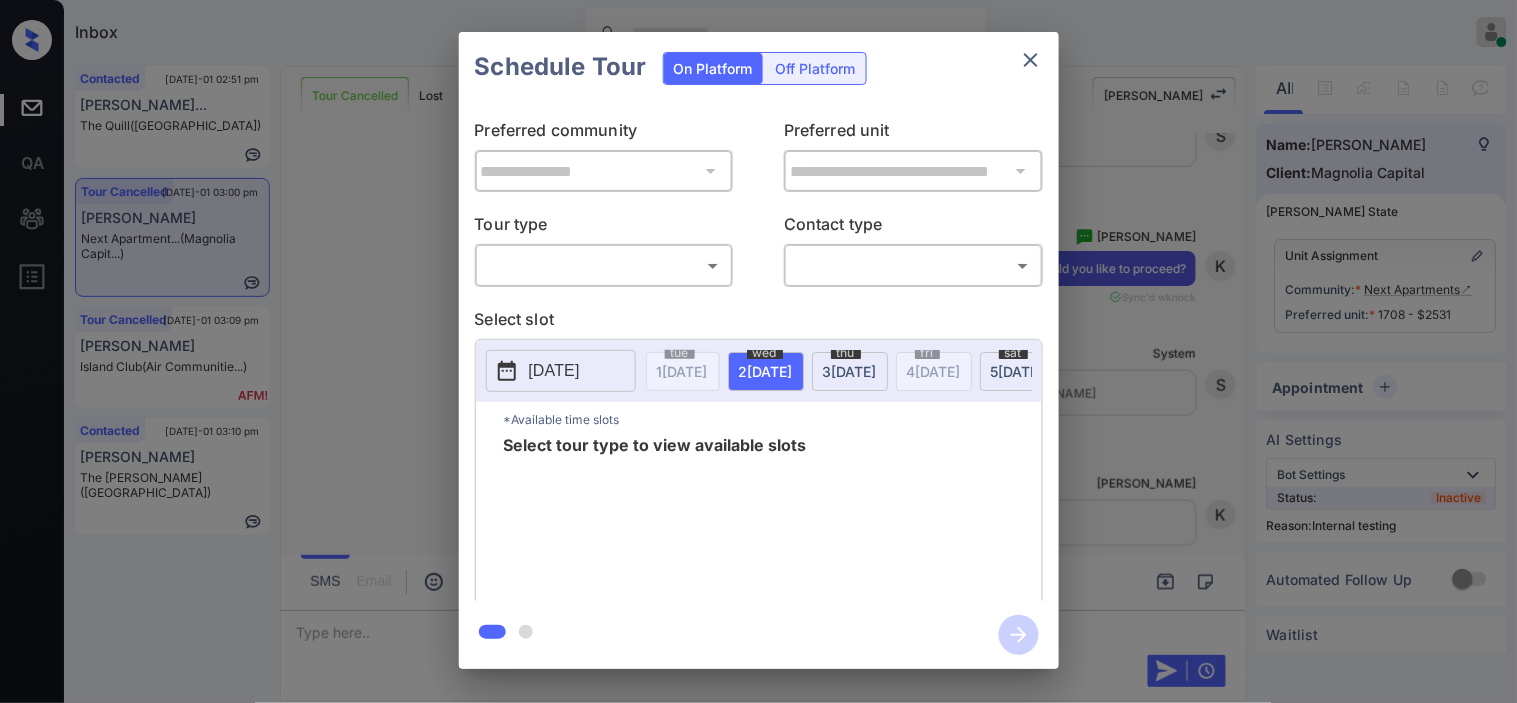 click on "Inbox Kristine Capara Online Set yourself   offline Set yourself   on break Profile Switch to  dark  mode Sign out Contacted Jul-01 02:51 pm   Sabrina Colema... The Quill  (Fairfield) Tour Cancelled Jul-01 03:00 pm   Jarren Jackson Next Apartment...  (Magnolia Capit...) Tour Cancelled Jul-01 03:09 pm   Ginger LaPole Island Club  (Air Communitie...) Contacted Jul-01 03:10 pm   Vorris Harvey The Montgomery  (Fairfield) Tour Cancelled Lost Lead Sentiment: Angry Upon sliding the acknowledgement:  Lead will move to lost stage. * ​ SMS and call option will be set to opt out. AFM will be turned off for the lead. Kelsey New Message Zuma Lead transferred to leasing agent: kelsey Jun 30, 2025 09:06 pm  Sync'd w  knock Z New Message Agent Lead created via webhook in Inbound stage. Jun 30, 2025 09:06 pm A New Message Agent AFM Request sent to Kelsey. Jun 30, 2025 09:06 pm A New Message Agent Notes Note: Structured Note:
Move In Date: 2025-07-26
Jun 30, 2025 09:06 pm A New Message Kelsey Jun 30, 2025 09:07 pm K   K K" at bounding box center (758, 351) 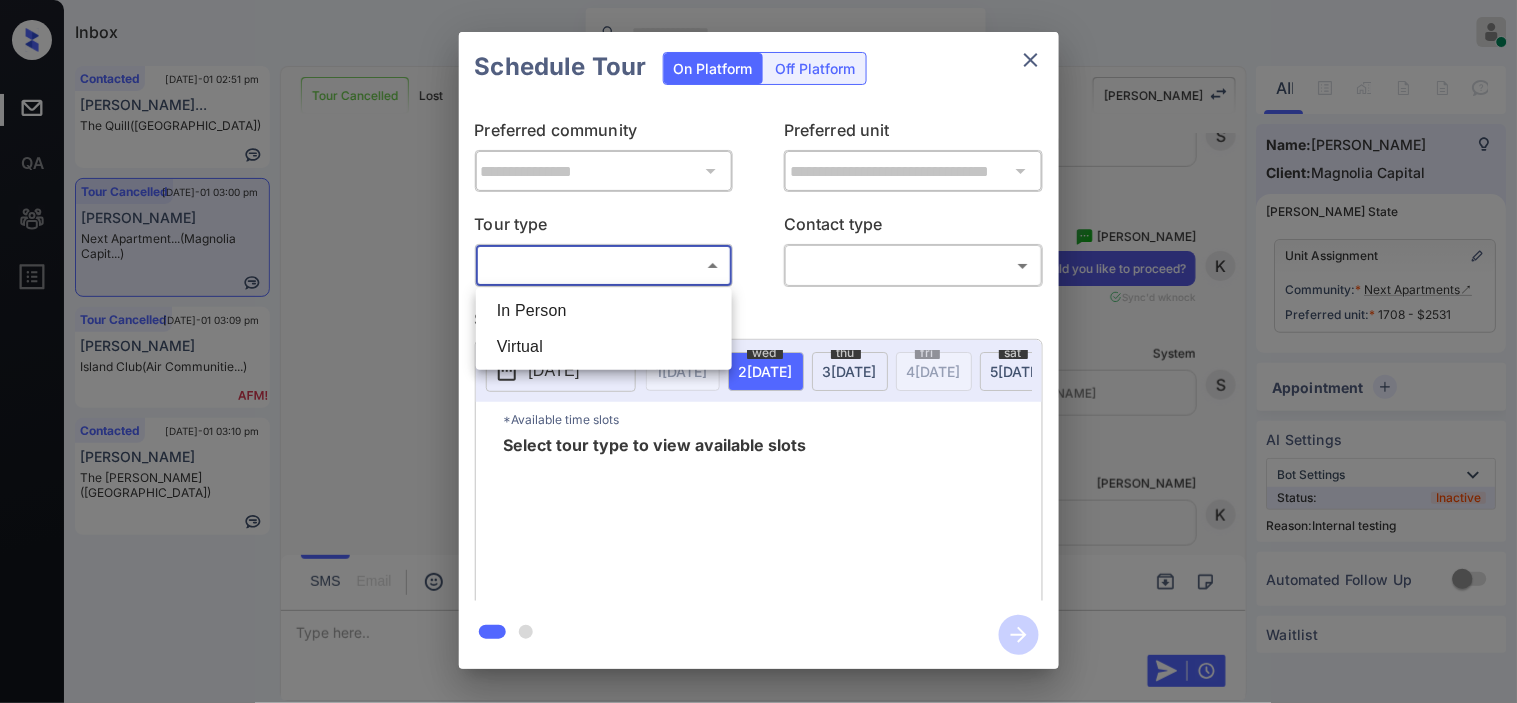 click on "In Person" at bounding box center [604, 311] 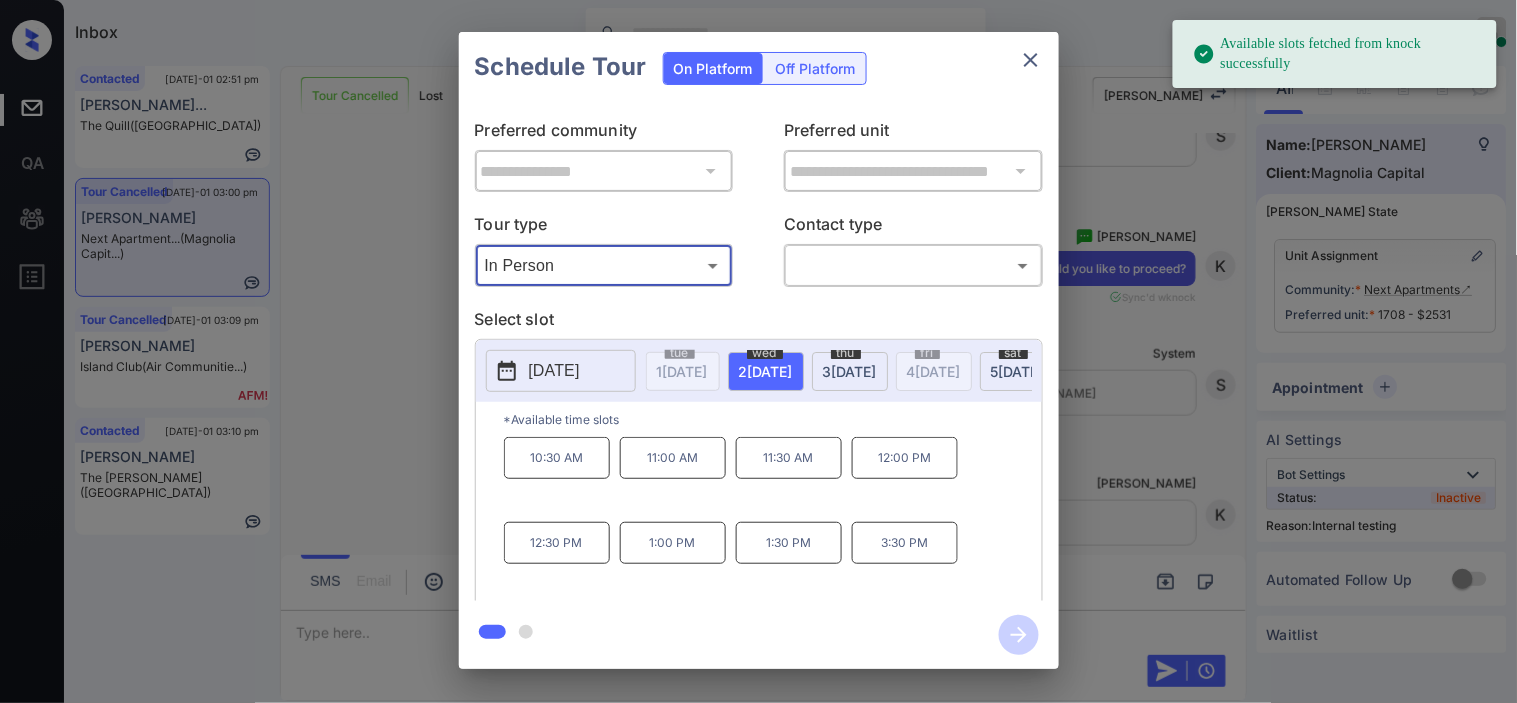 click on "[DATE]" at bounding box center (554, 371) 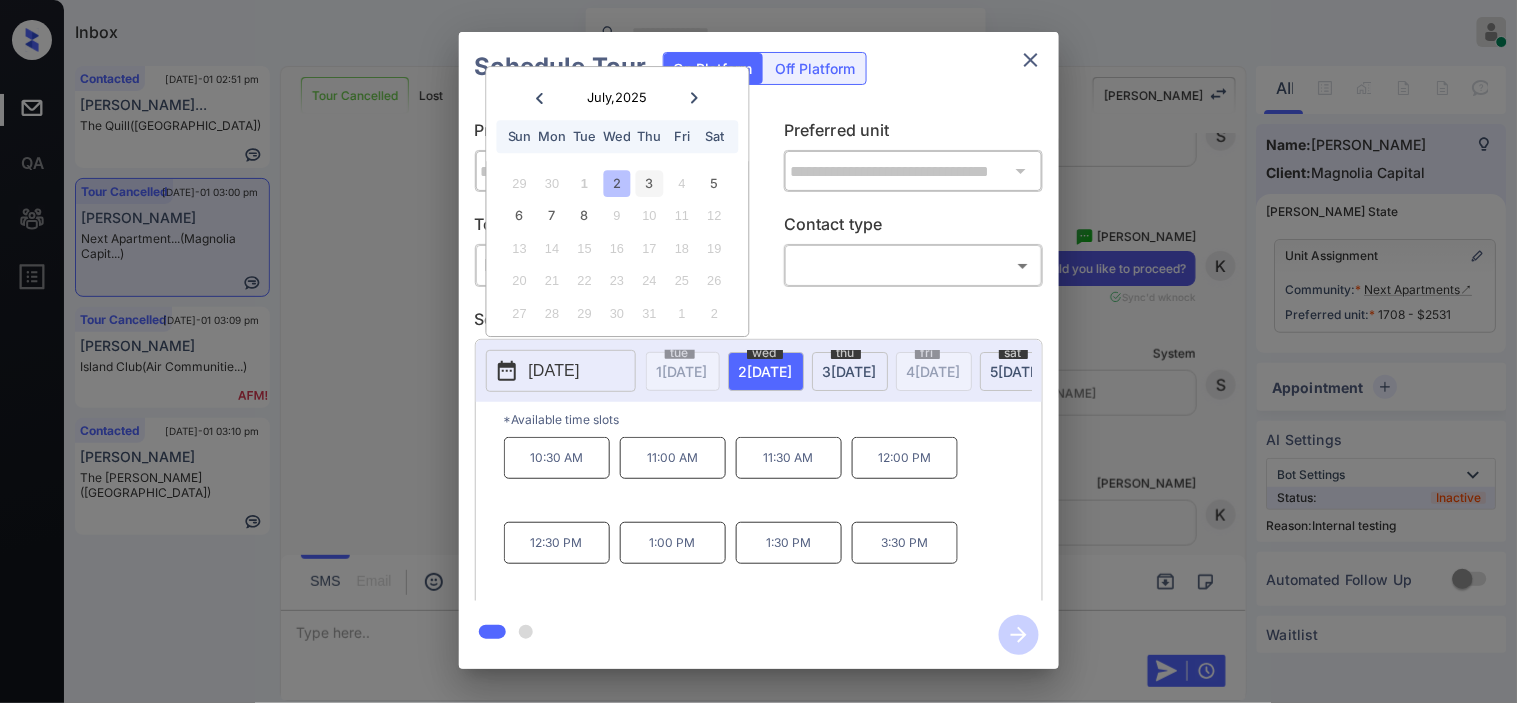 click on "3" at bounding box center (649, 183) 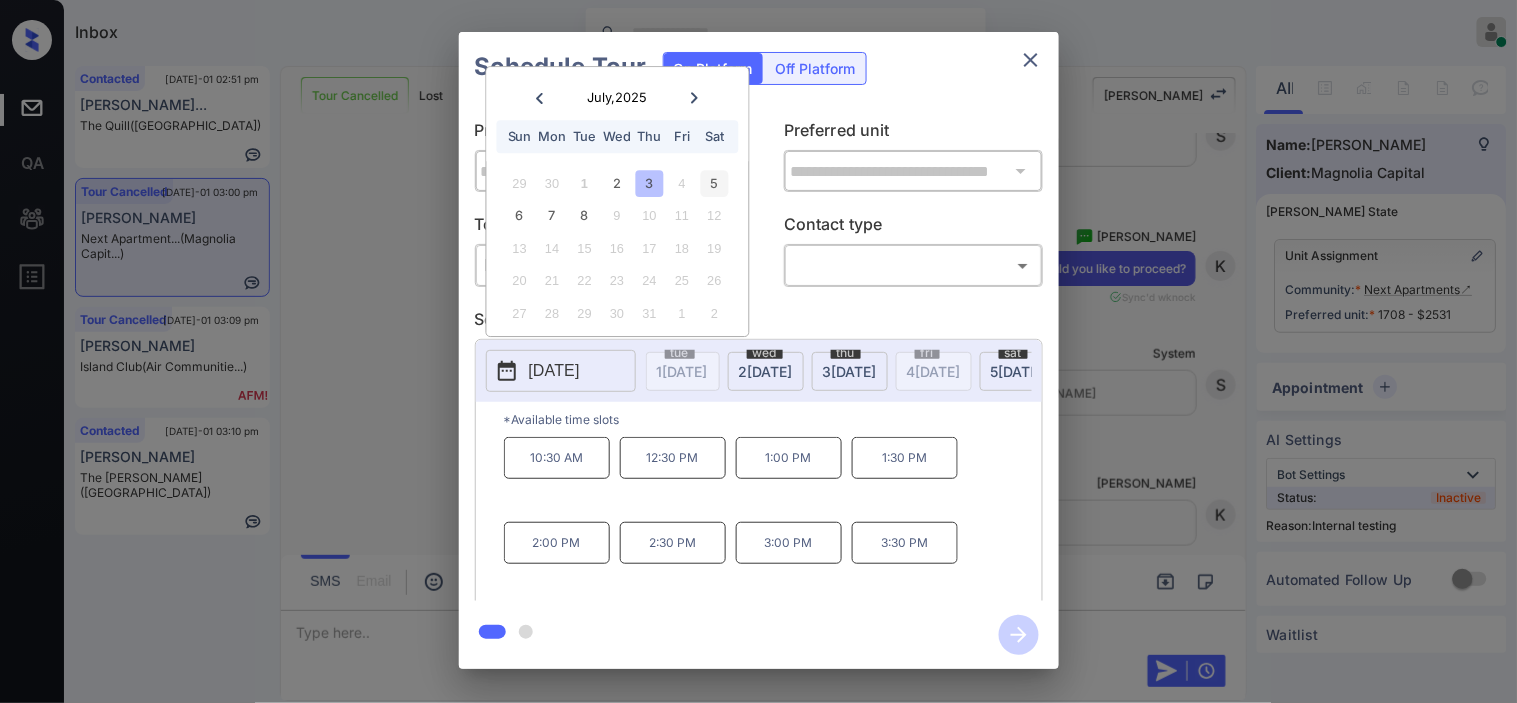 click on "5" at bounding box center (714, 183) 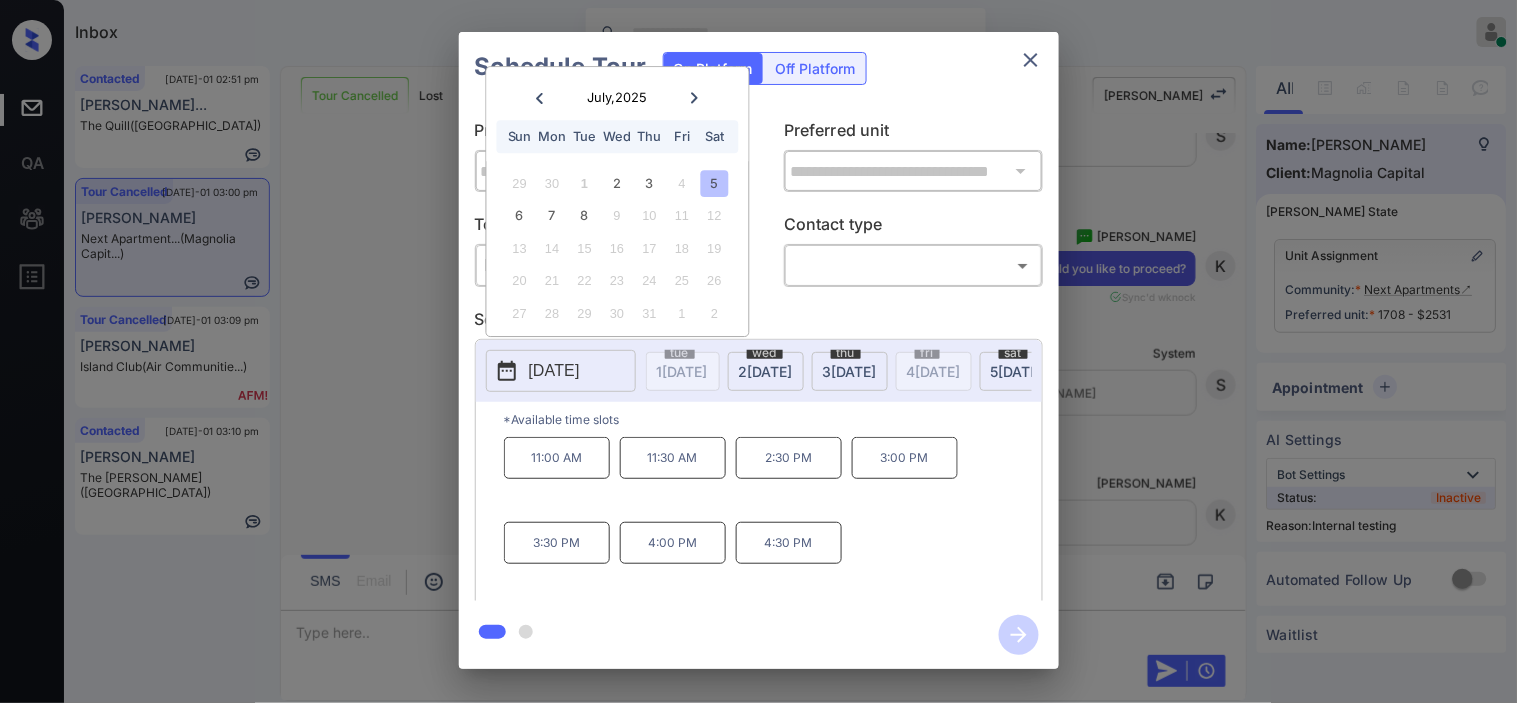 click on "**********" at bounding box center (758, 350) 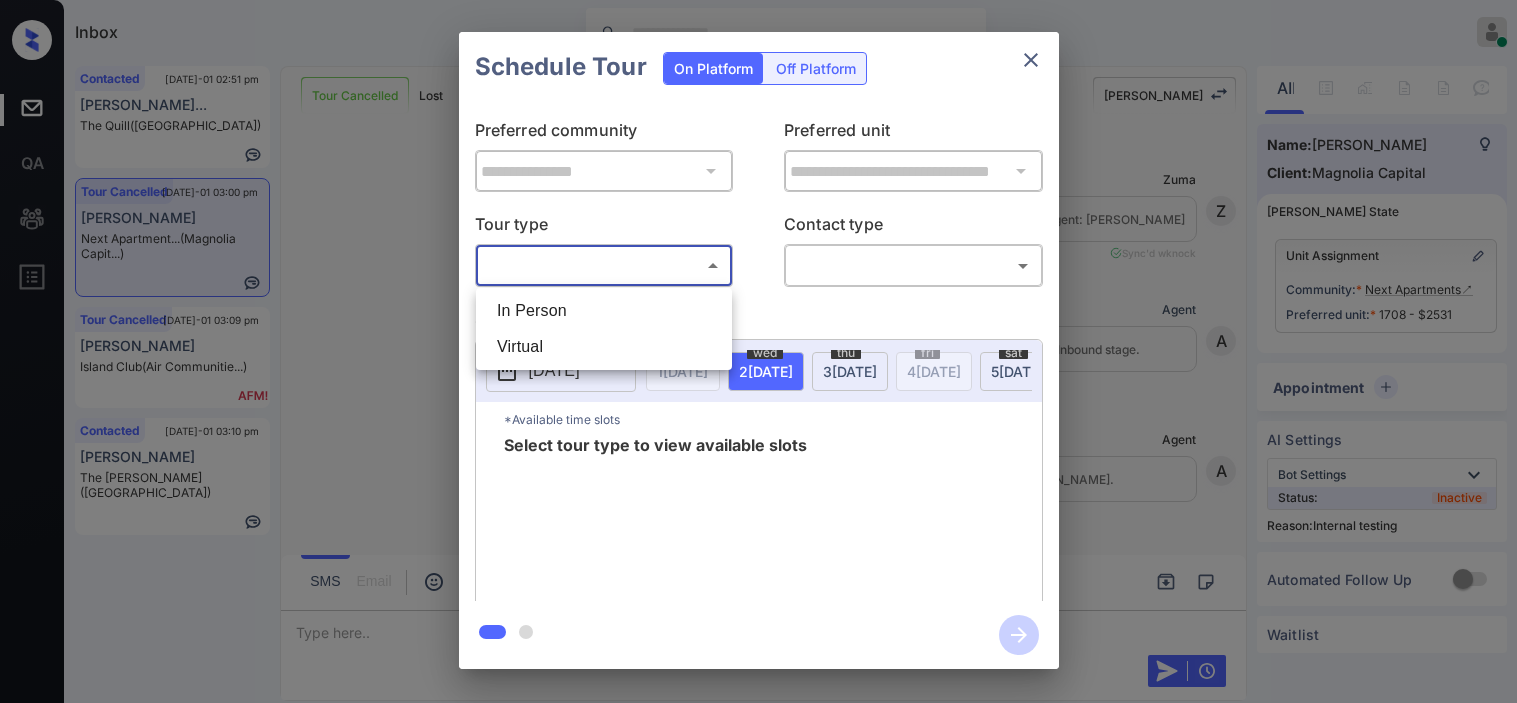 scroll, scrollTop: 0, scrollLeft: 0, axis: both 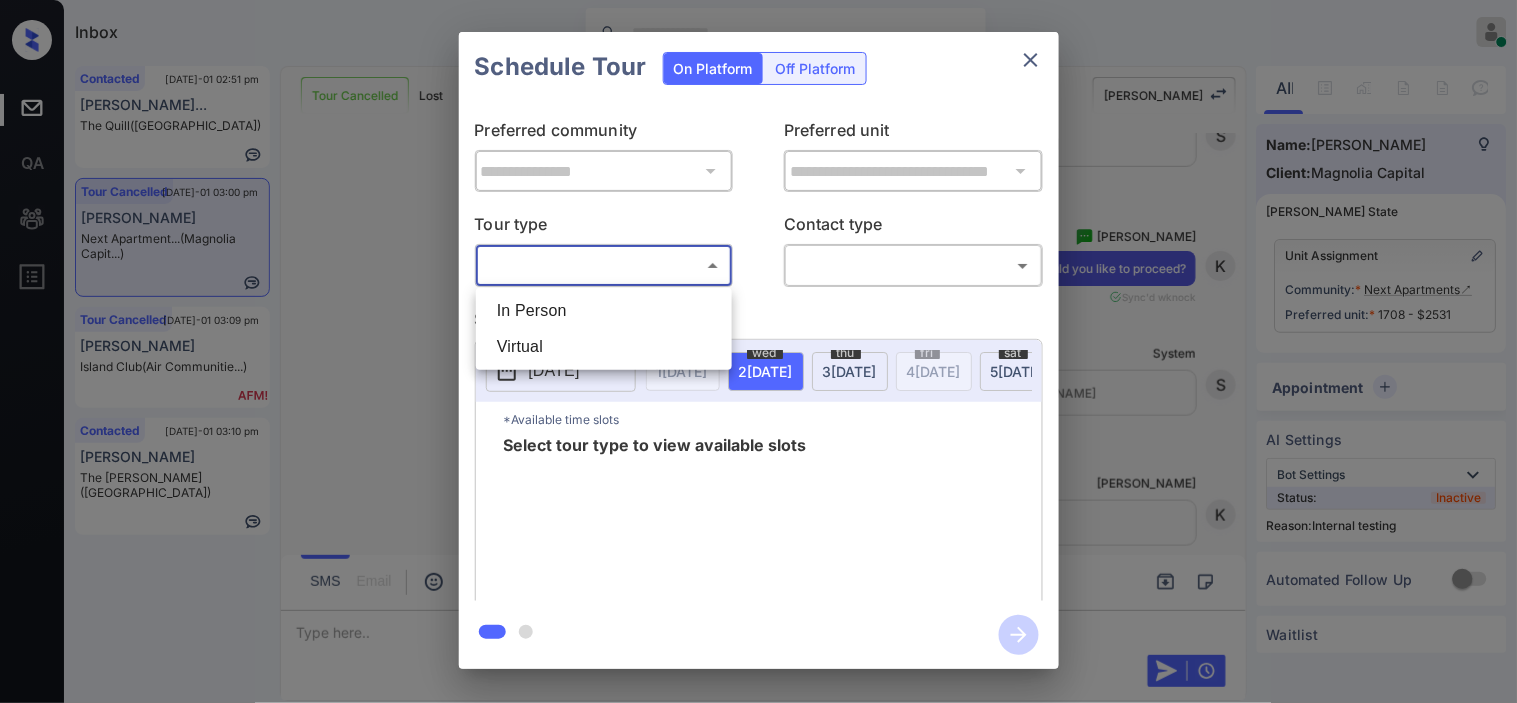 click on "In Person" at bounding box center (604, 311) 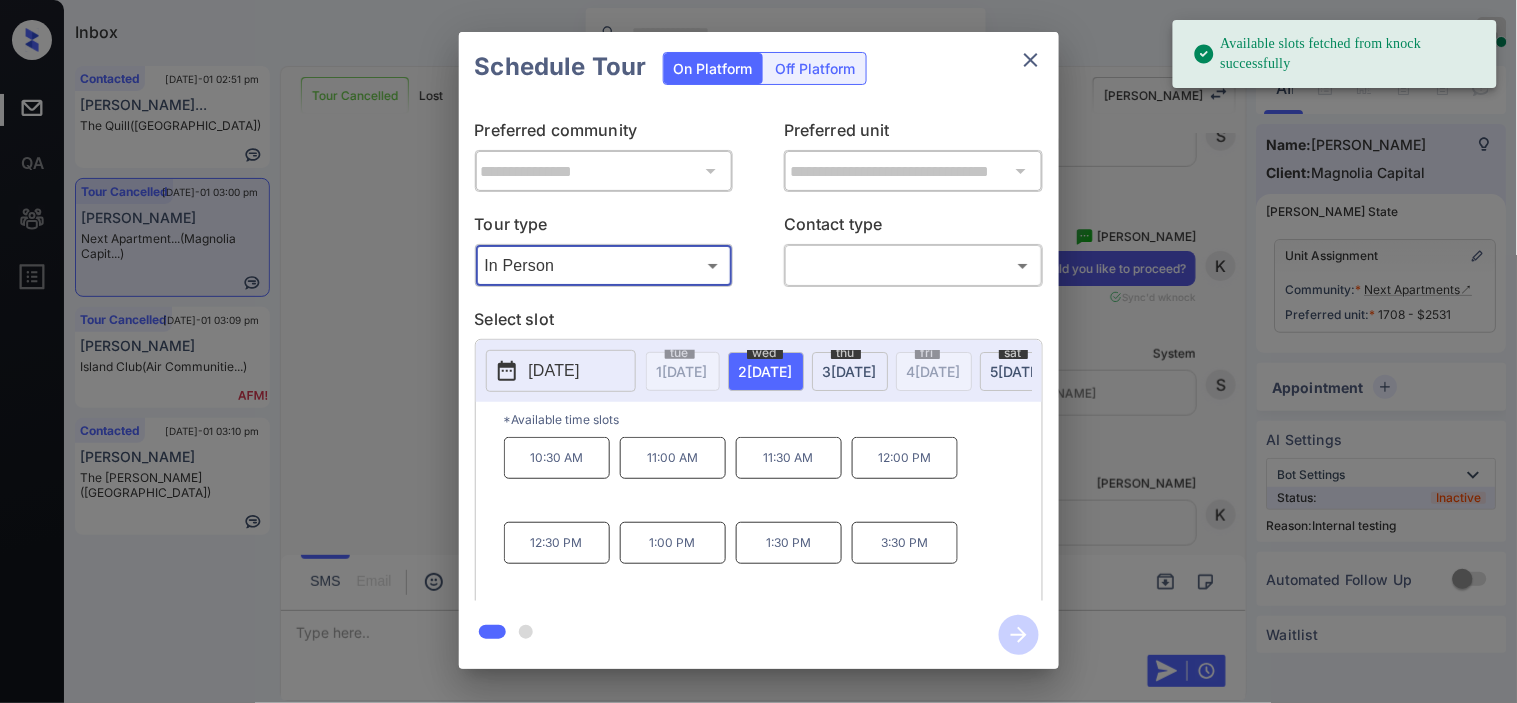 click on "2025-07-02" at bounding box center [561, 371] 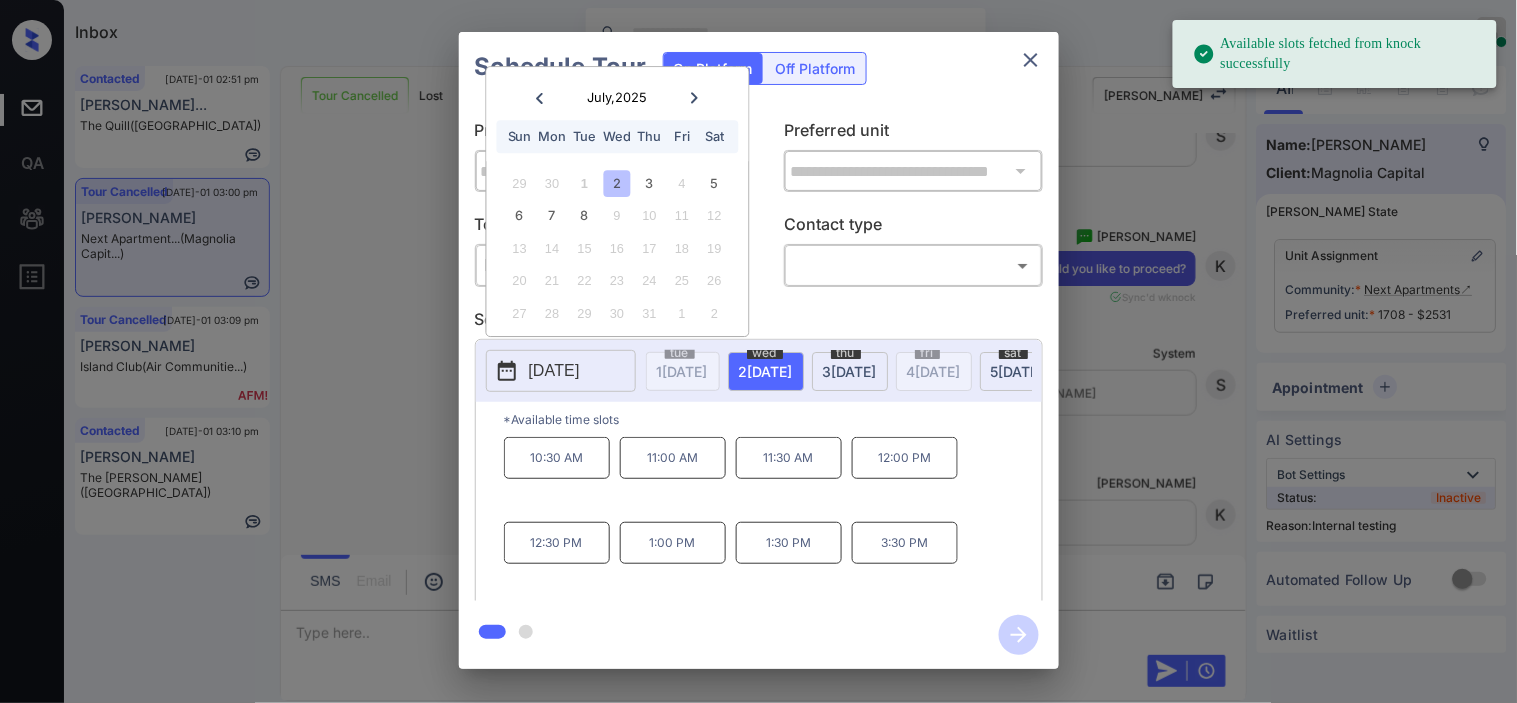 drag, startPoint x: 716, startPoint y: 187, endPoint x: 737, endPoint y: 175, distance: 24.186773 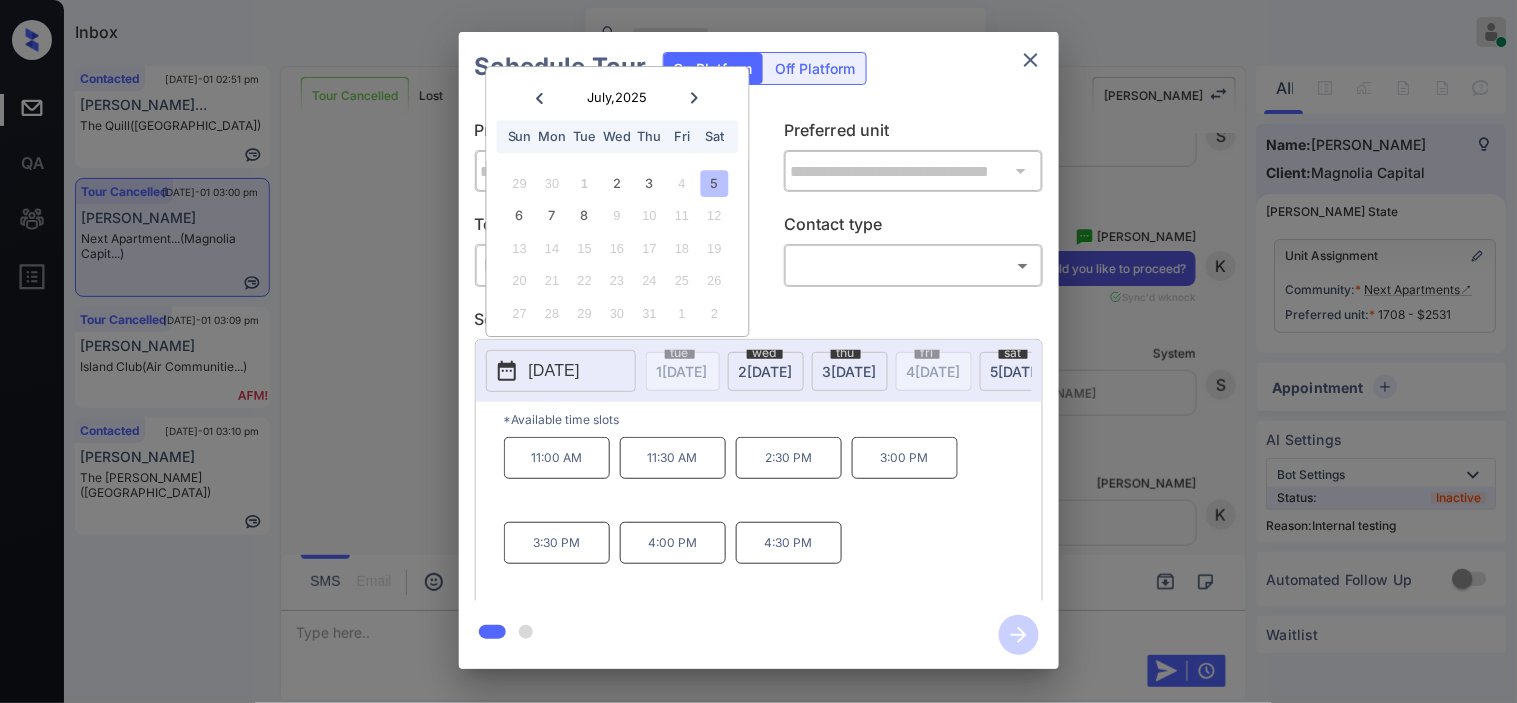 drag, startPoint x: 354, startPoint y: 483, endPoint x: 362, endPoint y: 497, distance: 16.124516 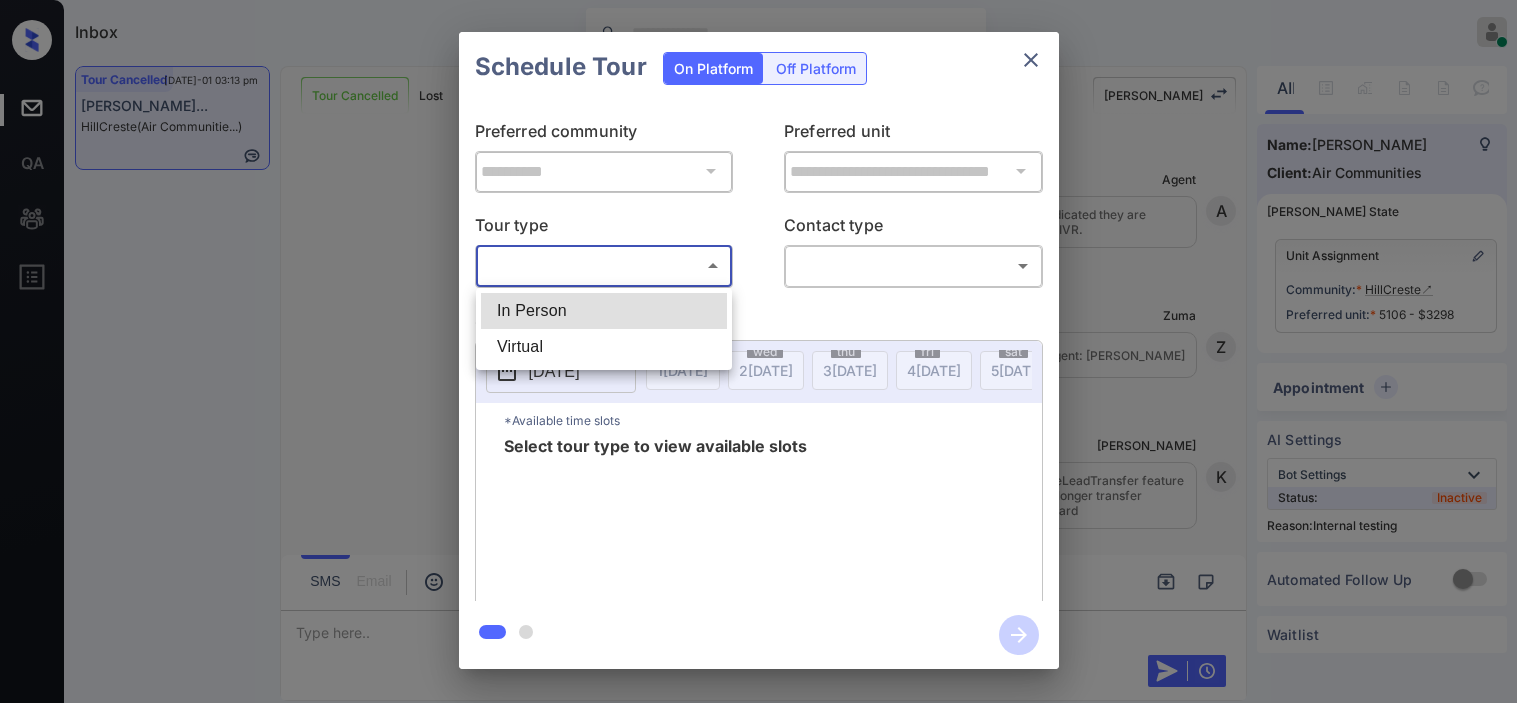 scroll, scrollTop: 0, scrollLeft: 0, axis: both 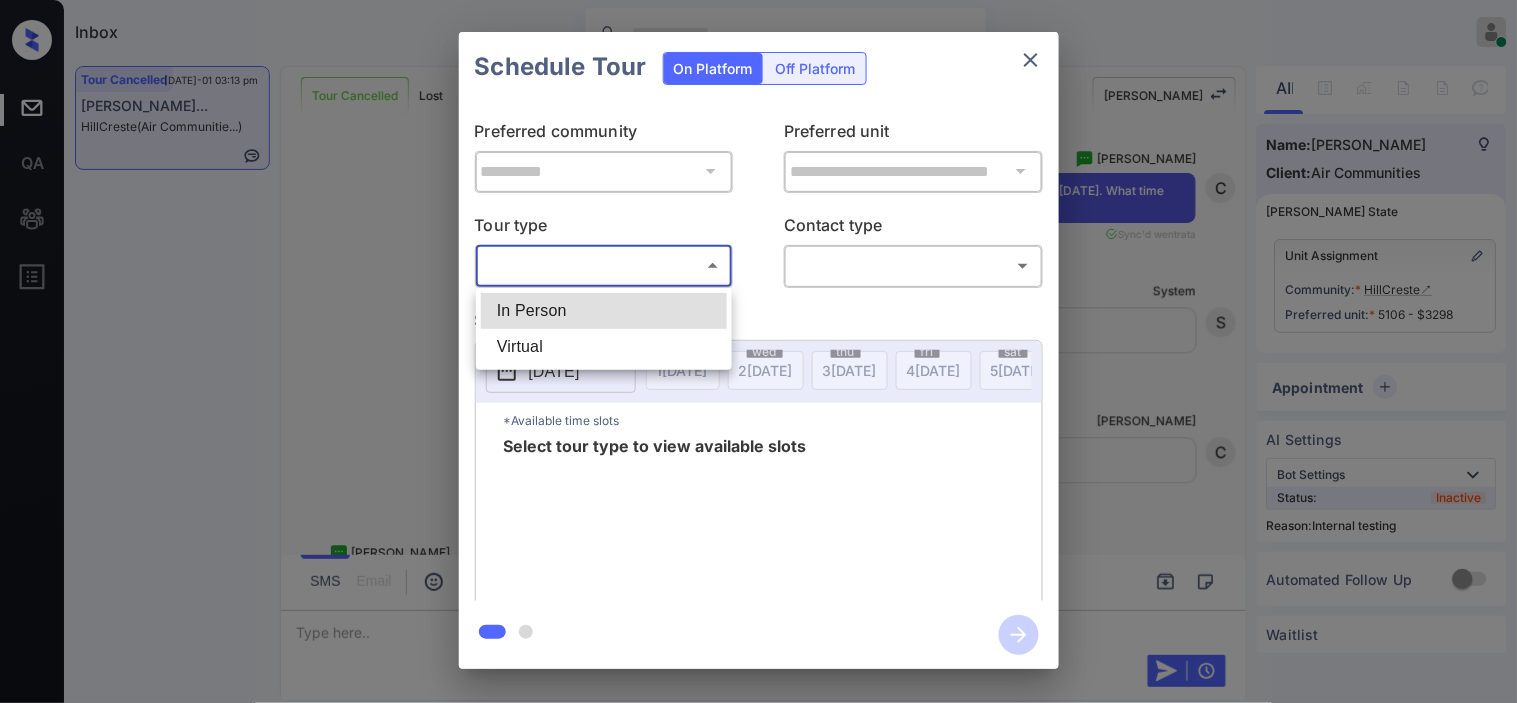 click on "In Person" at bounding box center [604, 311] 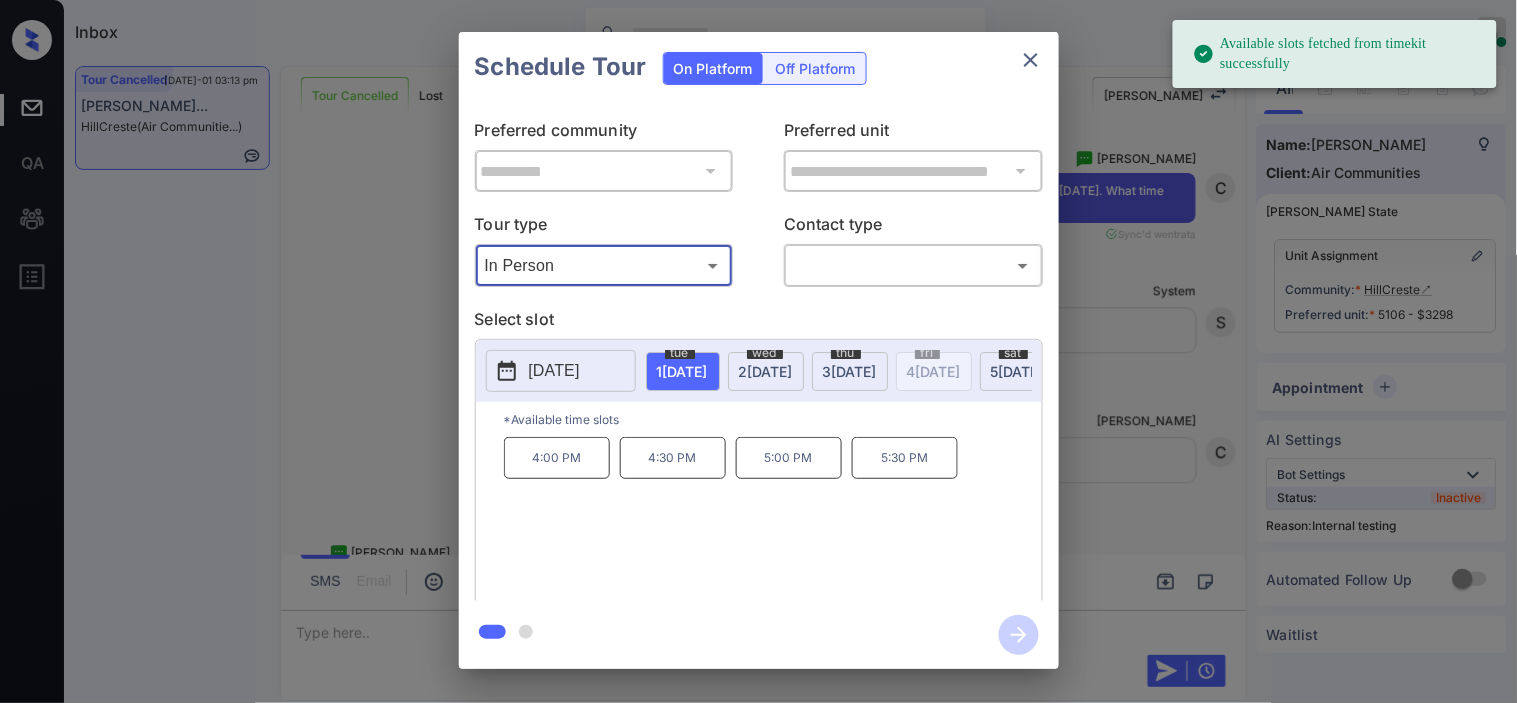 click on "**********" at bounding box center (758, 350) 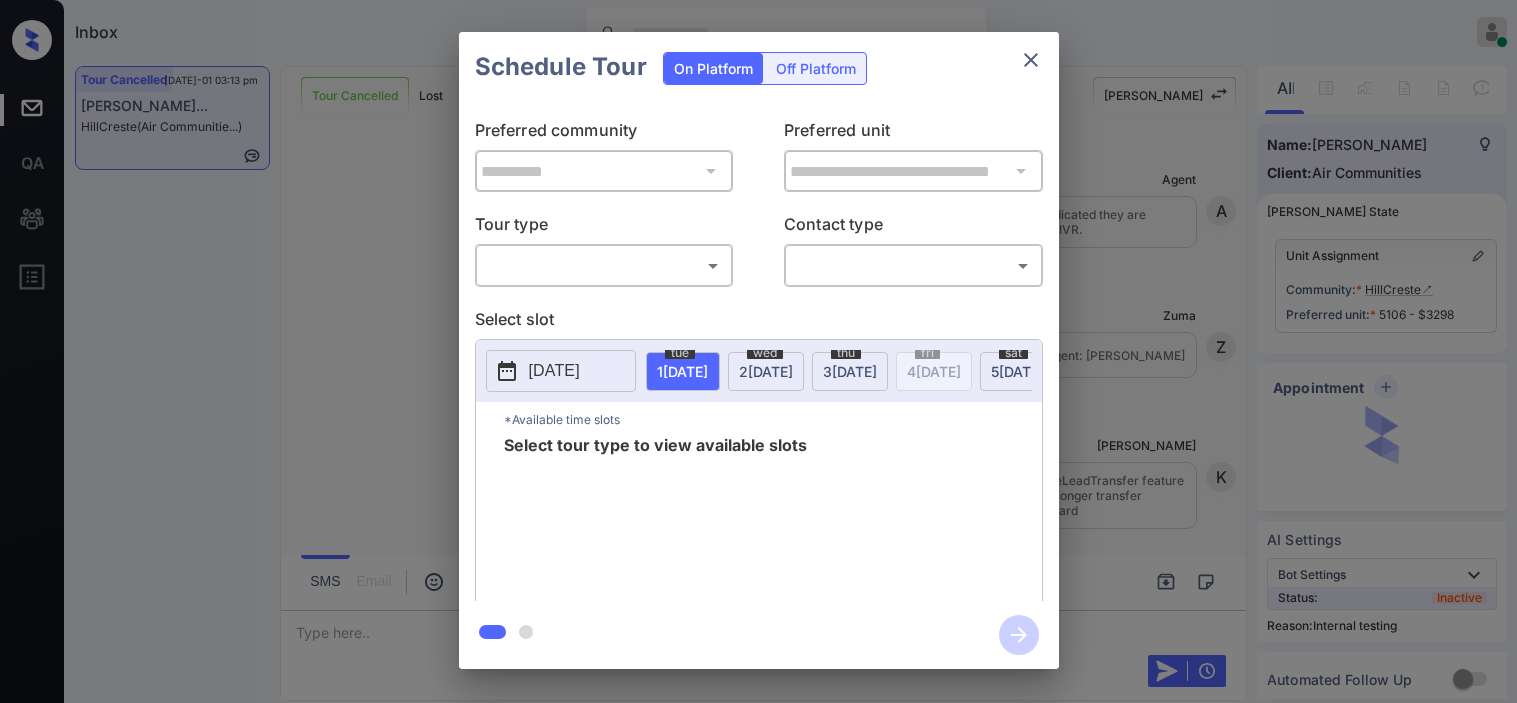 click on "Inbox [PERSON_NAME] Online Set yourself   offline Set yourself   on break Profile Switch to  dark  mode Sign out Tour Cancelled [DATE]-01 03:13 pm   [PERSON_NAME]... HillCreste  (Air Communitie...) Tour Cancelled Lost Lead Sentiment: Angry Upon sliding the acknowledgement:  Lead will move to lost stage. * ​ SMS and call option will be set to opt out. AFM will be turned off for the lead. [PERSON_NAME] New Message Agent Lead created because they indicated they are interested in leasing via Zuma IVR. [DATE] 12:17 pm A New Message [PERSON_NAME] Lead transferred to leasing agent: [PERSON_NAME][DATE] 12:17 pm Z New Message [PERSON_NAME] Due to the activation of disableLeadTransfer feature flag, [PERSON_NAME] will no longer transfer ownership of this CRM guest card [DATE] 12:17 pm K New Message Agent Lead created because they indicated they are interested in leasing via Zuma IVR. [DATE] 12:17 pm A New Message [PERSON_NAME] Notes Note: [DATE] 12:17 pm  Sync'd w  entrata K New Message Agent AFM Request sent to [PERSON_NAME]. A Agent A" at bounding box center [758, 351] 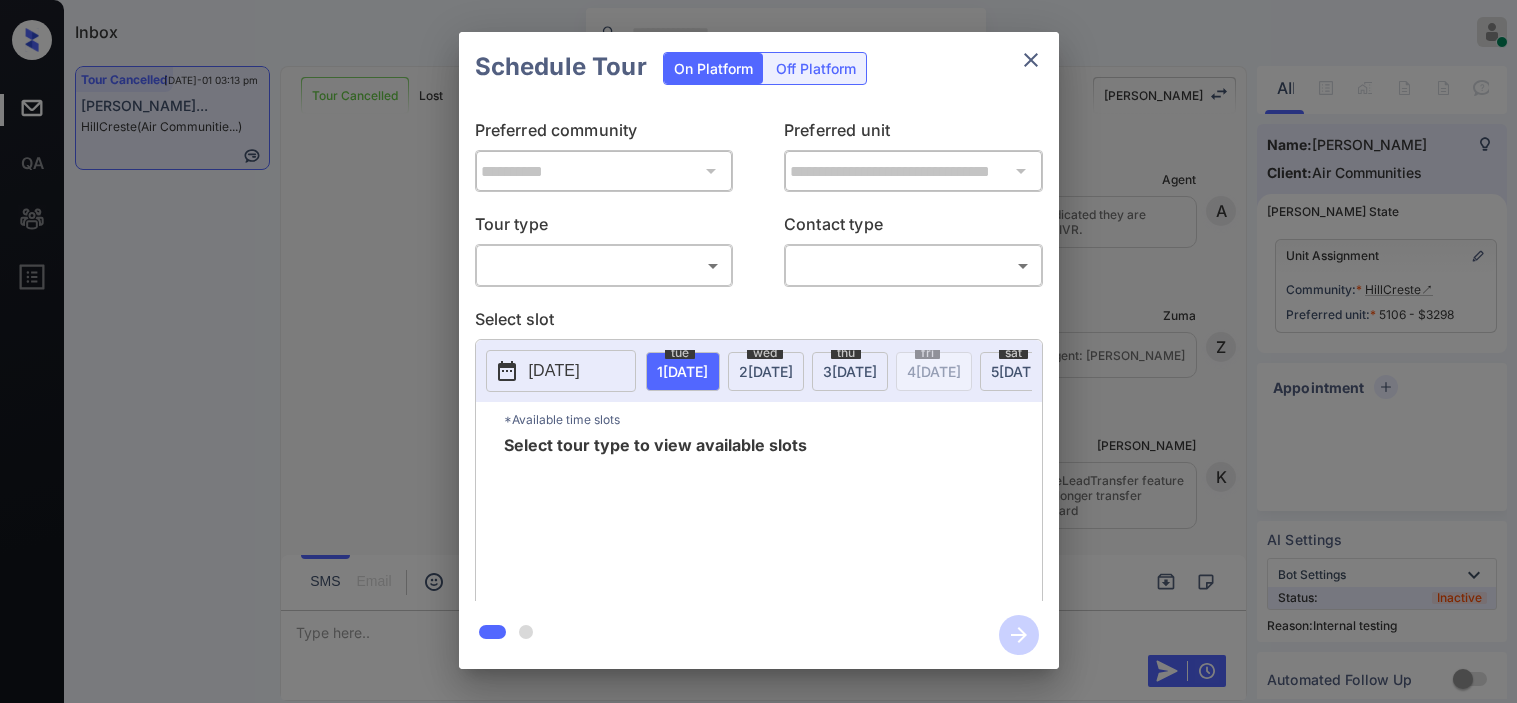scroll, scrollTop: 0, scrollLeft: 0, axis: both 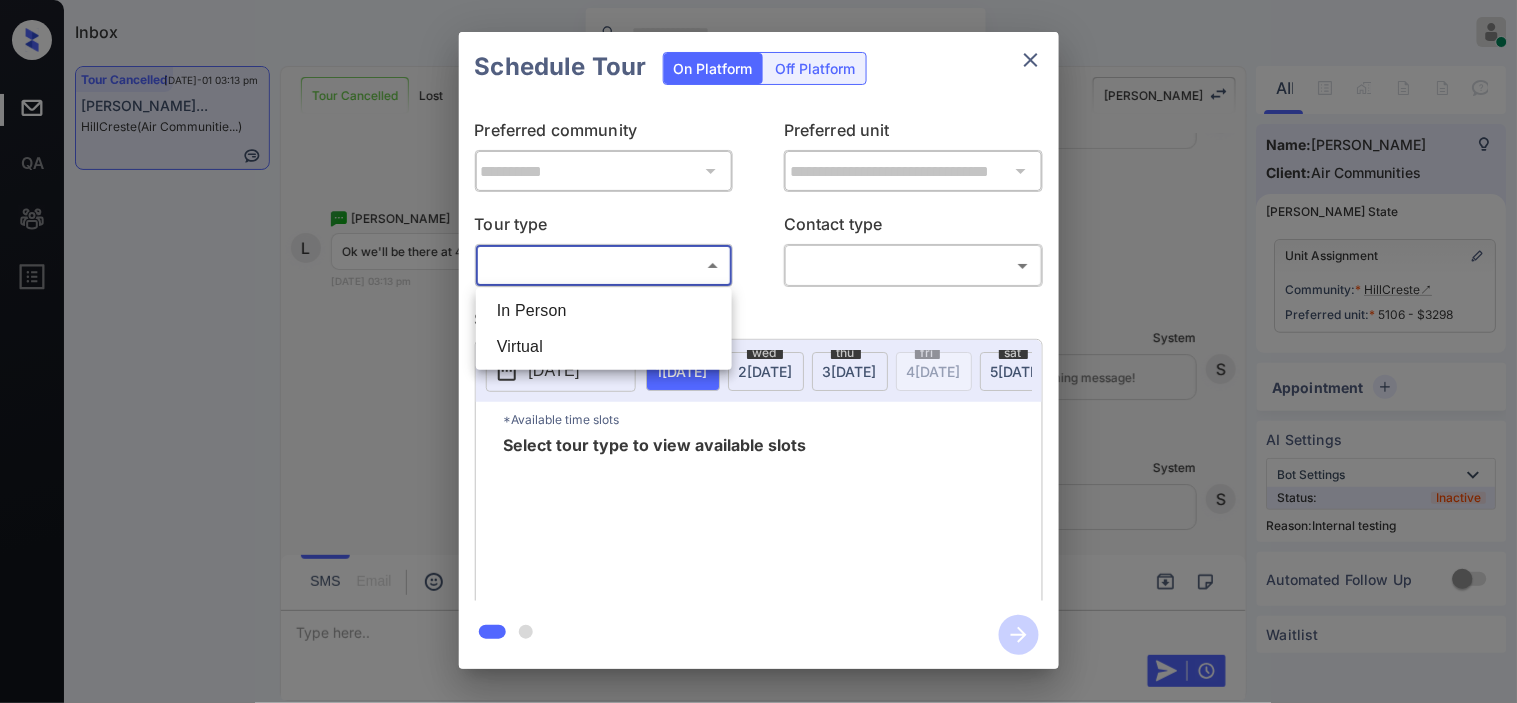 click on "In Person" at bounding box center [604, 311] 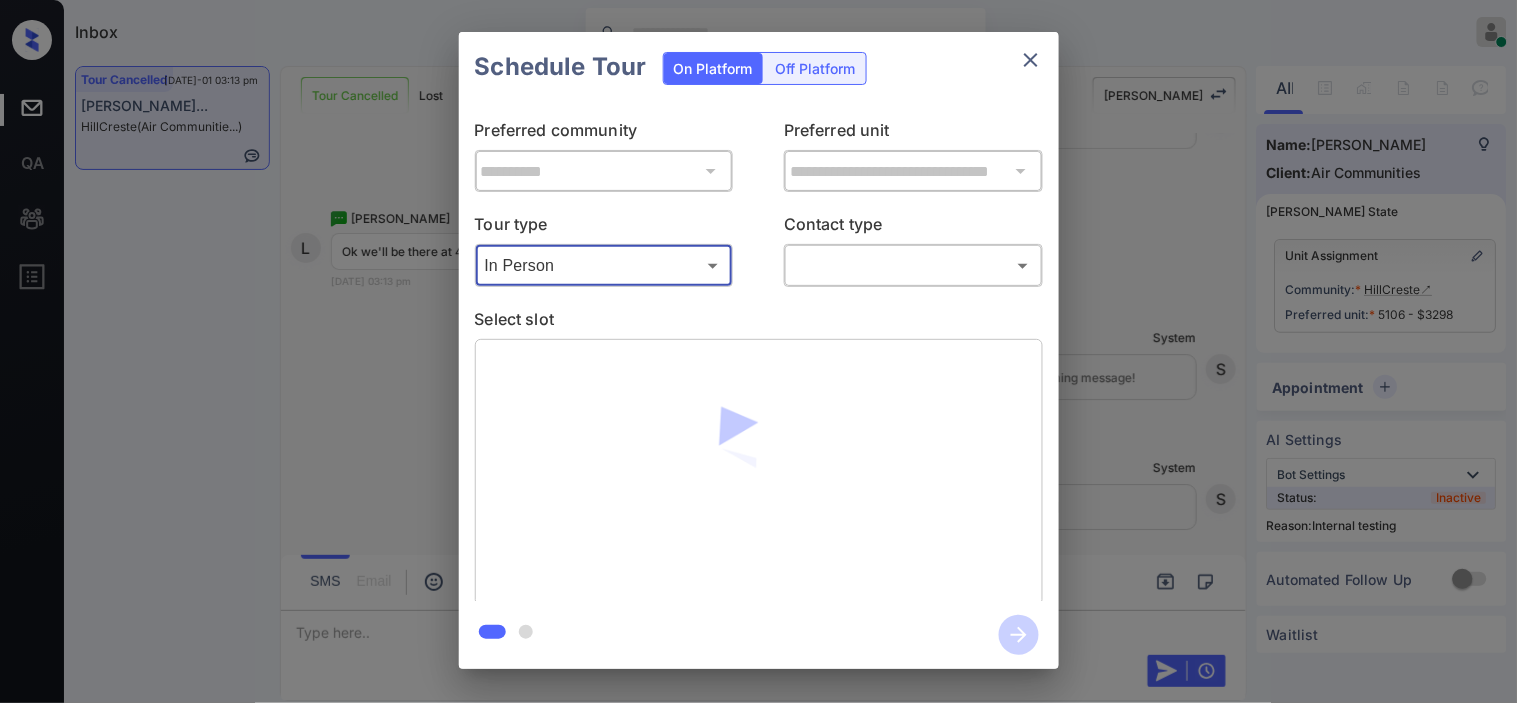 click on "Inbox [PERSON_NAME] Online Set yourself   offline Set yourself   on break Profile Switch to  dark  mode Sign out Tour Cancelled [DATE]-01 03:13 pm   [PERSON_NAME]... HillCreste  (Air Communitie...) Tour Cancelled Lost Lead Sentiment: Angry Upon sliding the acknowledgement:  Lead will move to lost stage. * ​ SMS and call option will be set to opt out. AFM will be turned off for the lead. [PERSON_NAME] New Message Agent Lead created because they indicated they are interested in leasing via Zuma IVR. [DATE] 12:17 pm A New Message [PERSON_NAME] Lead transferred to leasing agent: [PERSON_NAME][DATE] 12:17 pm Z New Message [PERSON_NAME] Due to the activation of disableLeadTransfer feature flag, [PERSON_NAME] will no longer transfer ownership of this CRM guest card [DATE] 12:17 pm K New Message Agent Lead created because they indicated they are interested in leasing via Zuma IVR. [DATE] 12:17 pm A New Message [PERSON_NAME] Notes Note: [DATE] 12:17 pm  Sync'd w  entrata K New Message Agent AFM Request sent to [PERSON_NAME]. A Agent A" at bounding box center (758, 351) 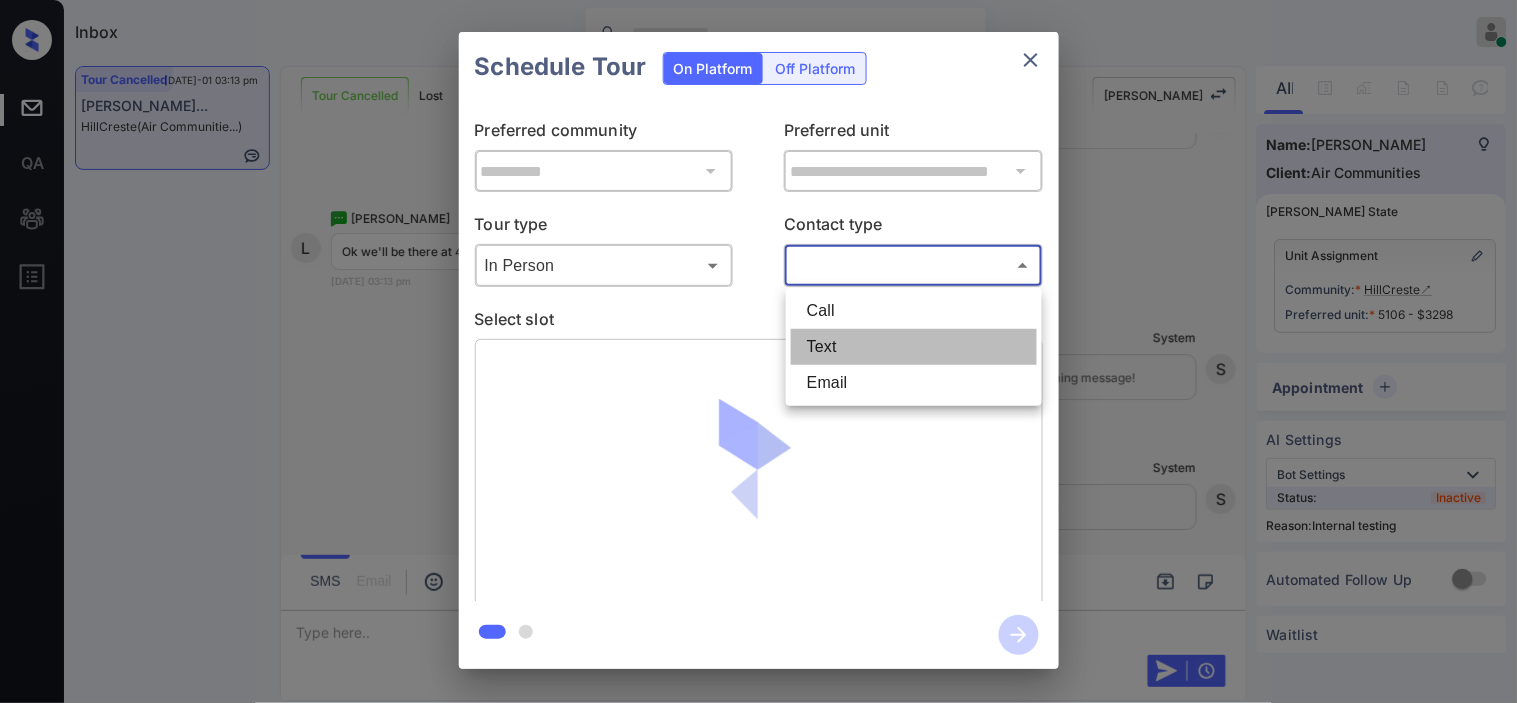 click on "Text" at bounding box center [914, 347] 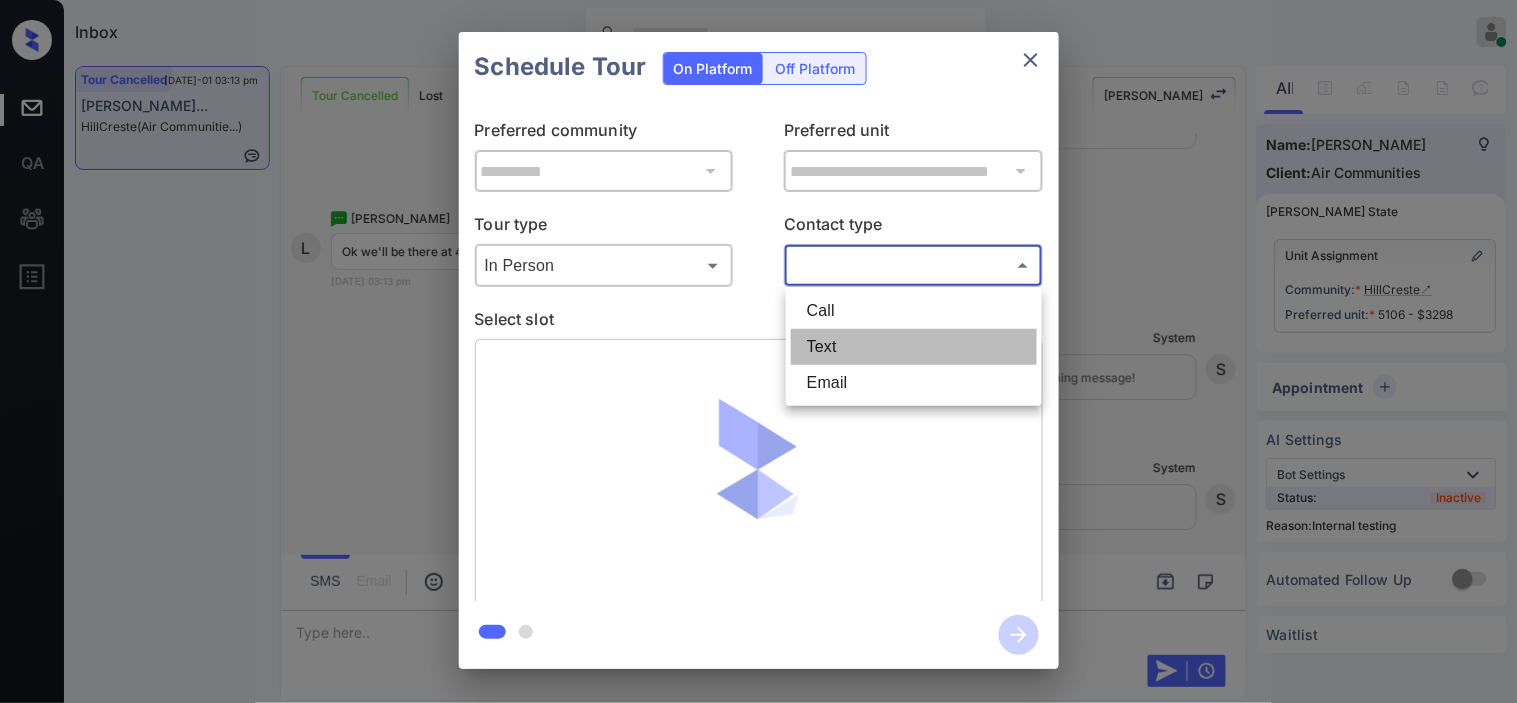 type on "****" 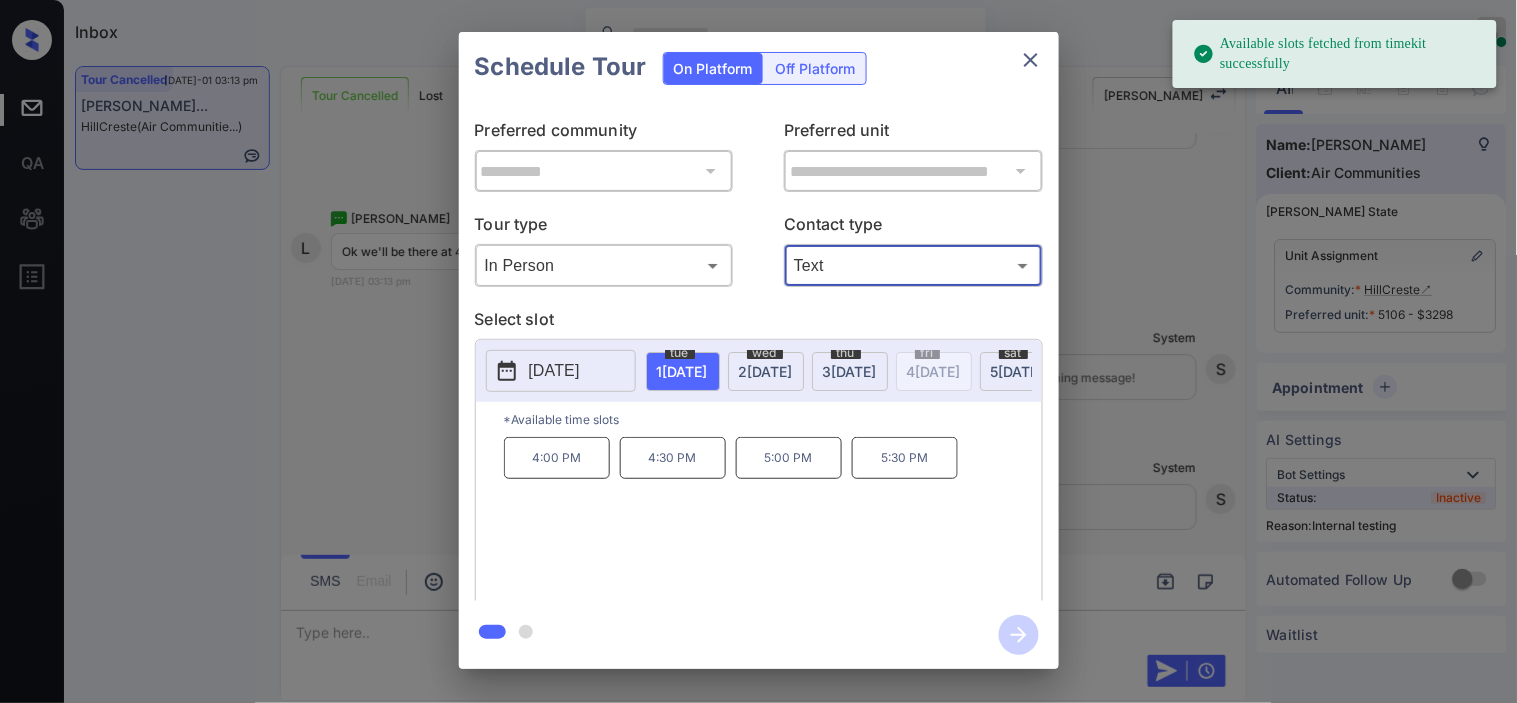 click on "4:00 PM" at bounding box center (557, 458) 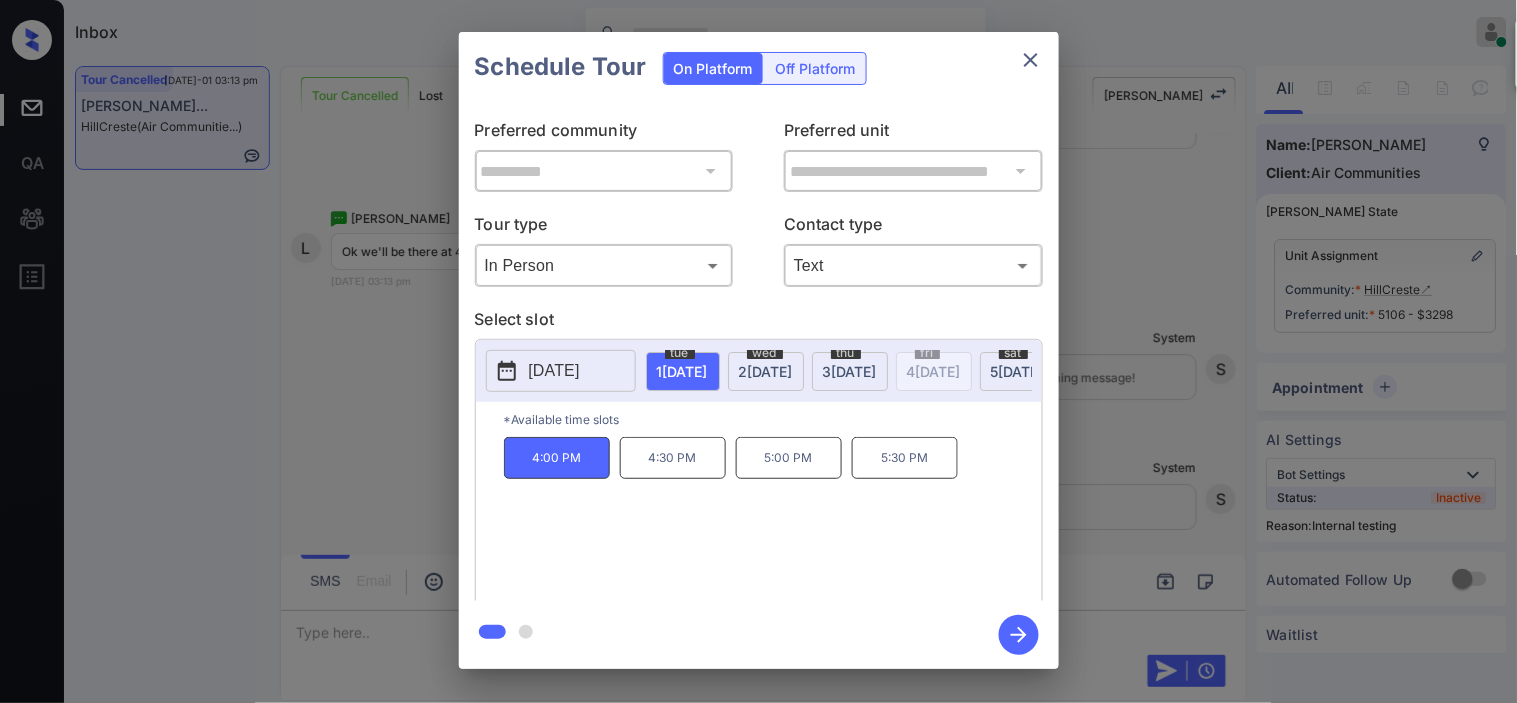 click 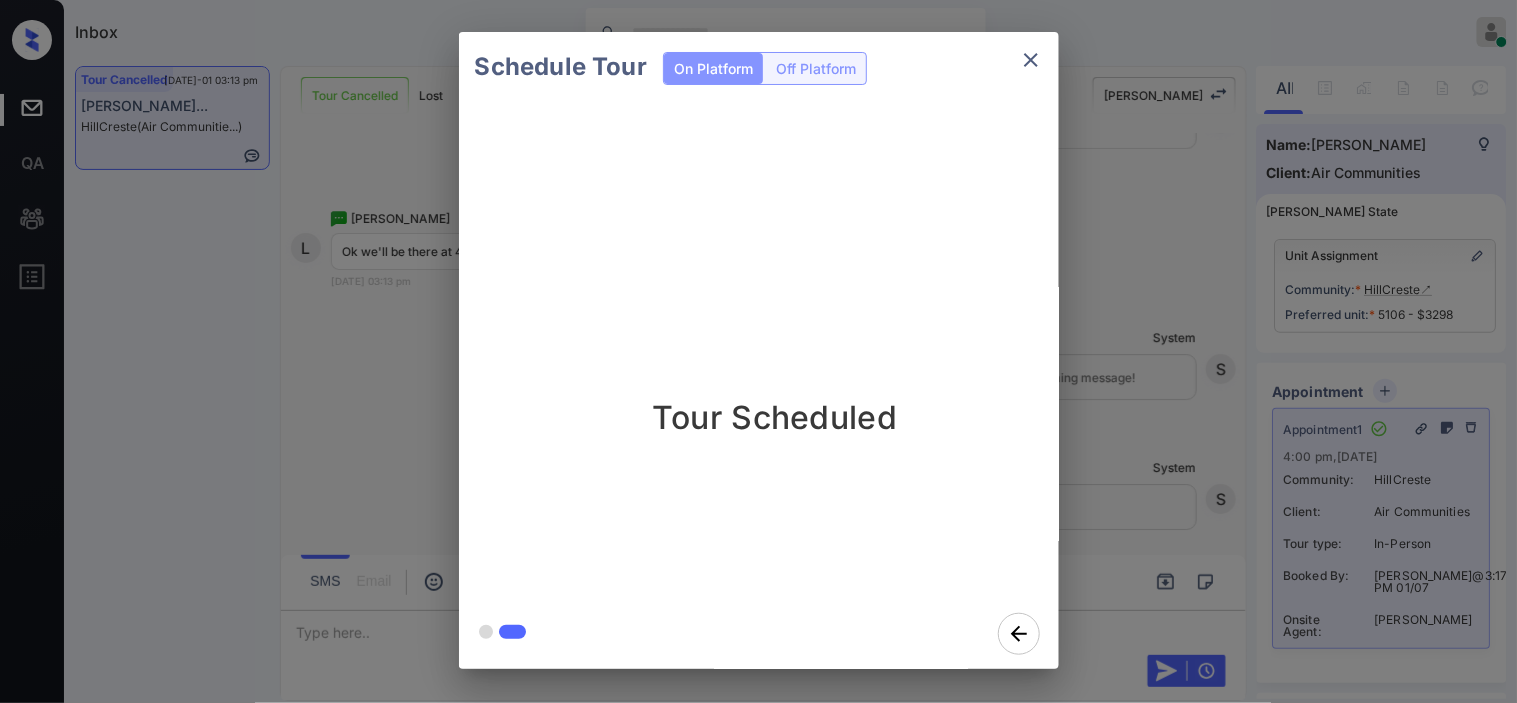 click on "Schedule Tour On Platform Off Platform Tour Scheduled" at bounding box center [758, 350] 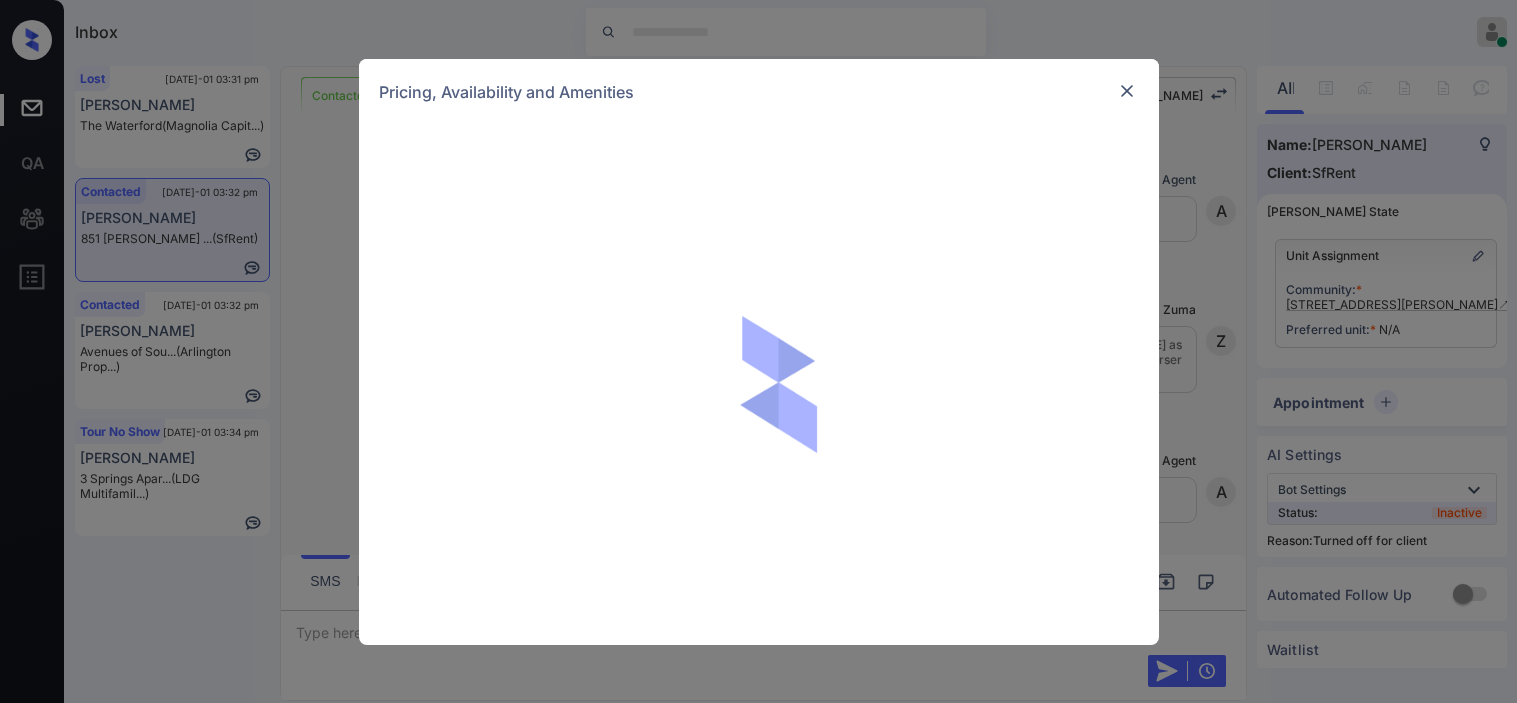 scroll, scrollTop: 0, scrollLeft: 0, axis: both 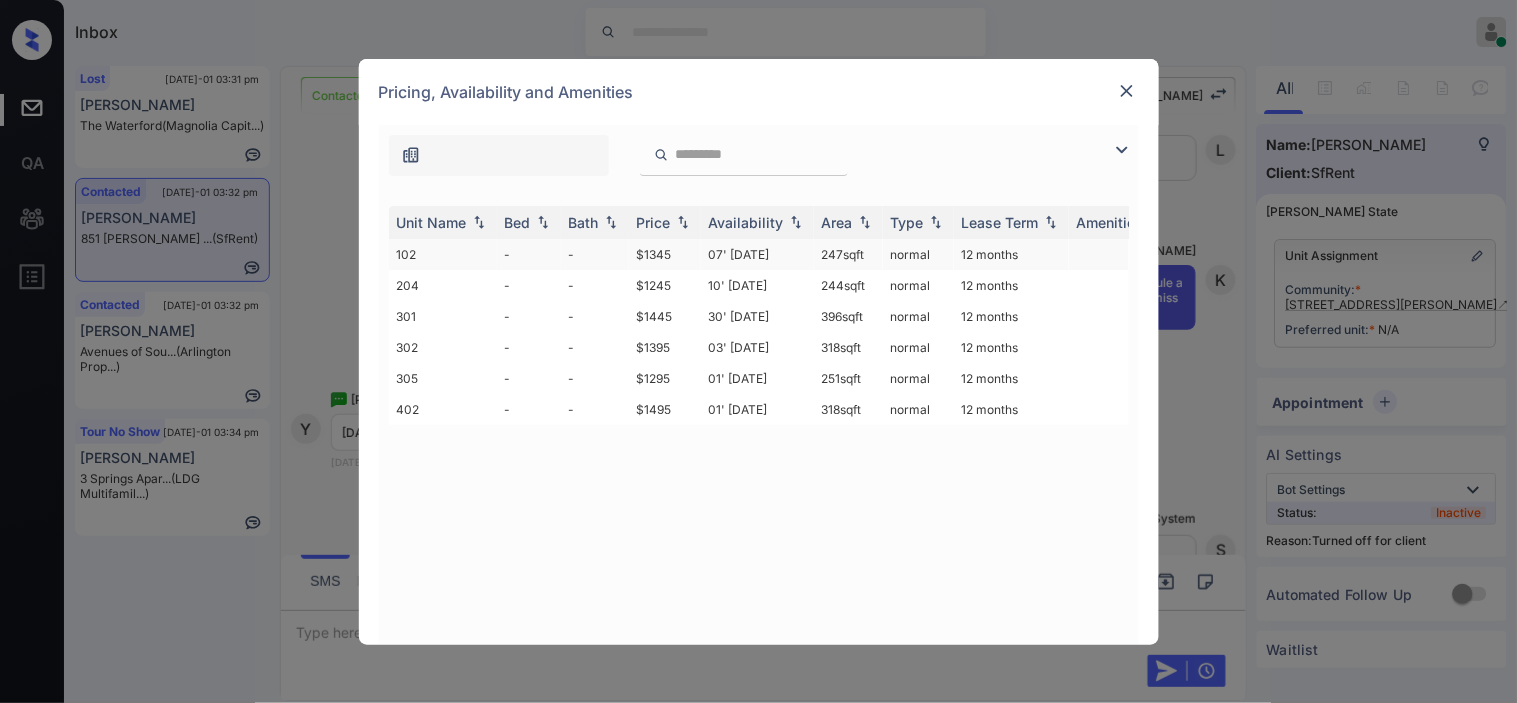 click on "07' [DATE]" at bounding box center [757, 254] 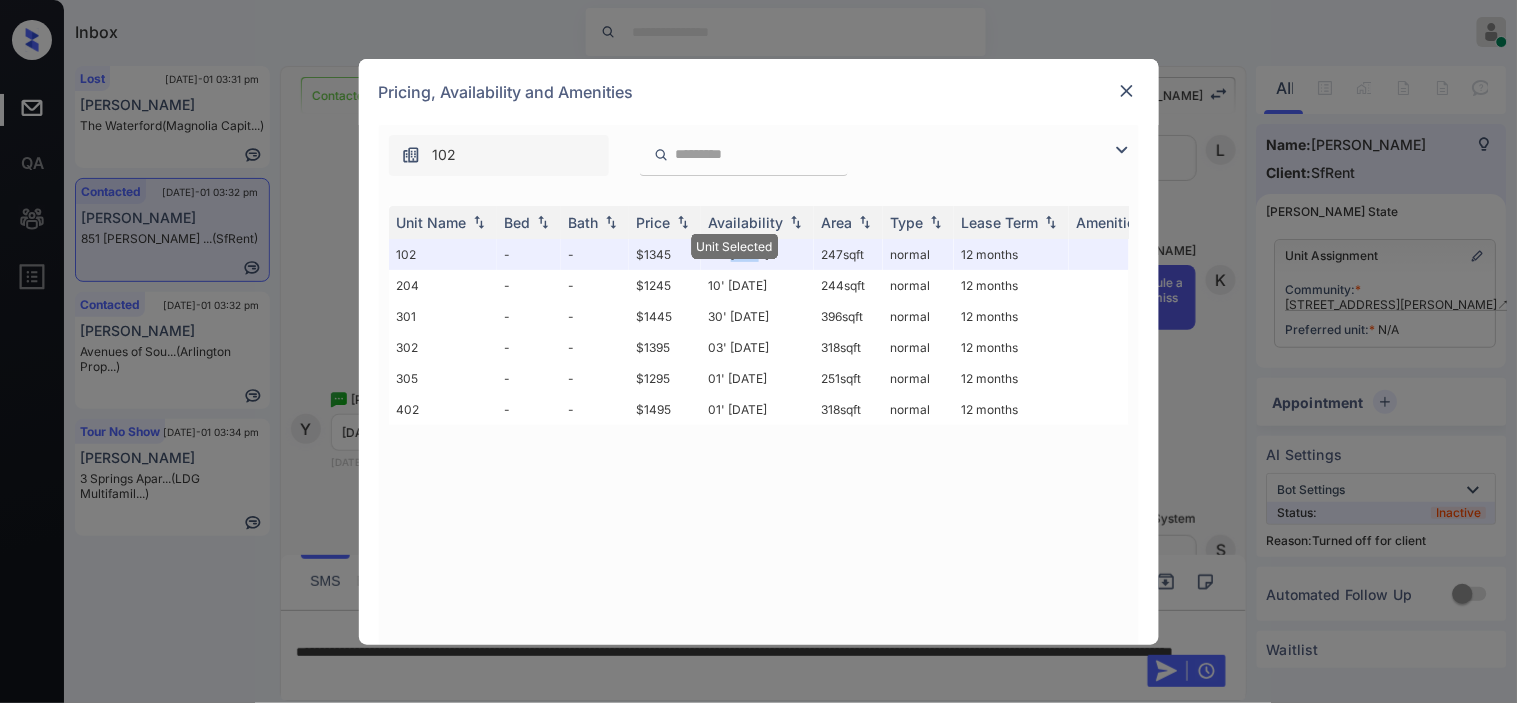 click at bounding box center [1127, 91] 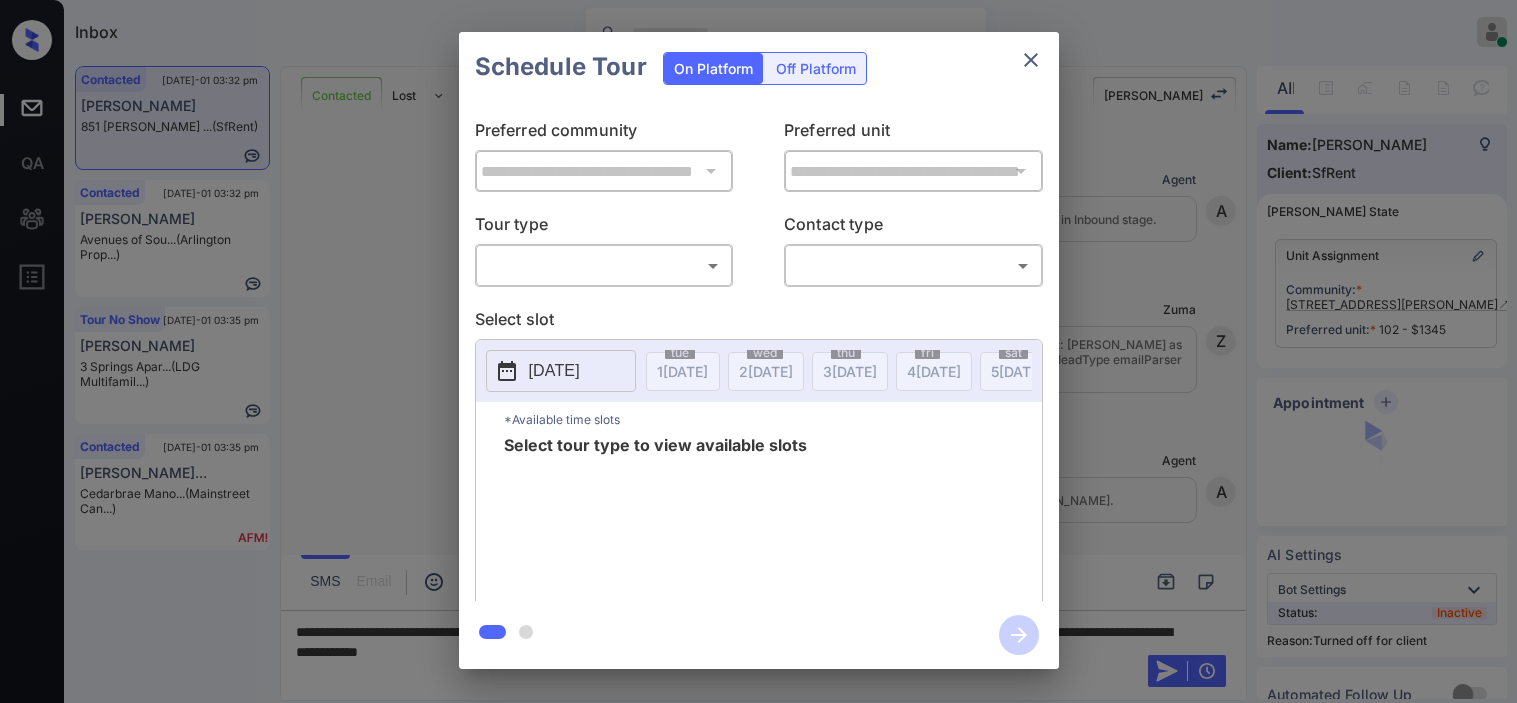 scroll, scrollTop: 0, scrollLeft: 0, axis: both 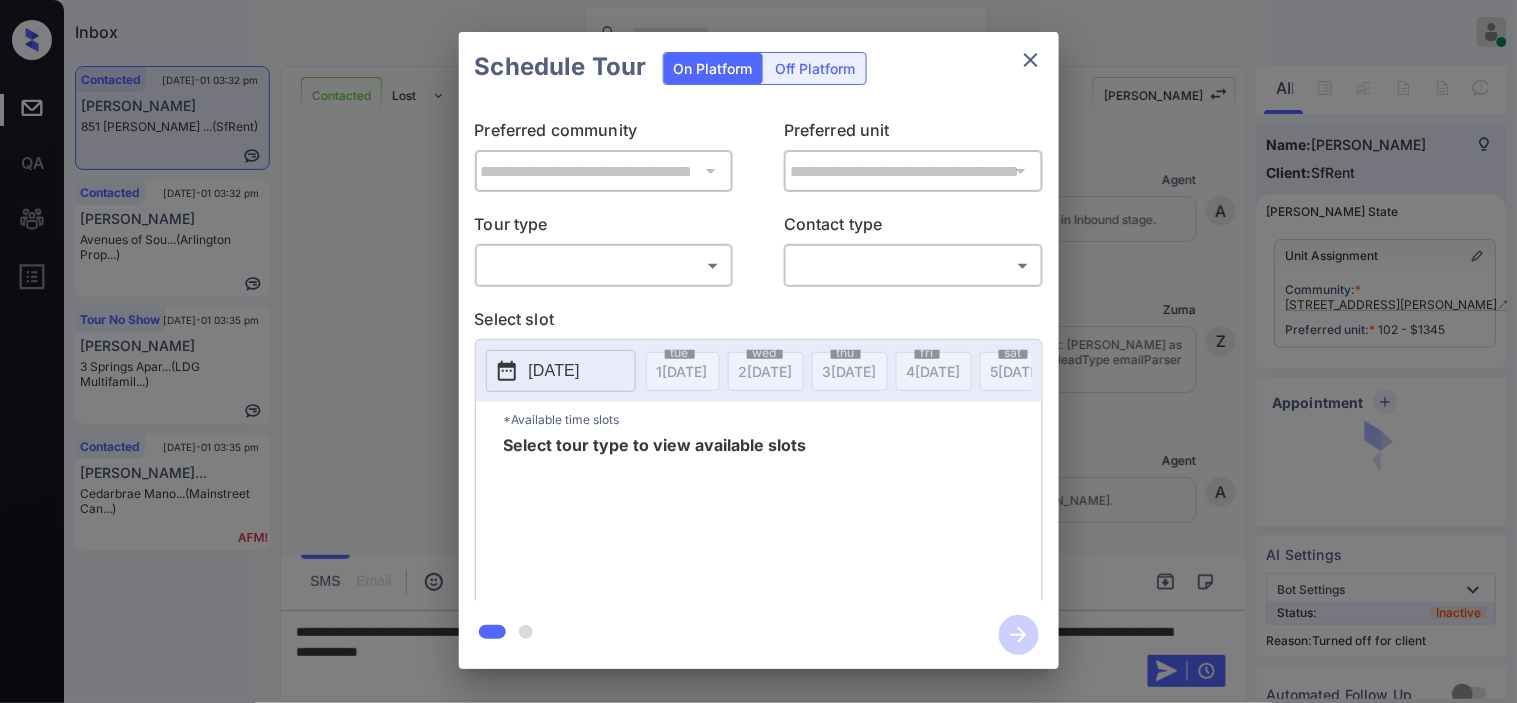 click on "Off Platform" at bounding box center (816, 68) 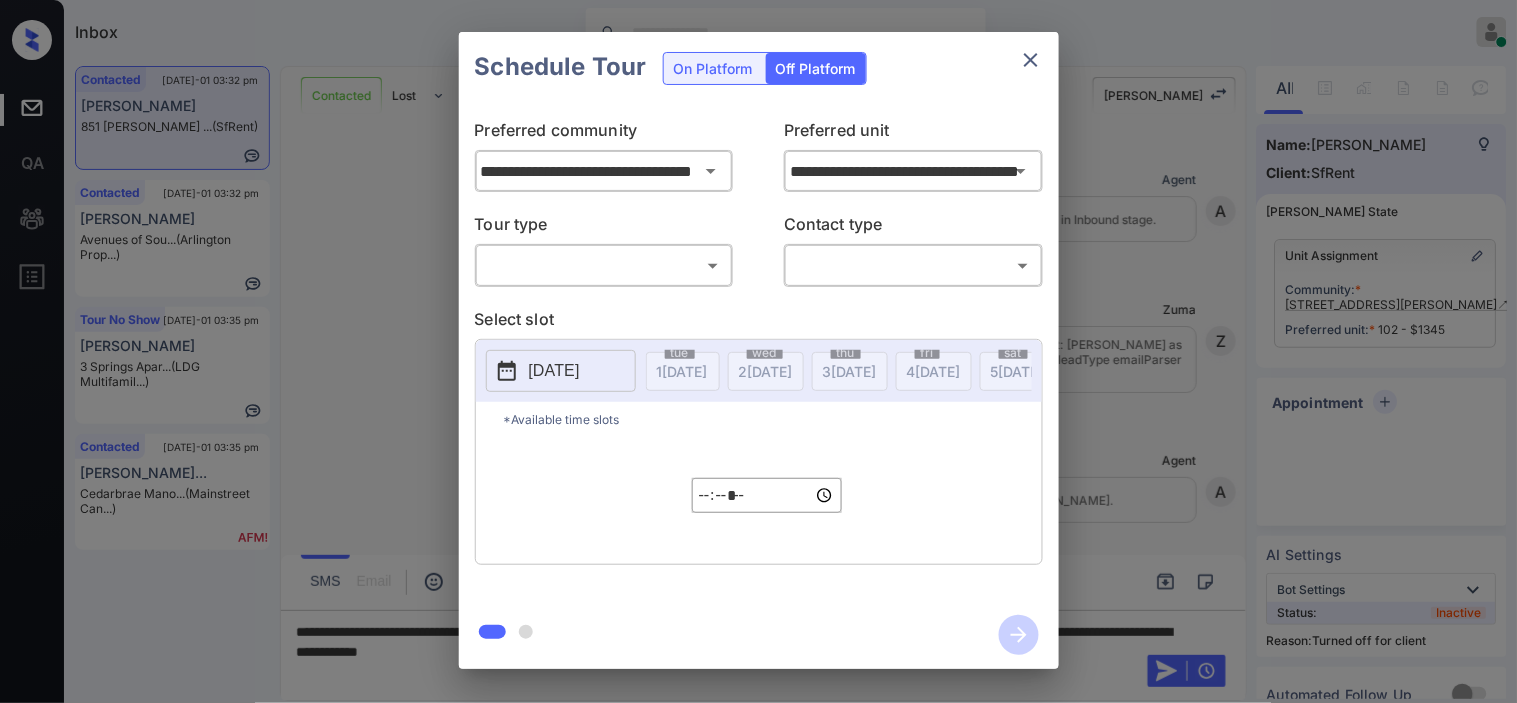 scroll, scrollTop: 3014, scrollLeft: 0, axis: vertical 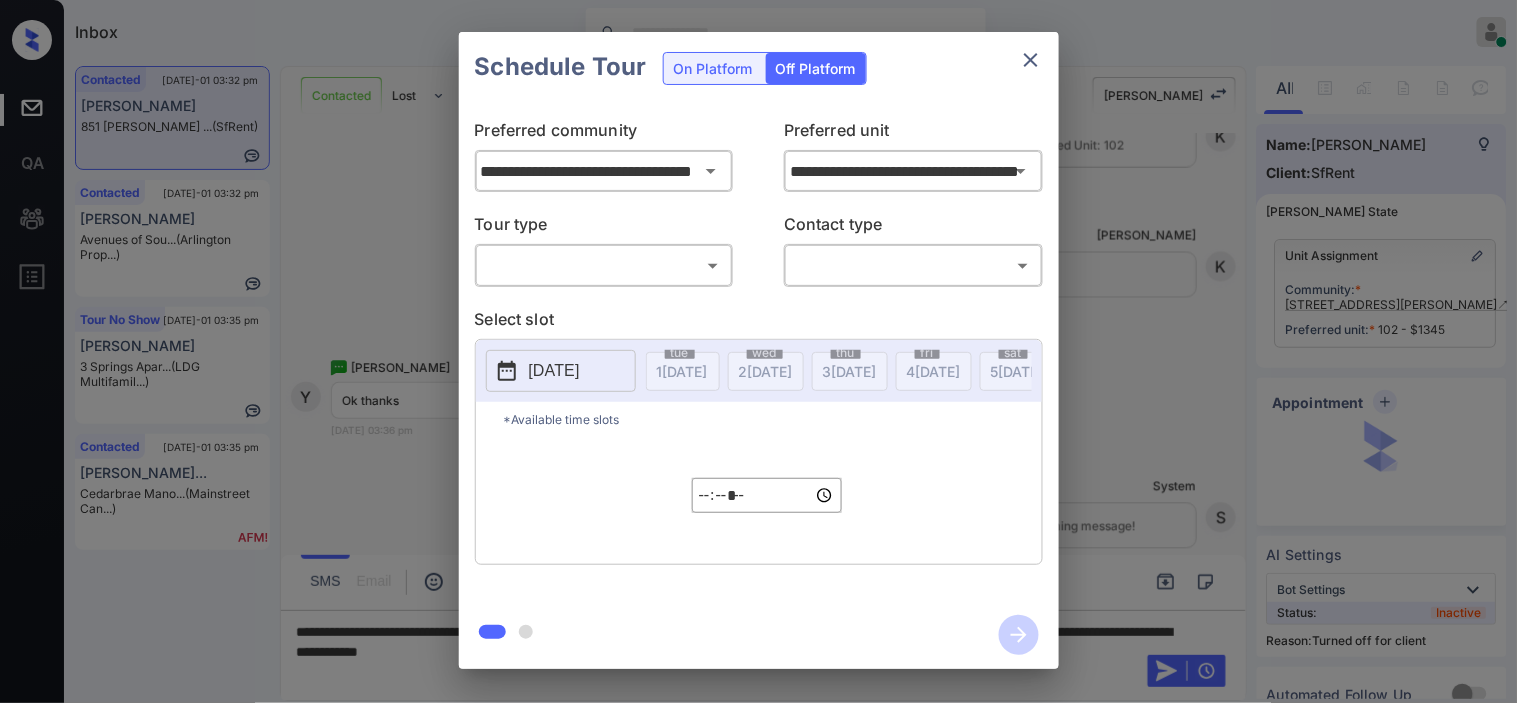 click on "Inbox [PERSON_NAME] Online Set yourself   offline Set yourself   on break Profile Switch to  dark  mode Sign out Contacted [DATE]-01 03:32 pm   [PERSON_NAME] 851 [PERSON_NAME] ...  (SfRent) Contacted [DATE]-01 03:32 pm   [PERSON_NAME] Avenues of Sou...  (Arlington Prop...) Tour No Show [DATE]-01 03:35 pm   [PERSON_NAME] 3 Springs Apar...  (LDG Multifamil...) Contacted [DATE]-01 03:35 pm   [PERSON_NAME]... Cedarbrae Mano...  (Mainstreet Can...) Contacted Lost Lead Sentiment: Angry Upon sliding the acknowledgement:  Lead will move to lost stage. * ​ SMS and call option will be set to opt out. AFM will be turned off for the lead. [PERSON_NAME] New Message Agent Lead created via emailParser in Inbound stage. [DATE] 04:17 pm A New Message Zuma Lead transfer skipped to agent: [PERSON_NAME] as pms leadId does not exists for leadType emailParser with stage Inbound [DATE] 04:17 pm Z New Message Agent AFM Request sent to [PERSON_NAME]. [DATE] 04:17 pm A New Message Agent Notes Note: [DATE] 04:17 pm A New Message [PERSON_NAME] K K" at bounding box center [758, 351] 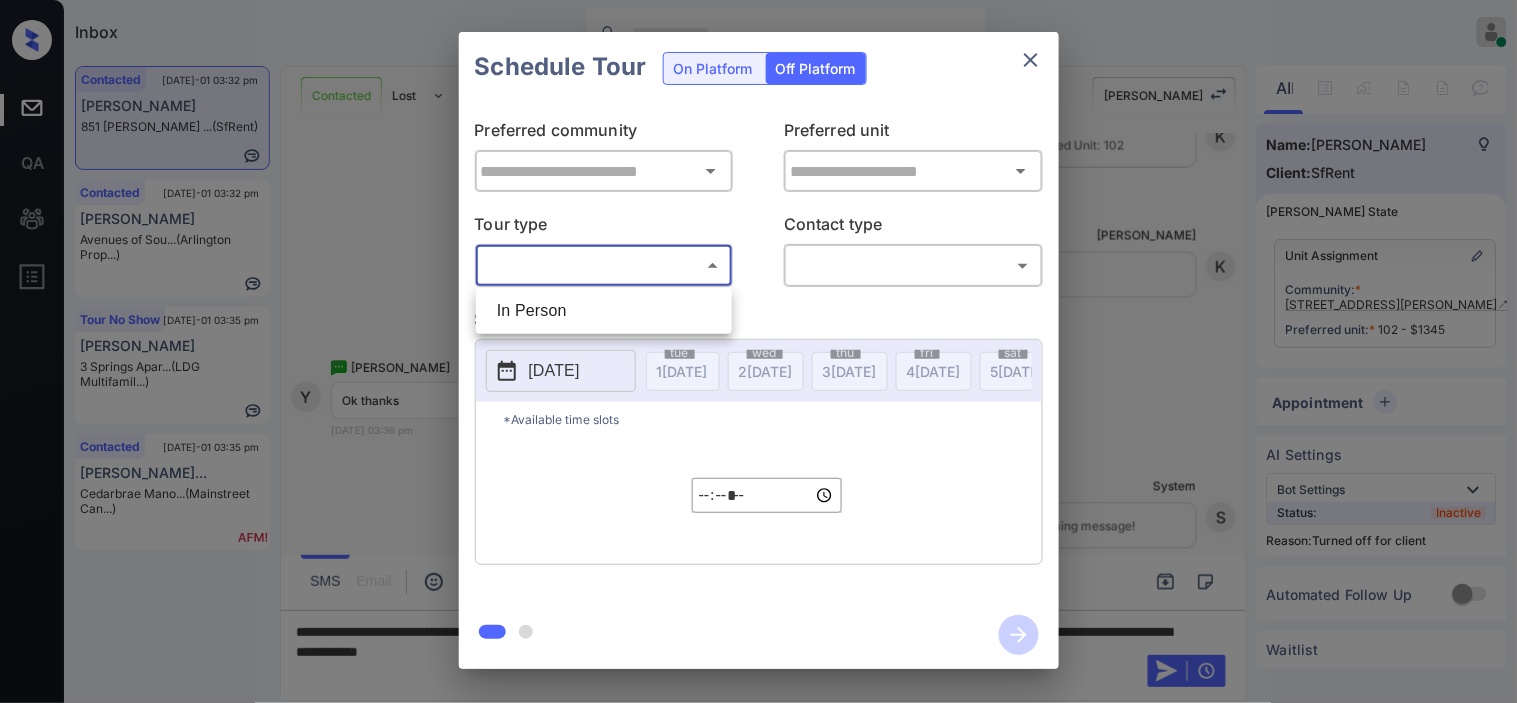 type on "**********" 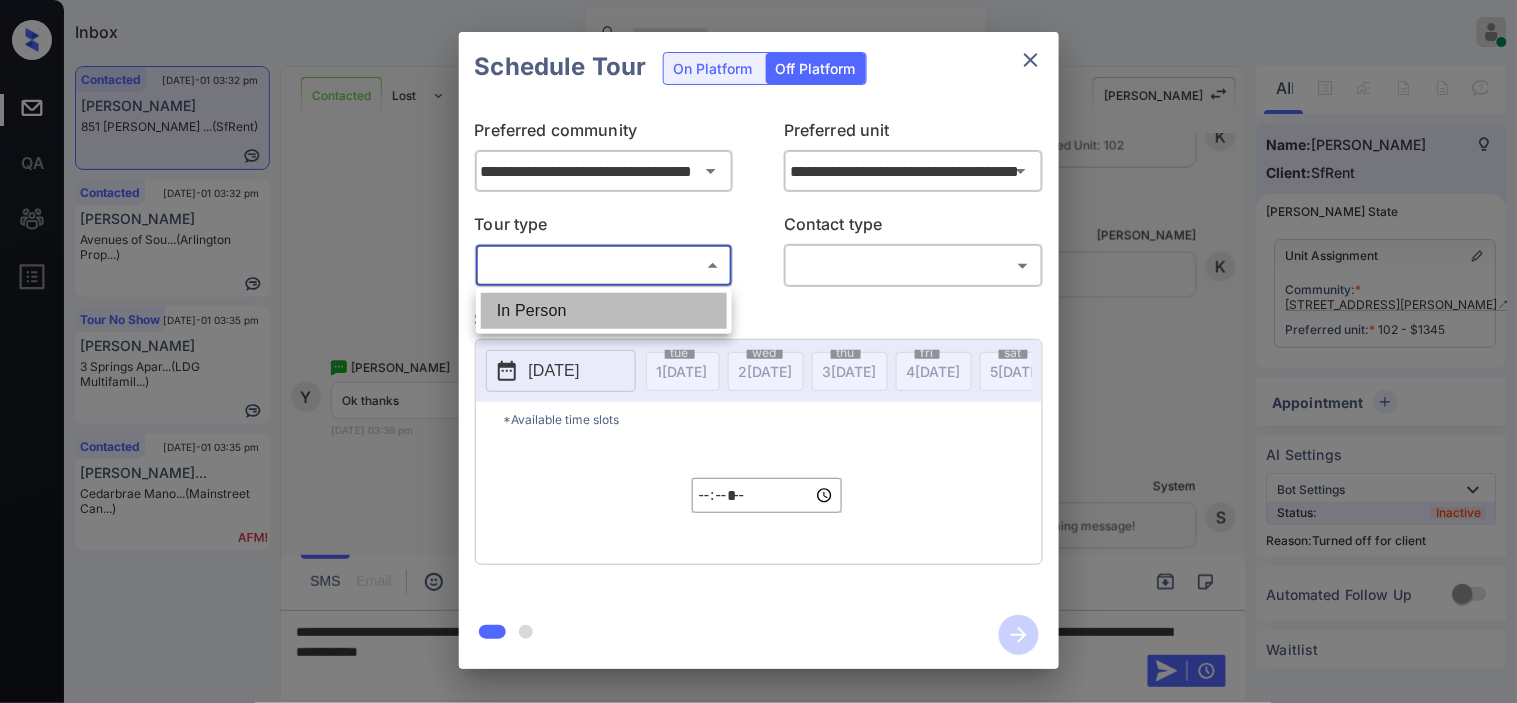 drag, startPoint x: 641, startPoint y: 298, endPoint x: 705, endPoint y: 301, distance: 64.070274 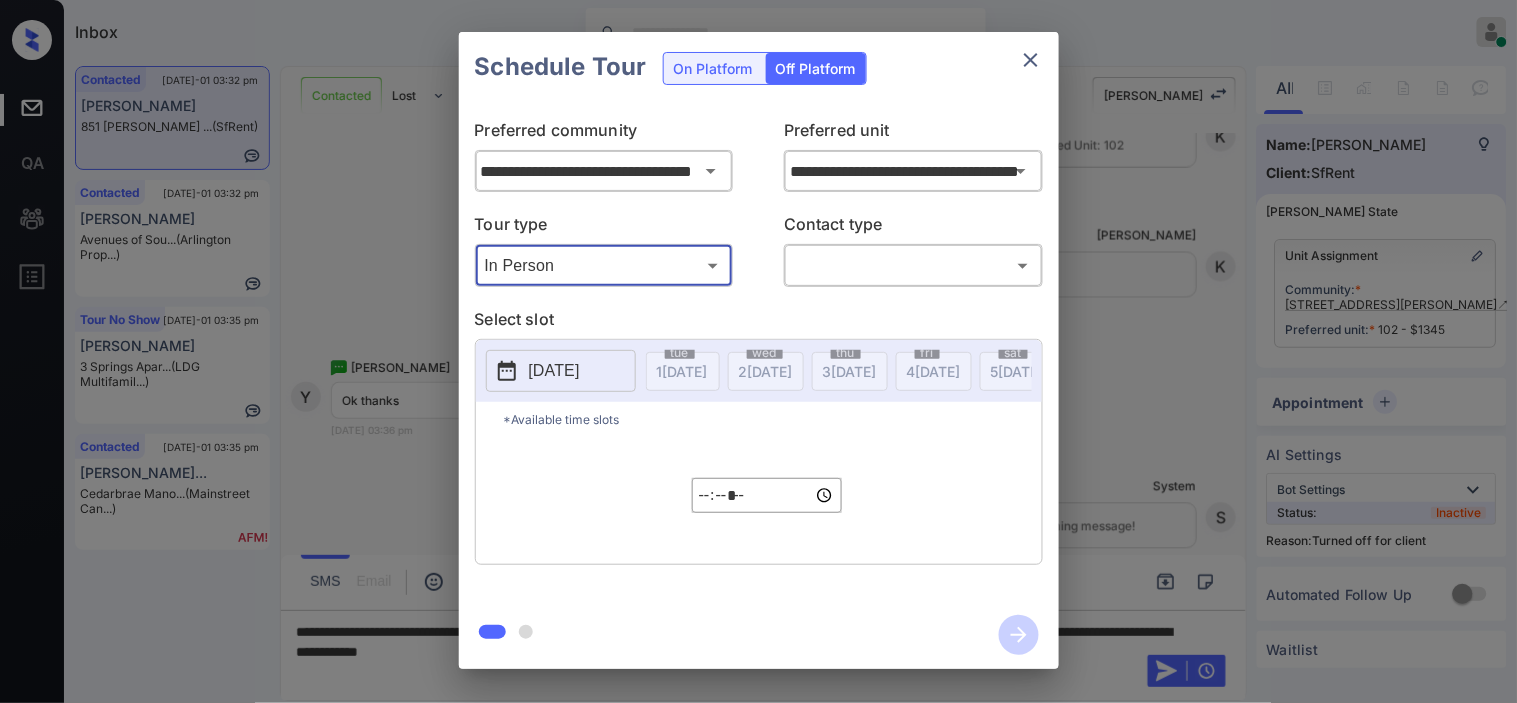 click on "Inbox [PERSON_NAME] Online Set yourself   offline Set yourself   on break Profile Switch to  dark  mode Sign out Contacted [DATE]-01 03:32 pm   [PERSON_NAME] 851 [PERSON_NAME] ...  (SfRent) Contacted [DATE]-01 03:32 pm   [PERSON_NAME] Avenues of Sou...  (Arlington Prop...) Tour No Show [DATE]-01 03:35 pm   [PERSON_NAME] 3 Springs Apar...  (LDG Multifamil...) Contacted [DATE]-01 03:35 pm   [PERSON_NAME]... Cedarbrae Mano...  (Mainstreet Can...) Contacted Lost Lead Sentiment: Angry Upon sliding the acknowledgement:  Lead will move to lost stage. * ​ SMS and call option will be set to opt out. AFM will be turned off for the lead. [PERSON_NAME] New Message Agent Lead created via emailParser in Inbound stage. [DATE] 04:17 pm A New Message Zuma Lead transfer skipped to agent: [PERSON_NAME] as pms leadId does not exists for leadType emailParser with stage Inbound [DATE] 04:17 pm Z New Message Agent AFM Request sent to [PERSON_NAME]. [DATE] 04:17 pm A New Message Agent Notes Note: [DATE] 04:17 pm A New Message [PERSON_NAME] K K" at bounding box center (758, 351) 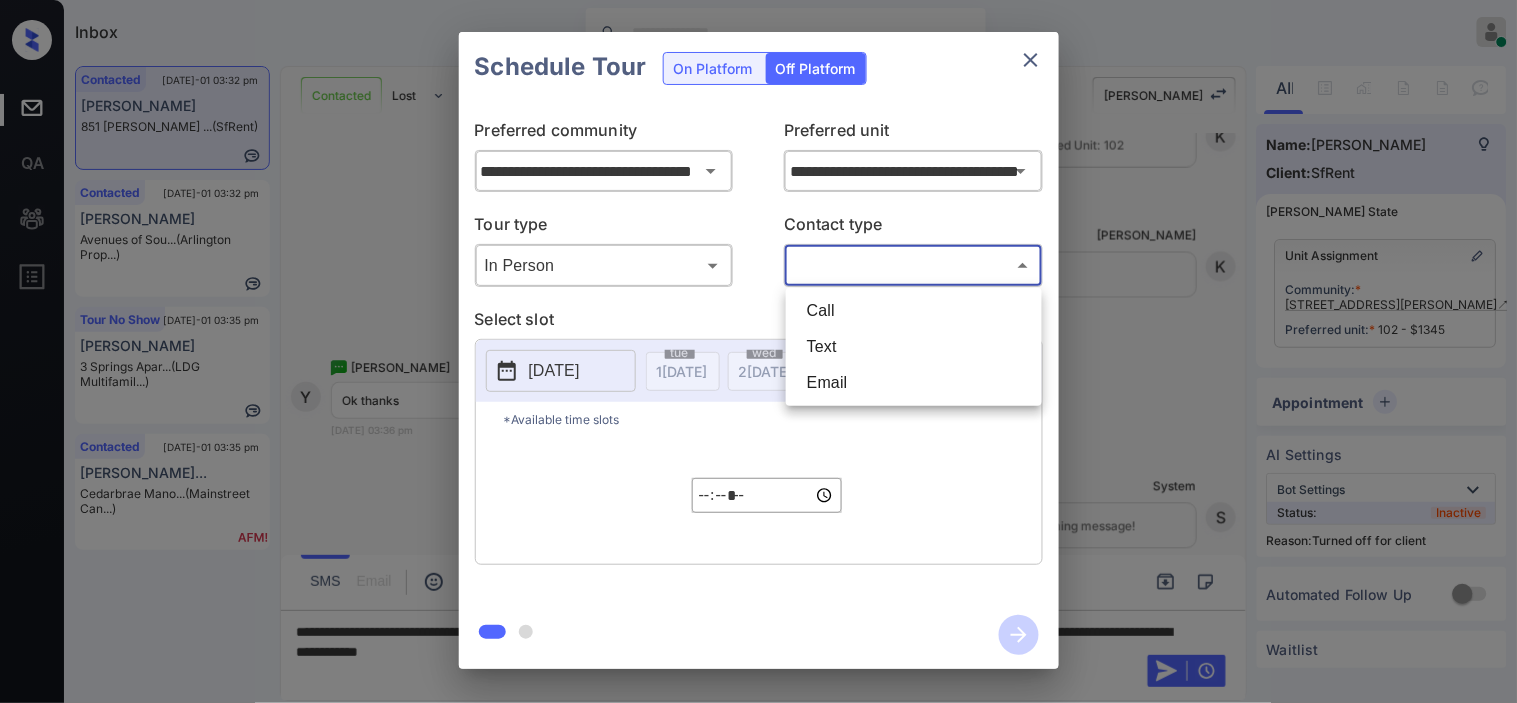 click on "Text" at bounding box center [914, 347] 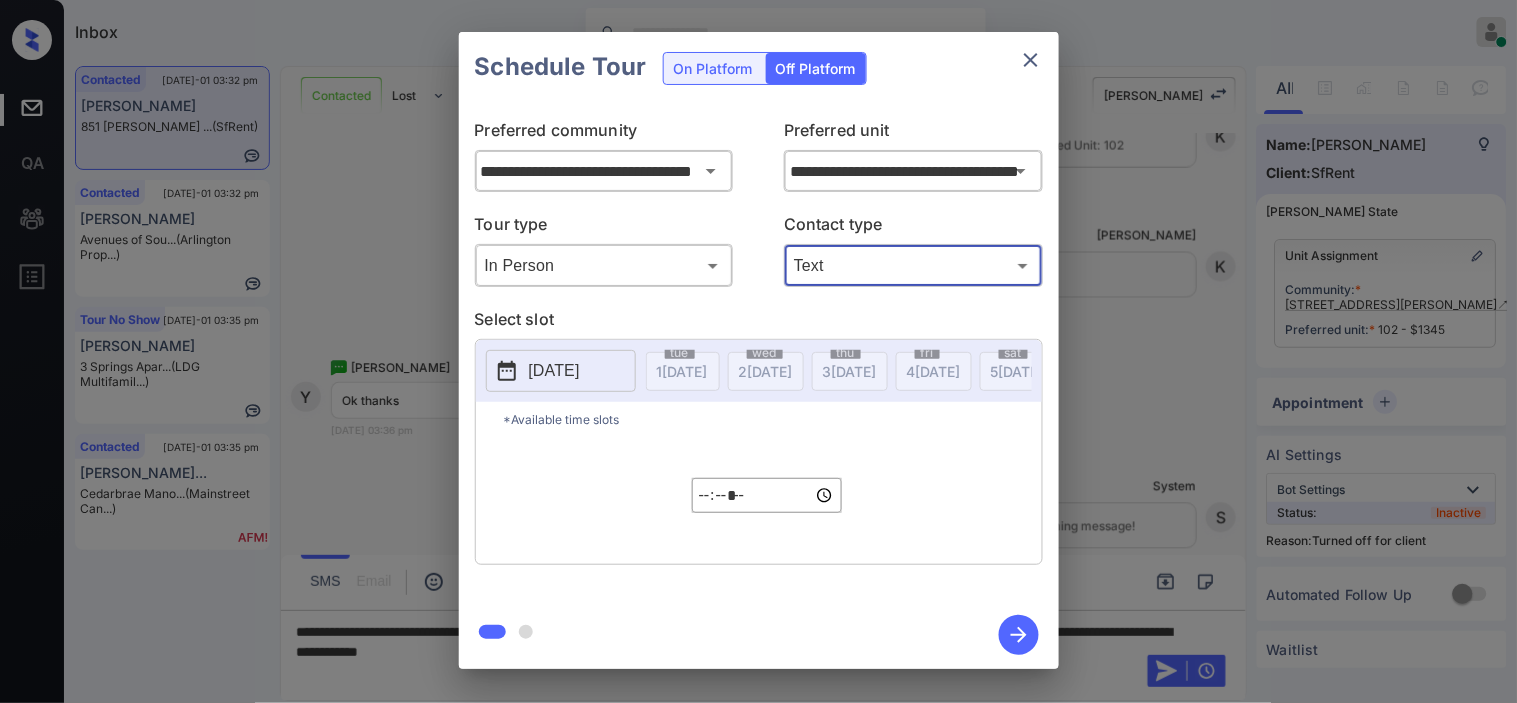 click 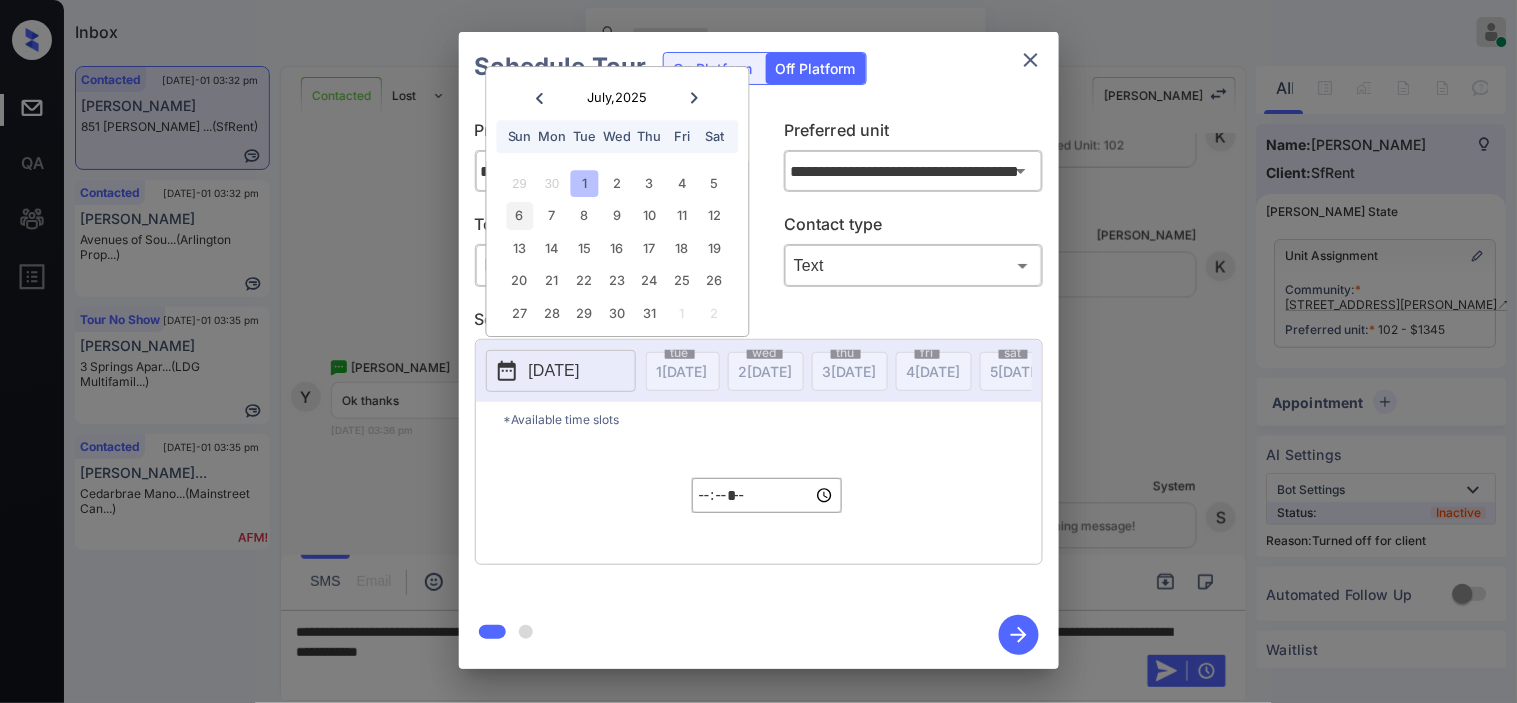 click on "6" at bounding box center [519, 216] 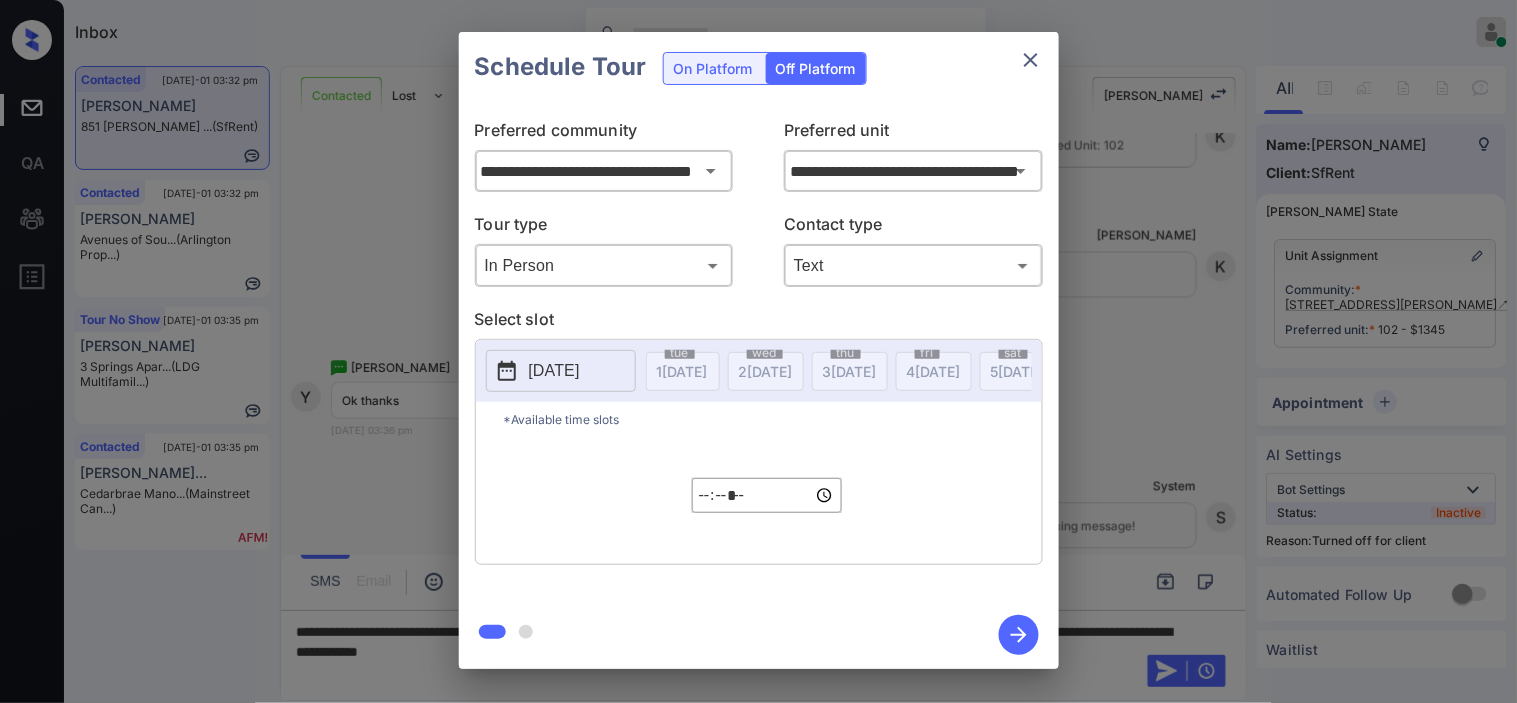 click on "**********" at bounding box center [758, 350] 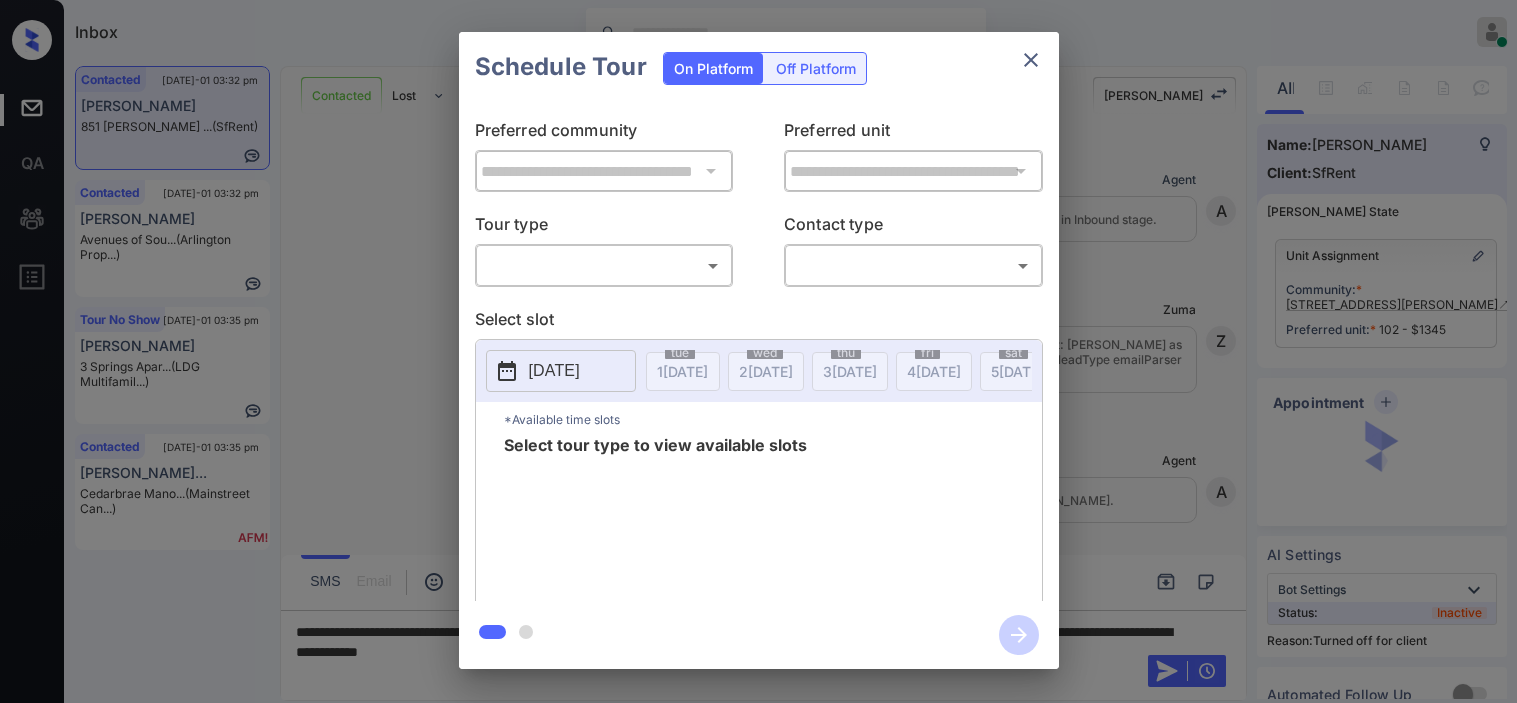 scroll, scrollTop: 0, scrollLeft: 0, axis: both 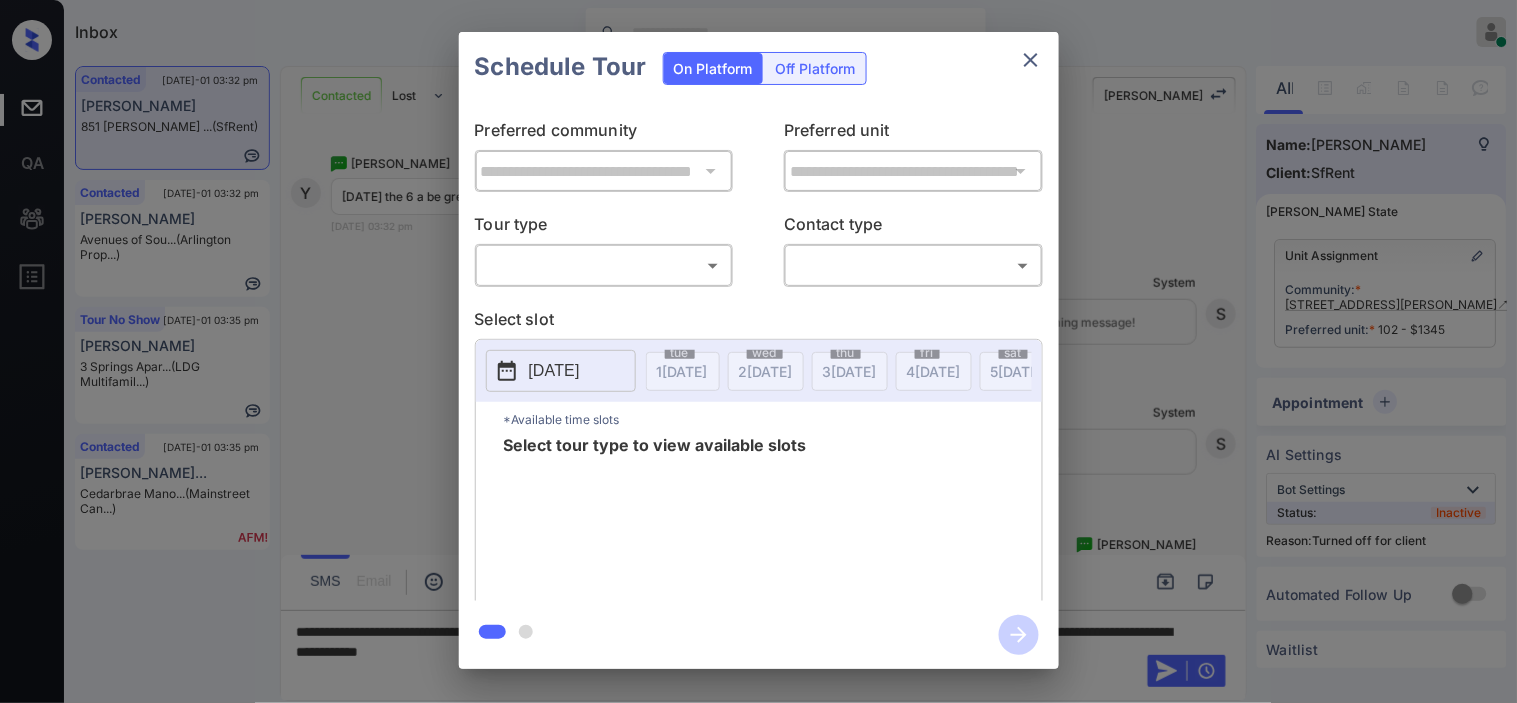 click on "Off Platform" at bounding box center (816, 68) 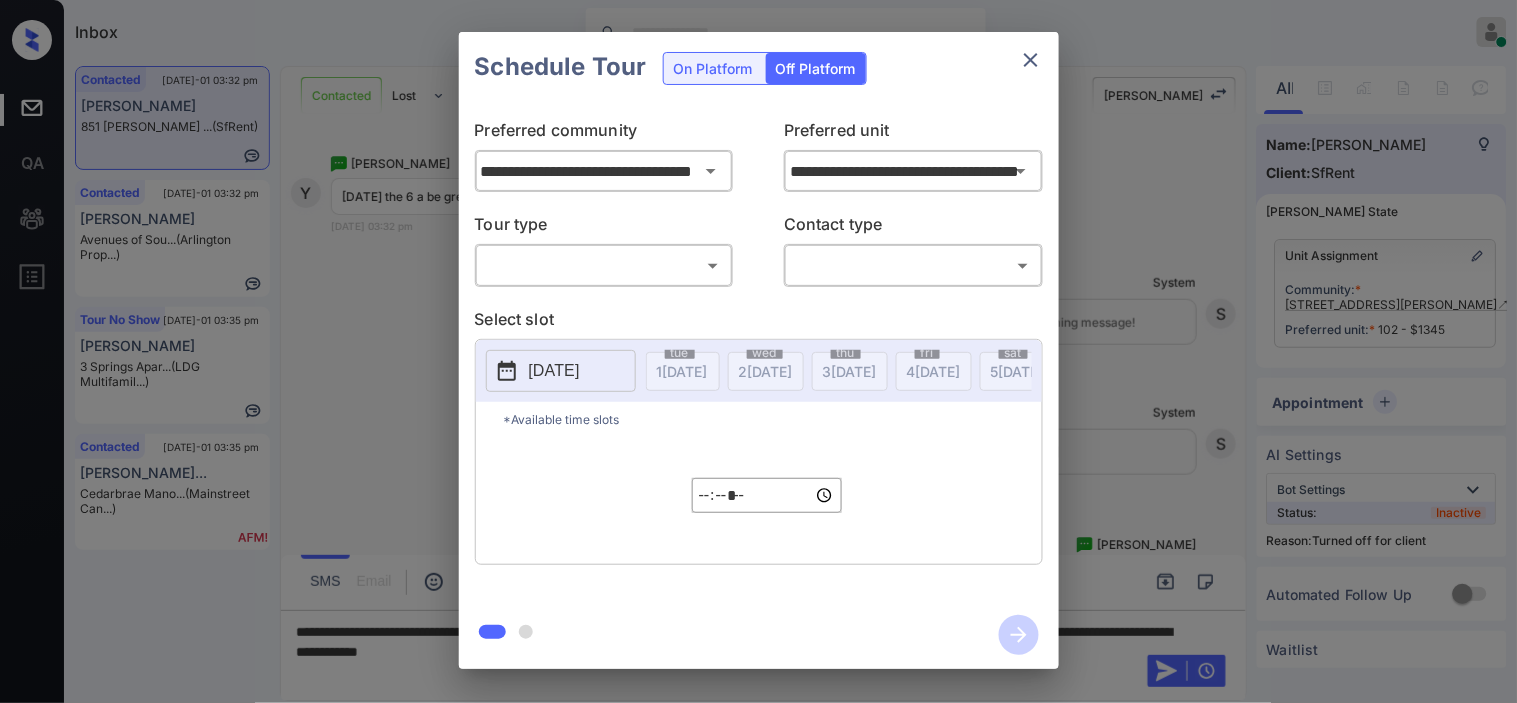 click on "Inbox [PERSON_NAME] Online Set yourself   offline Set yourself   on break Profile Switch to  dark  mode Sign out Contacted [DATE]-01 03:32 pm   [PERSON_NAME] 851 [PERSON_NAME] ...  (SfRent) Contacted [DATE]-01 03:32 pm   [PERSON_NAME] Avenues of Sou...  (Arlington Prop...) Tour No Show [DATE]-01 03:35 pm   [PERSON_NAME] 3 Springs Apar...  (LDG Multifamil...) Contacted [DATE]-01 03:35 pm   [PERSON_NAME]... Cedarbrae Mano...  (Mainstreet Can...) Contacted Lost Lead Sentiment: Angry Upon sliding the acknowledgement:  Lead will move to lost stage. * ​ SMS and call option will be set to opt out. AFM will be turned off for the lead. [PERSON_NAME] New Message Agent Lead created via emailParser in Inbound stage. [DATE] 04:17 pm A New Message Zuma Lead transfer skipped to agent: [PERSON_NAME] as pms leadId does not exists for leadType emailParser with stage Inbound [DATE] 04:17 pm Z New Message Agent AFM Request sent to [PERSON_NAME]. [DATE] 04:17 pm A New Message Agent Notes Note: [DATE] 04:17 pm A New Message [PERSON_NAME] K K" at bounding box center [758, 351] 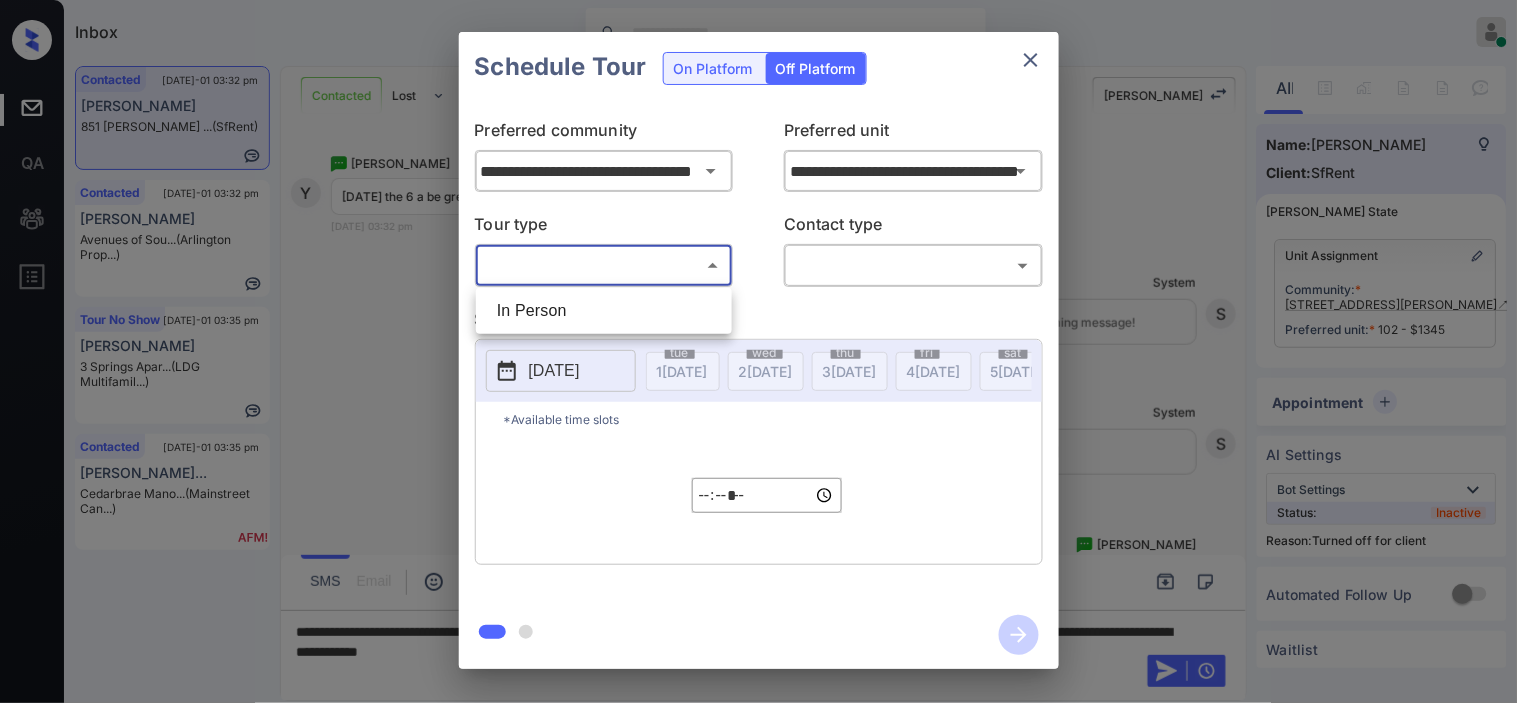 click on "In Person" at bounding box center [604, 311] 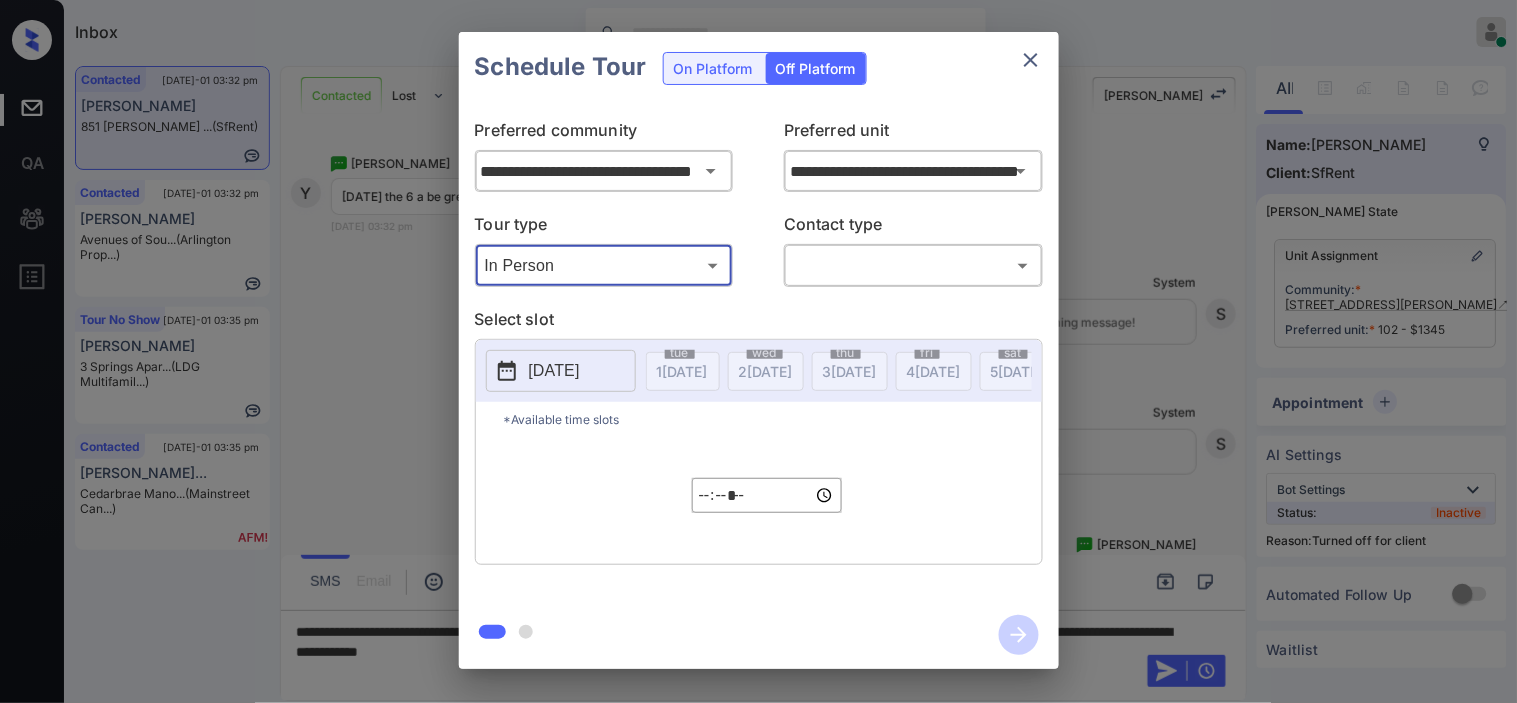 click on "Inbox [PERSON_NAME] Online Set yourself   offline Set yourself   on break Profile Switch to  dark  mode Sign out Contacted [DATE]-01 03:32 pm   [PERSON_NAME] 851 [PERSON_NAME] ...  (SfRent) Contacted [DATE]-01 03:32 pm   [PERSON_NAME] Avenues of Sou...  (Arlington Prop...) Tour No Show [DATE]-01 03:35 pm   [PERSON_NAME] 3 Springs Apar...  (LDG Multifamil...) Contacted [DATE]-01 03:35 pm   [PERSON_NAME]... Cedarbrae Mano...  (Mainstreet Can...) Contacted Lost Lead Sentiment: Angry Upon sliding the acknowledgement:  Lead will move to lost stage. * ​ SMS and call option will be set to opt out. AFM will be turned off for the lead. [PERSON_NAME] New Message Agent Lead created via emailParser in Inbound stage. [DATE] 04:17 pm A New Message Zuma Lead transfer skipped to agent: [PERSON_NAME] as pms leadId does not exists for leadType emailParser with stage Inbound [DATE] 04:17 pm Z New Message Agent AFM Request sent to [PERSON_NAME]. [DATE] 04:17 pm A New Message Agent Notes Note: [DATE] 04:17 pm A New Message [PERSON_NAME] K K" at bounding box center [758, 351] 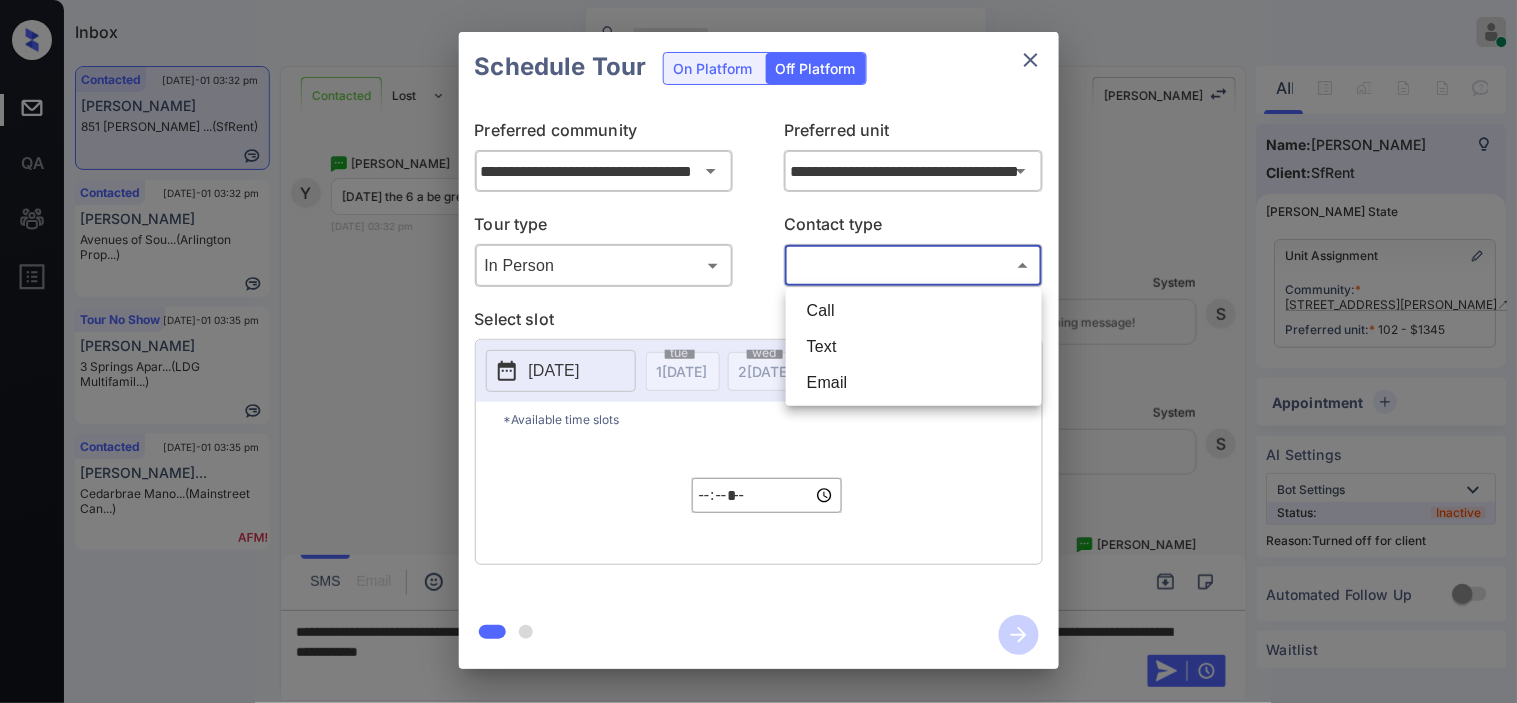 click on "Text" at bounding box center [914, 347] 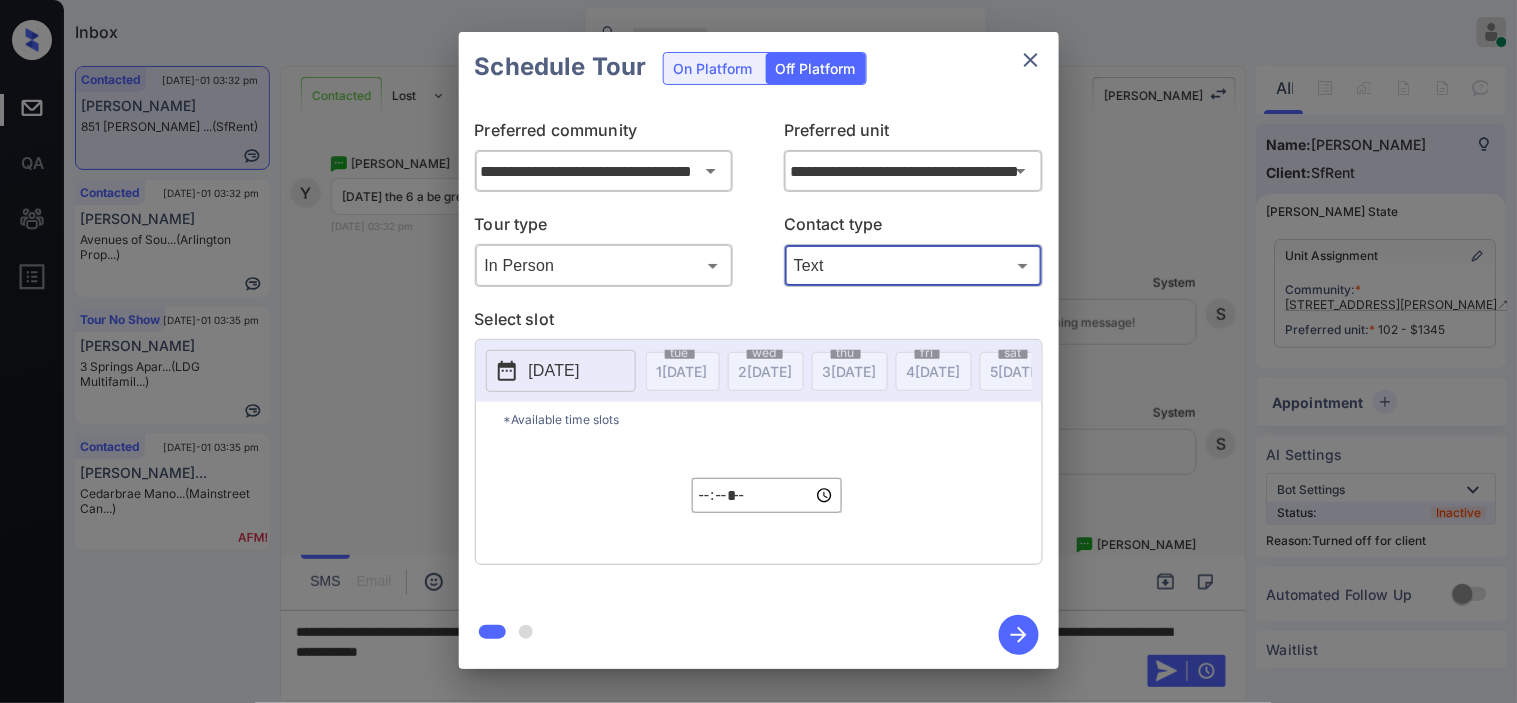 click on "[DATE]" at bounding box center (554, 371) 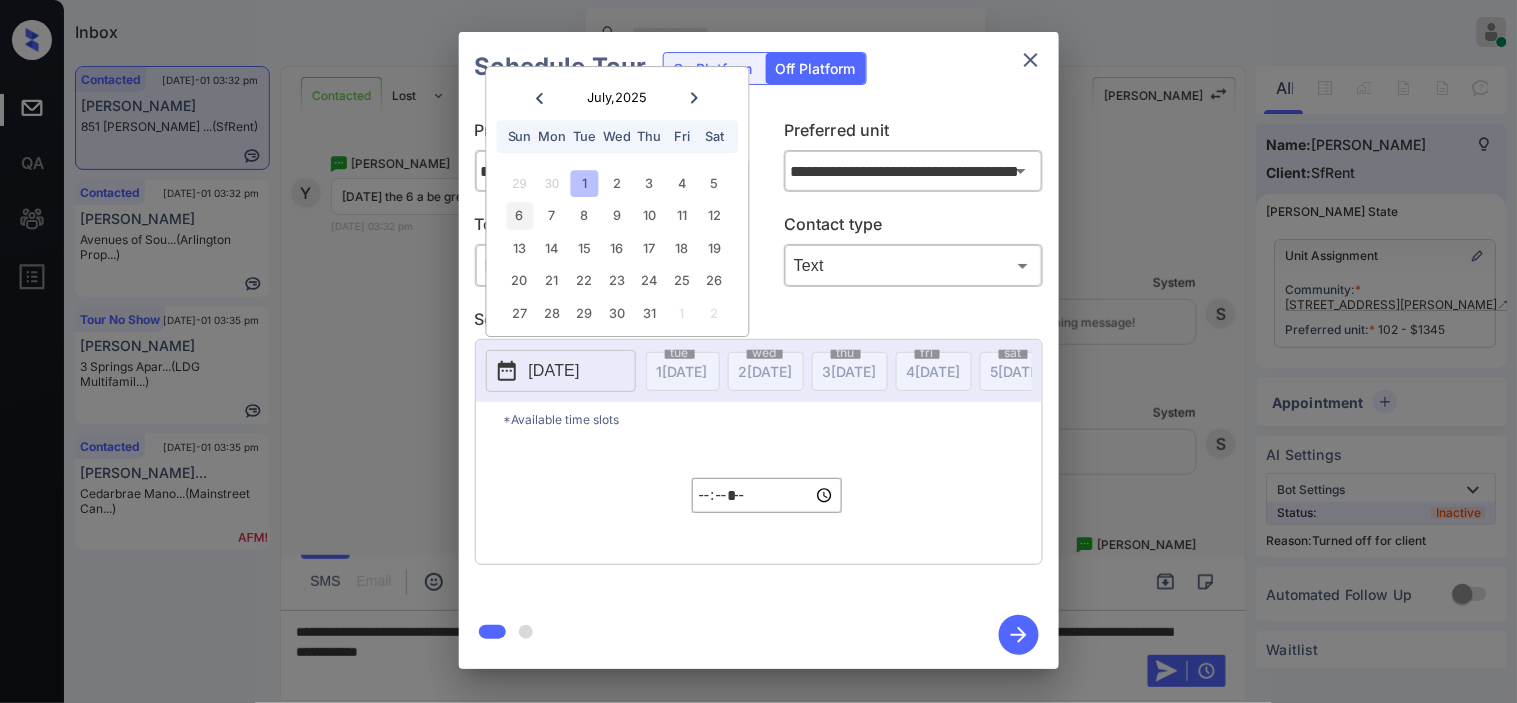 click on "6" at bounding box center (519, 216) 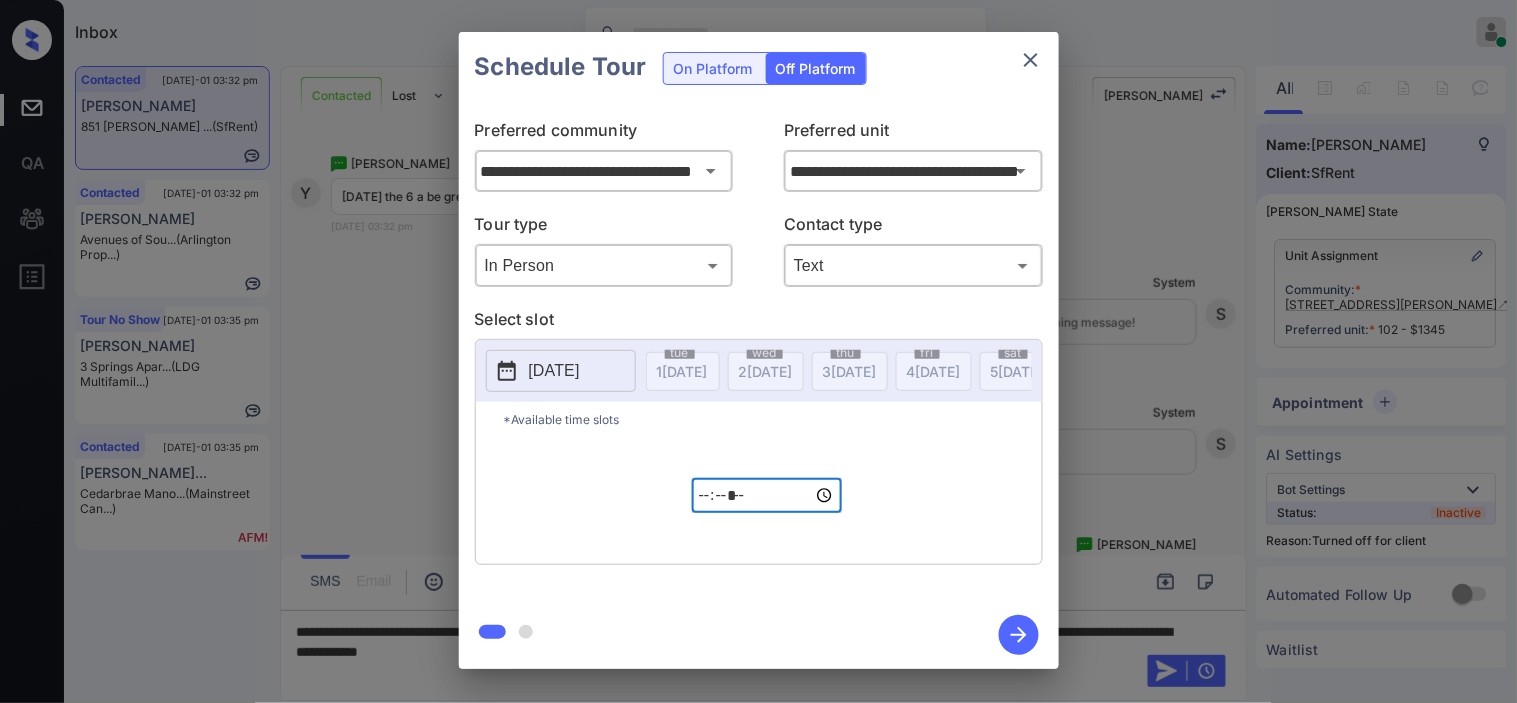 click on "*****" at bounding box center (767, 495) 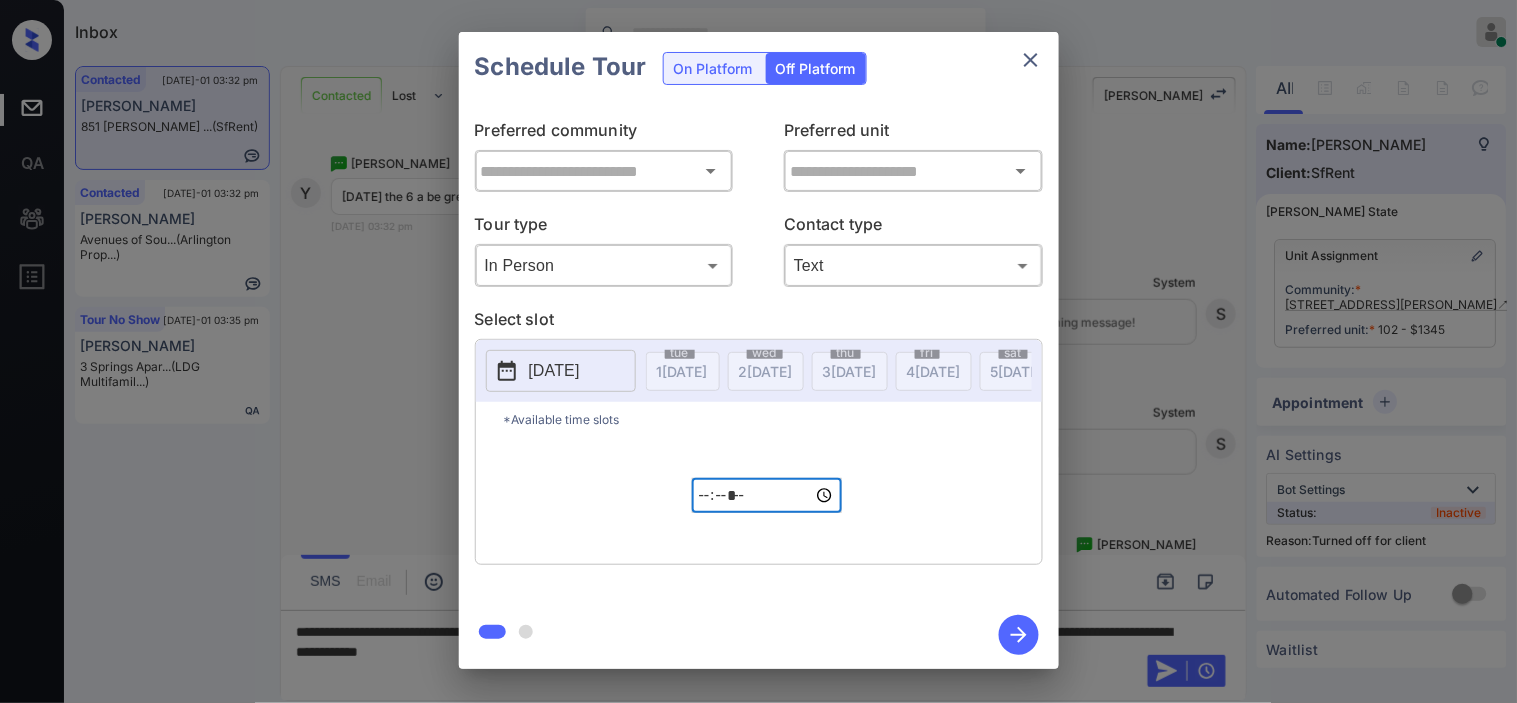 type on "**********" 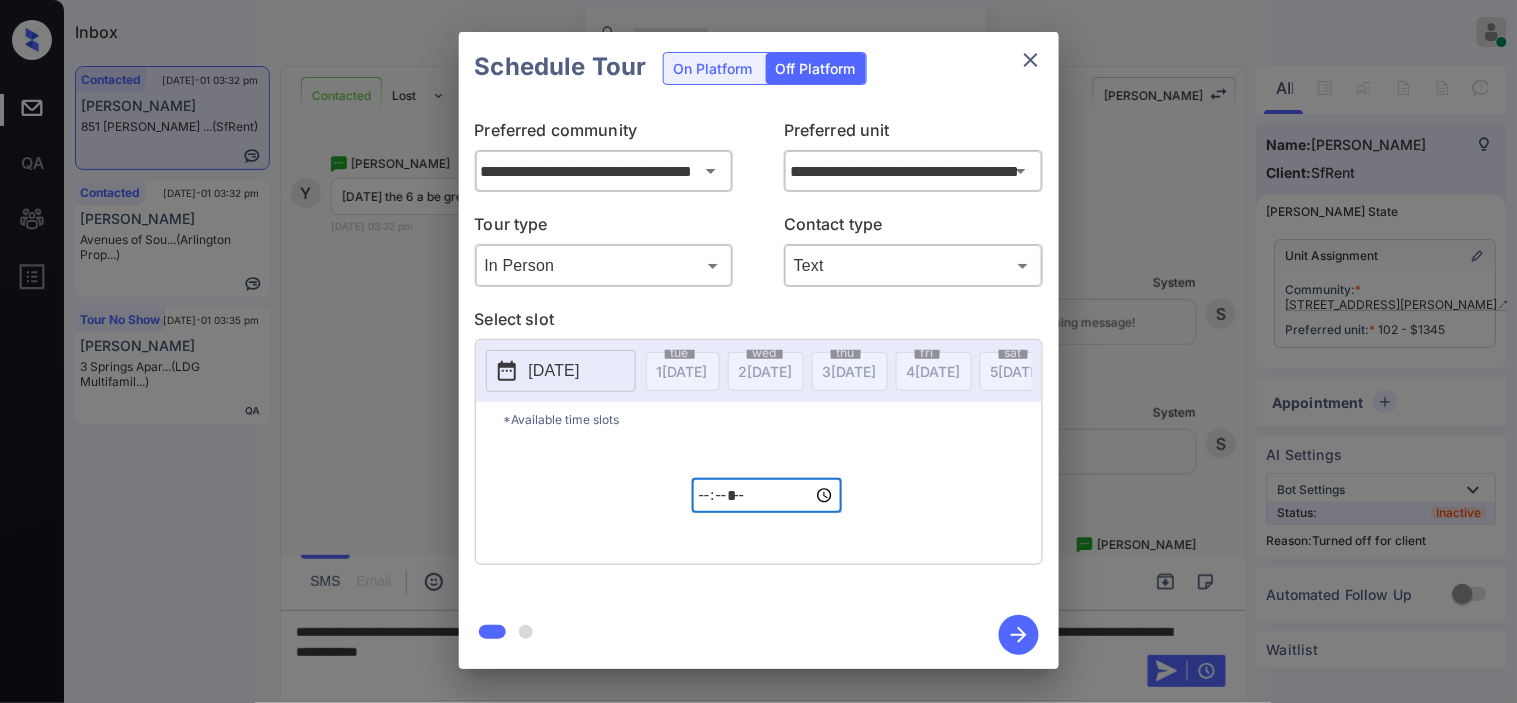 type on "*****" 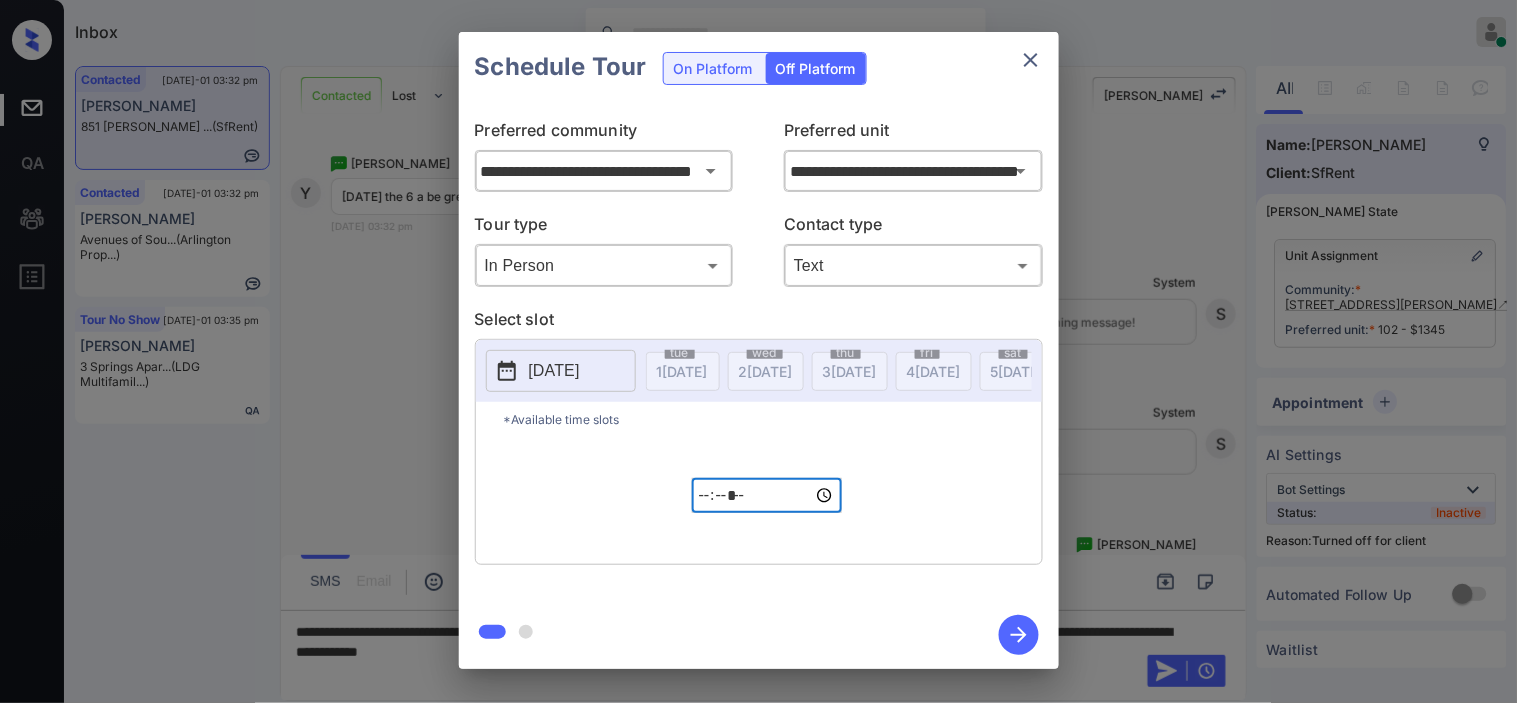 click 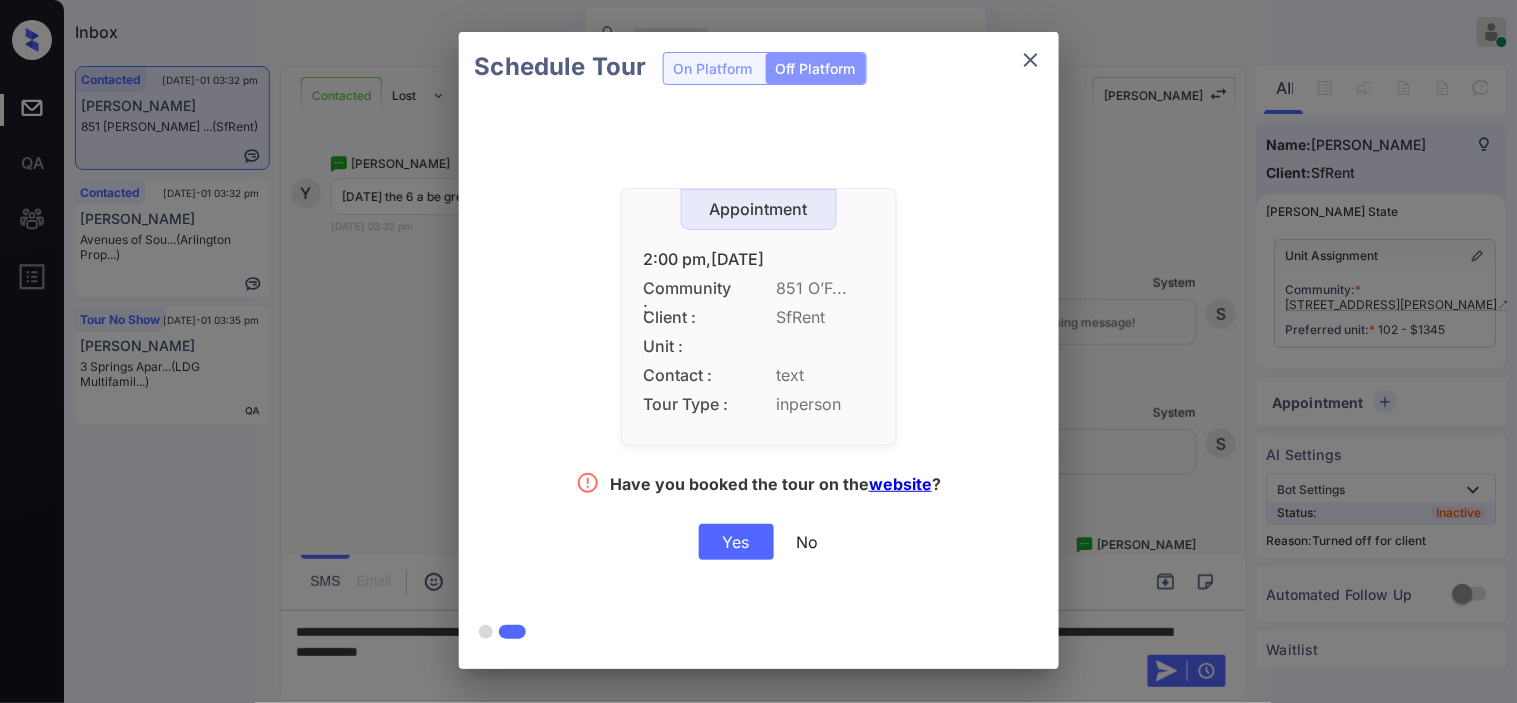 click on "Yes" at bounding box center [736, 542] 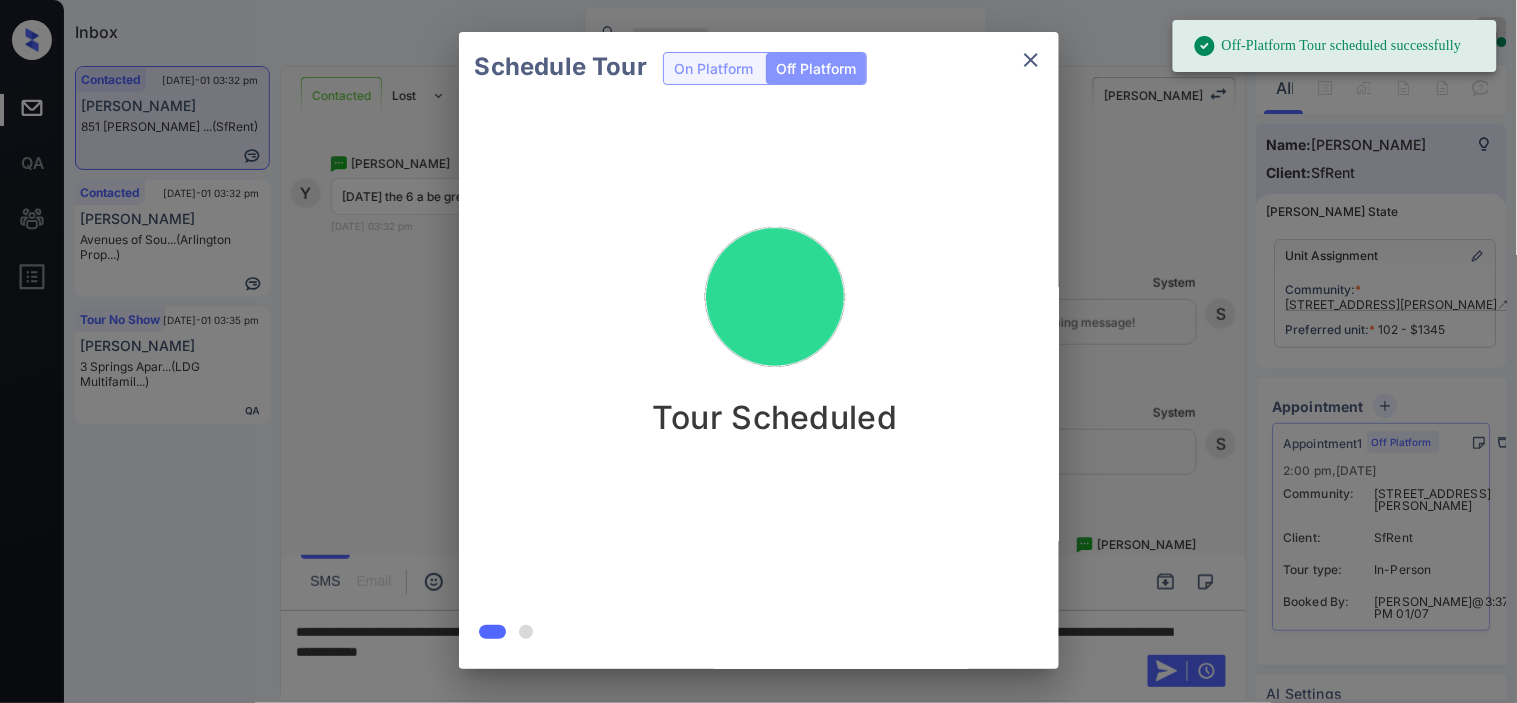 click on "Schedule Tour On Platform Off Platform Tour Scheduled" at bounding box center (758, 350) 